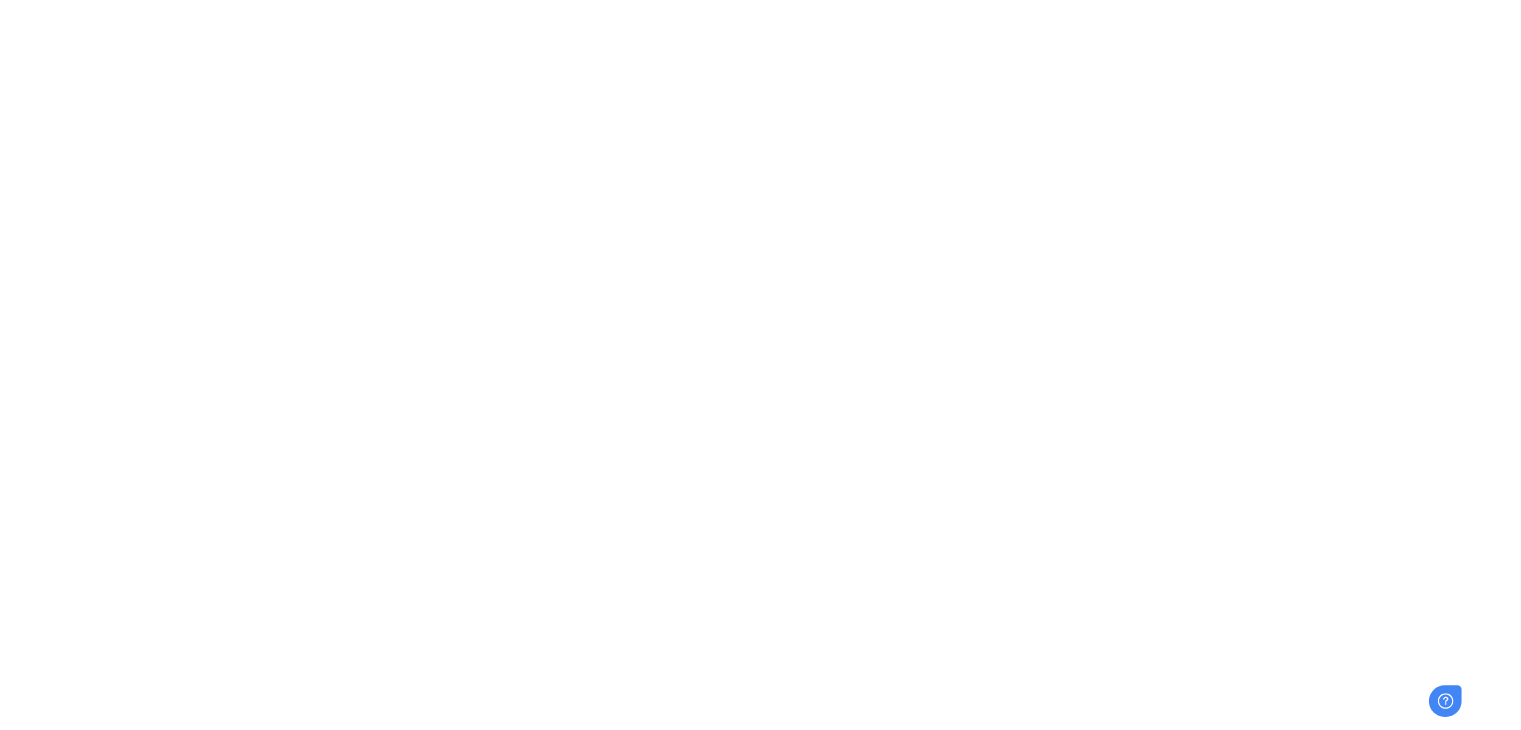 scroll, scrollTop: 0, scrollLeft: 0, axis: both 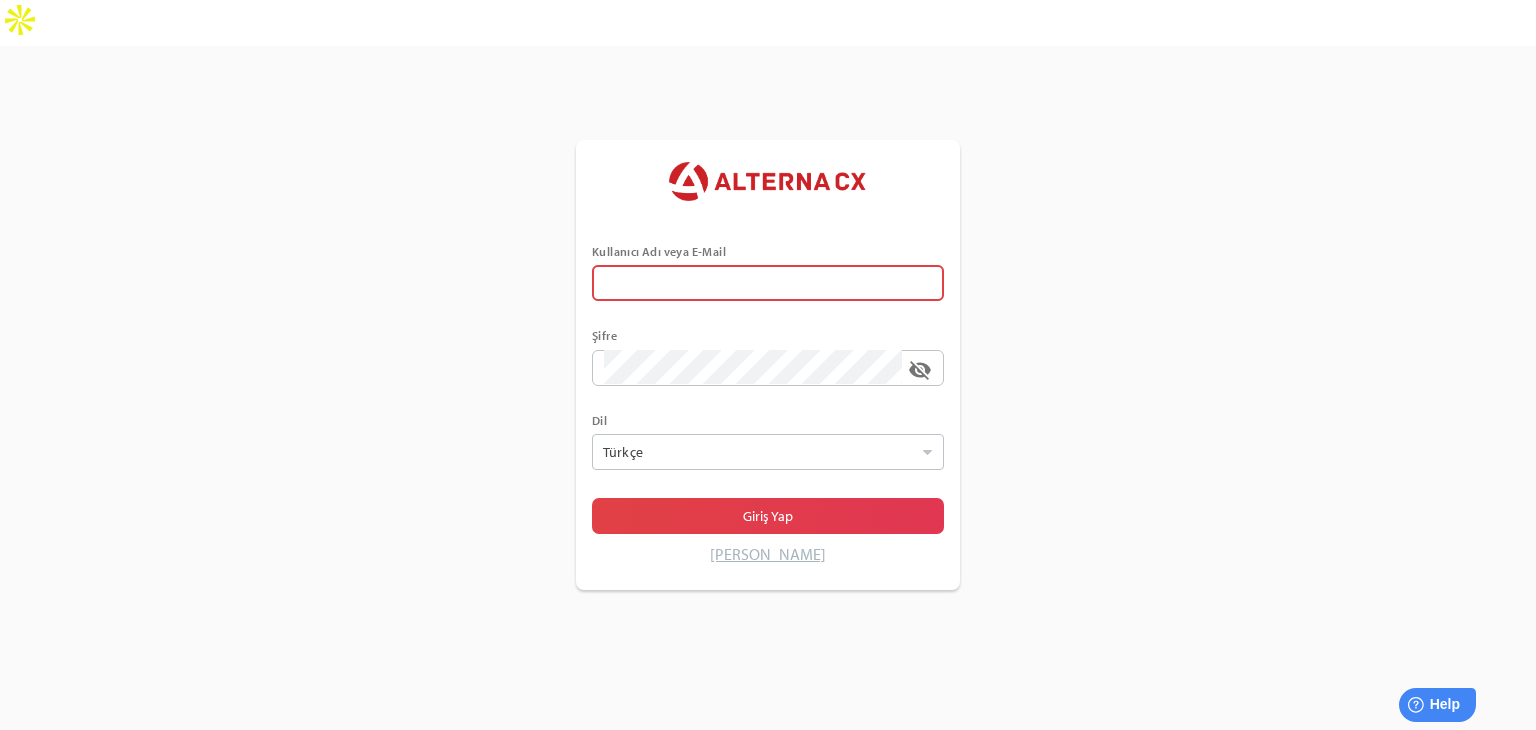 type on "******" 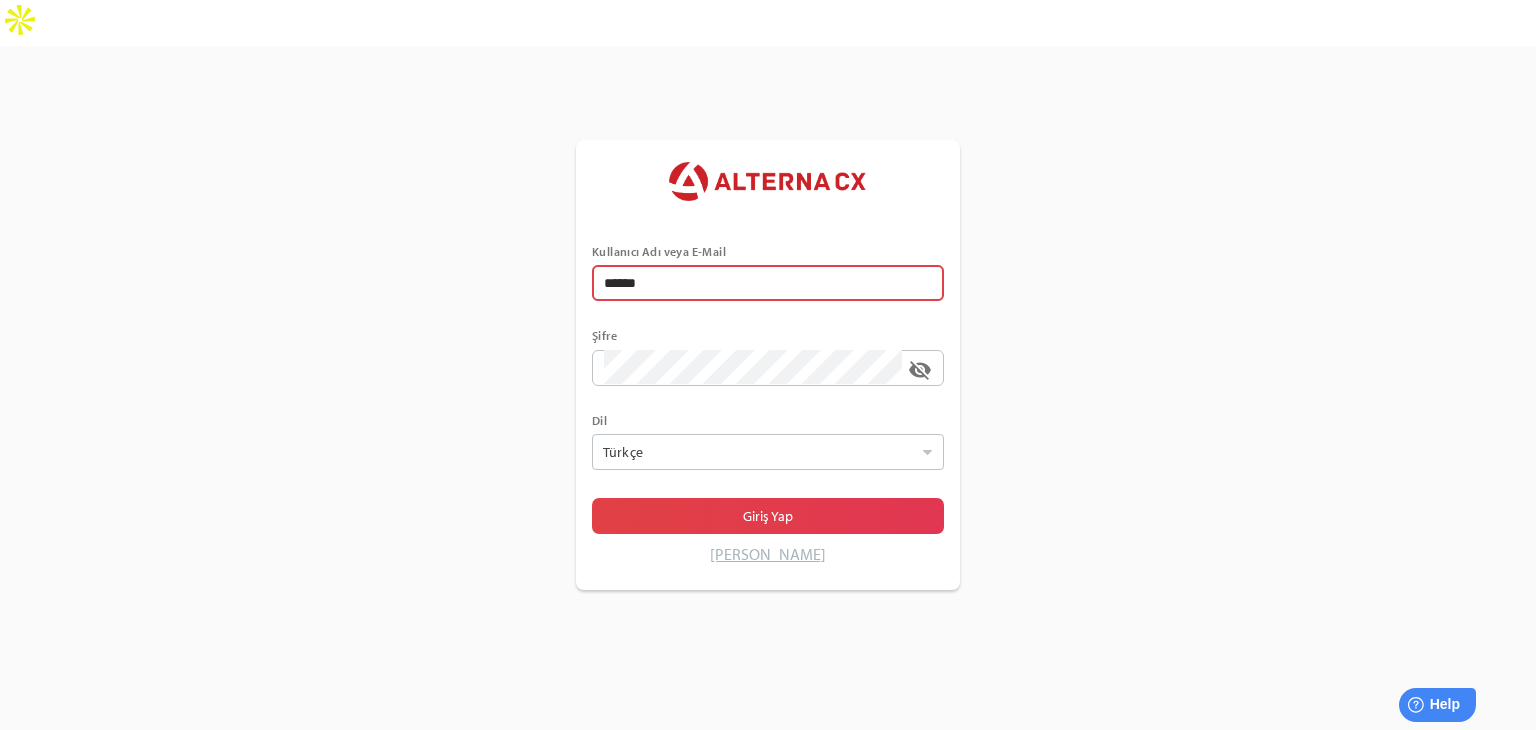 click on "Kullanıcı Adı veya E-Mail
******
Şifre
visibility_off
Dil
Türkçe Seçiniz Giriş Yap
Şifremi Unuttum" at bounding box center [768, 411] 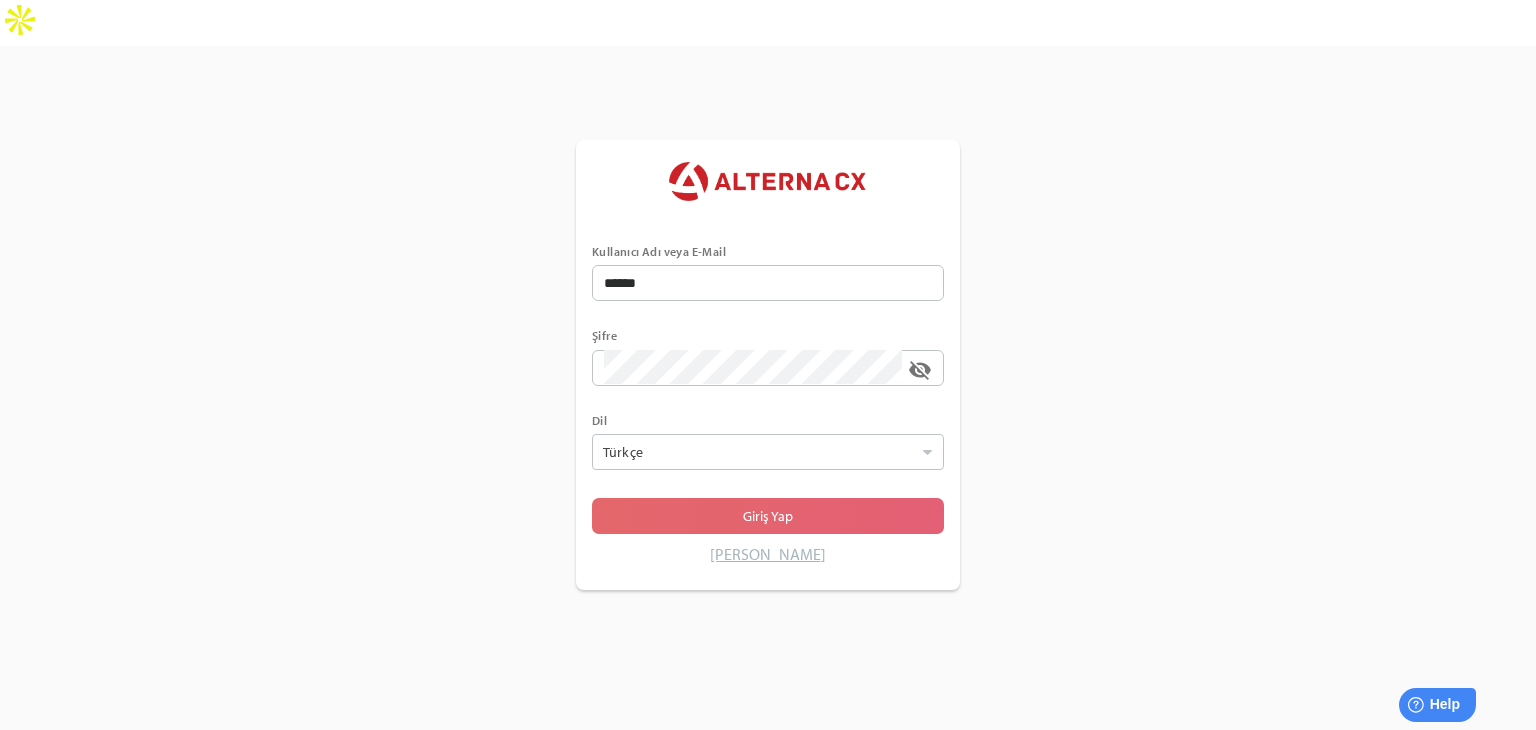 click on "Giriş Yap" at bounding box center [768, 516] 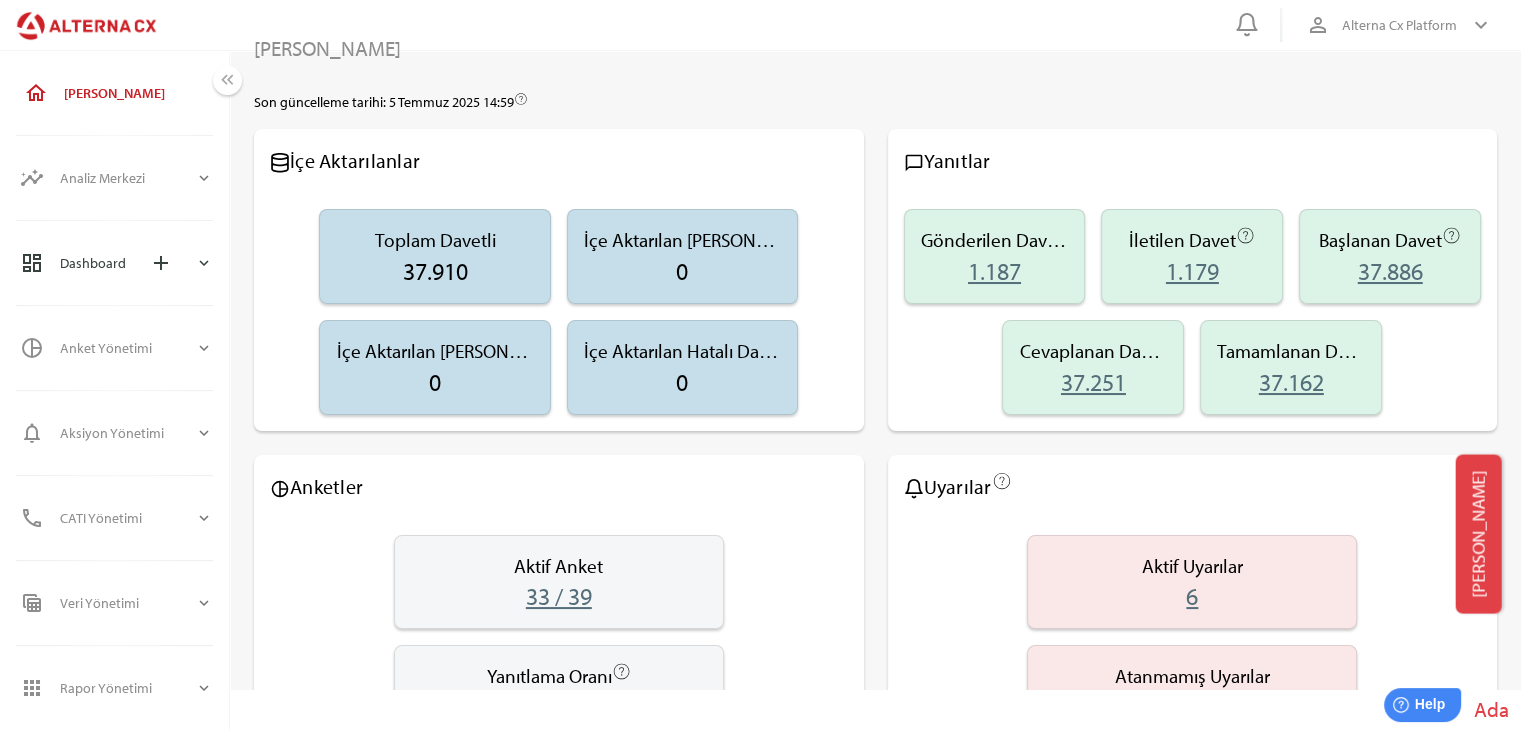 scroll, scrollTop: 36, scrollLeft: 0, axis: vertical 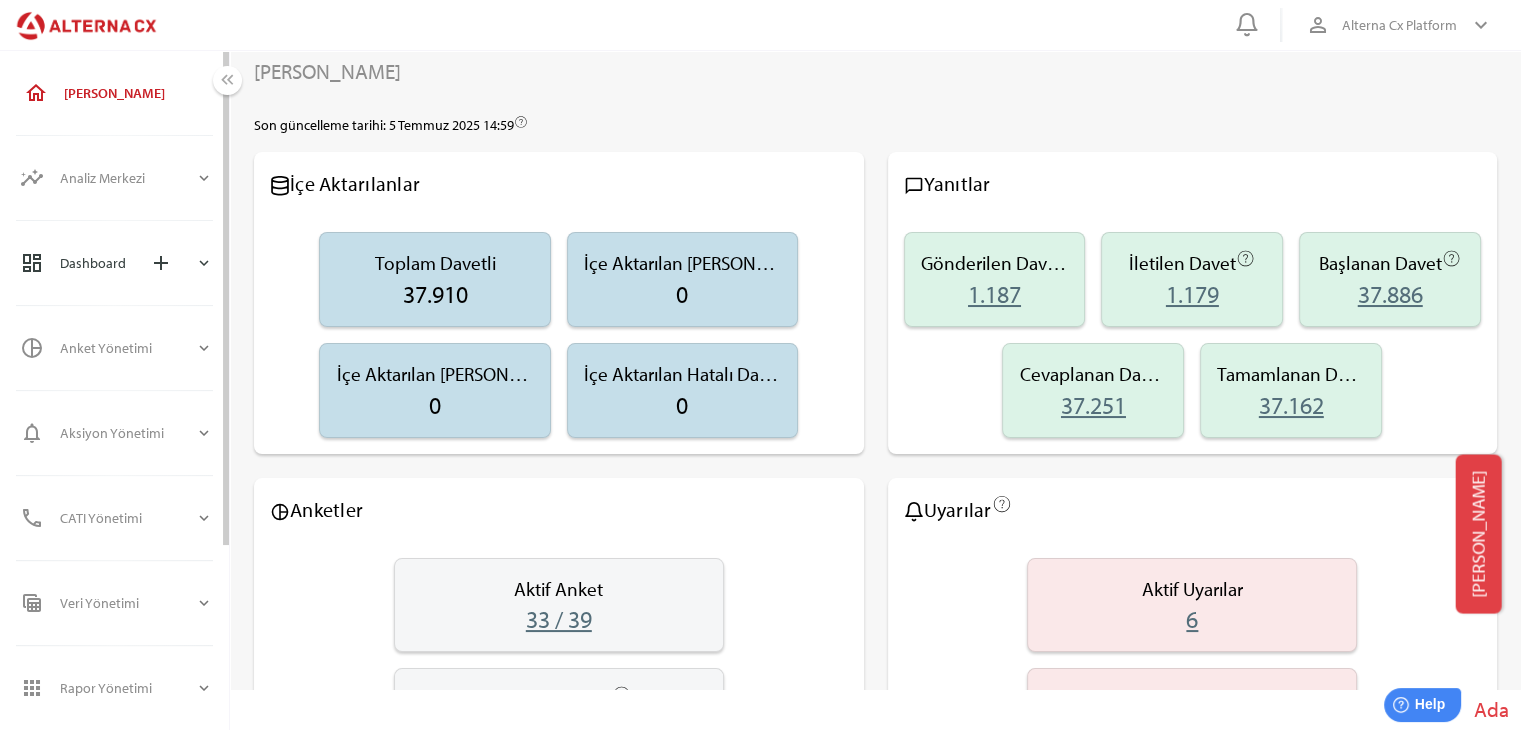 click on "dashboard" at bounding box center [40, 263] 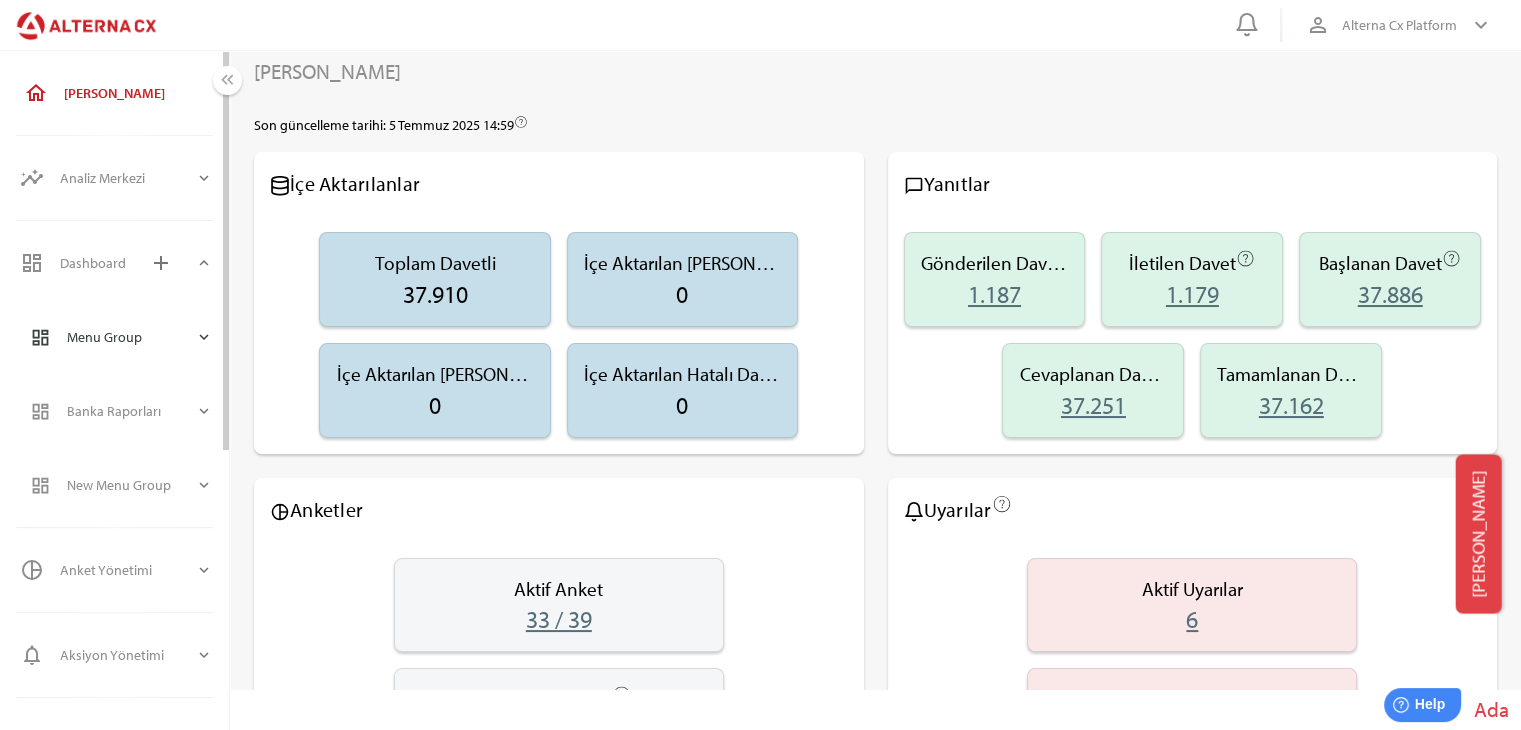 click on "Menu Group" at bounding box center (131, 337) 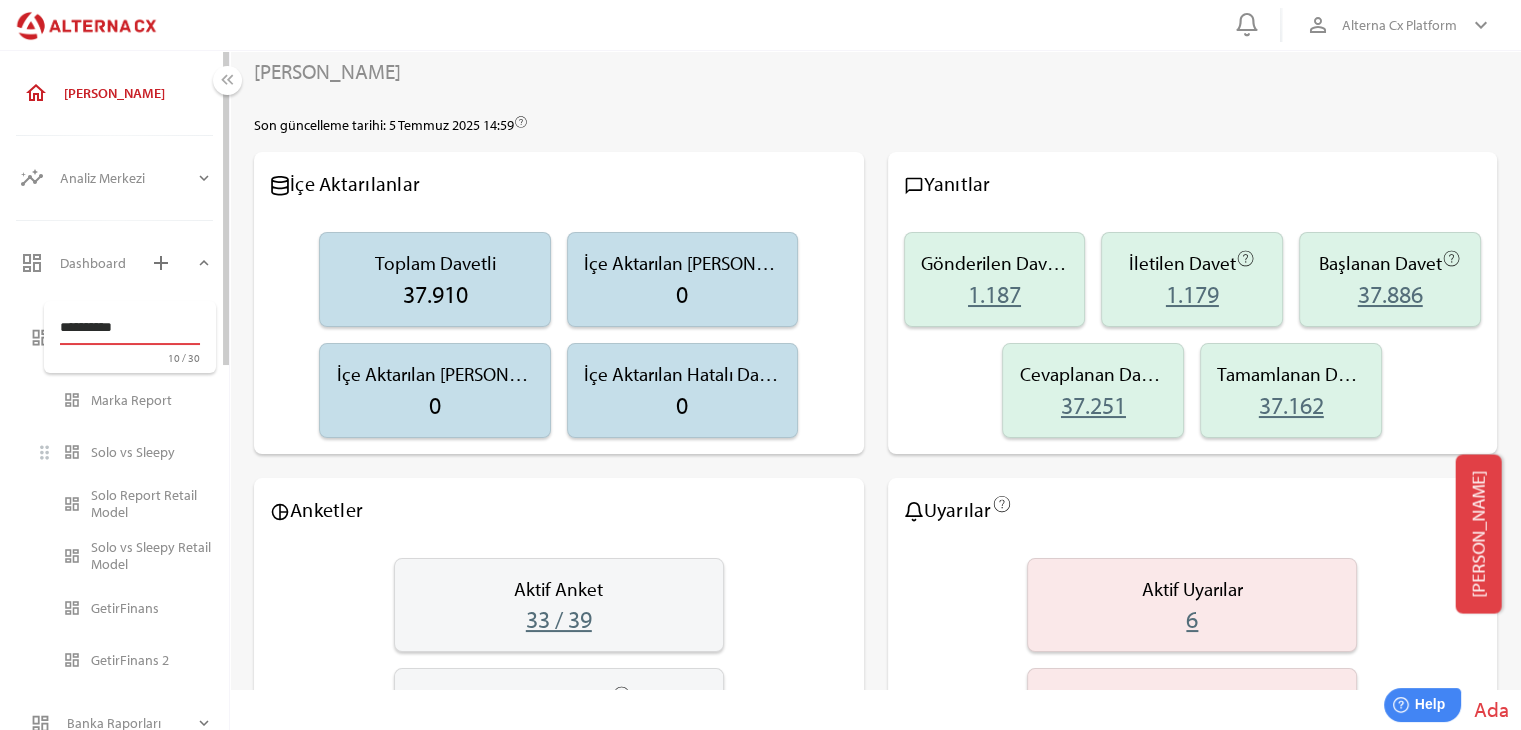 click on "Solo vs Sleepy" at bounding box center [152, 452] 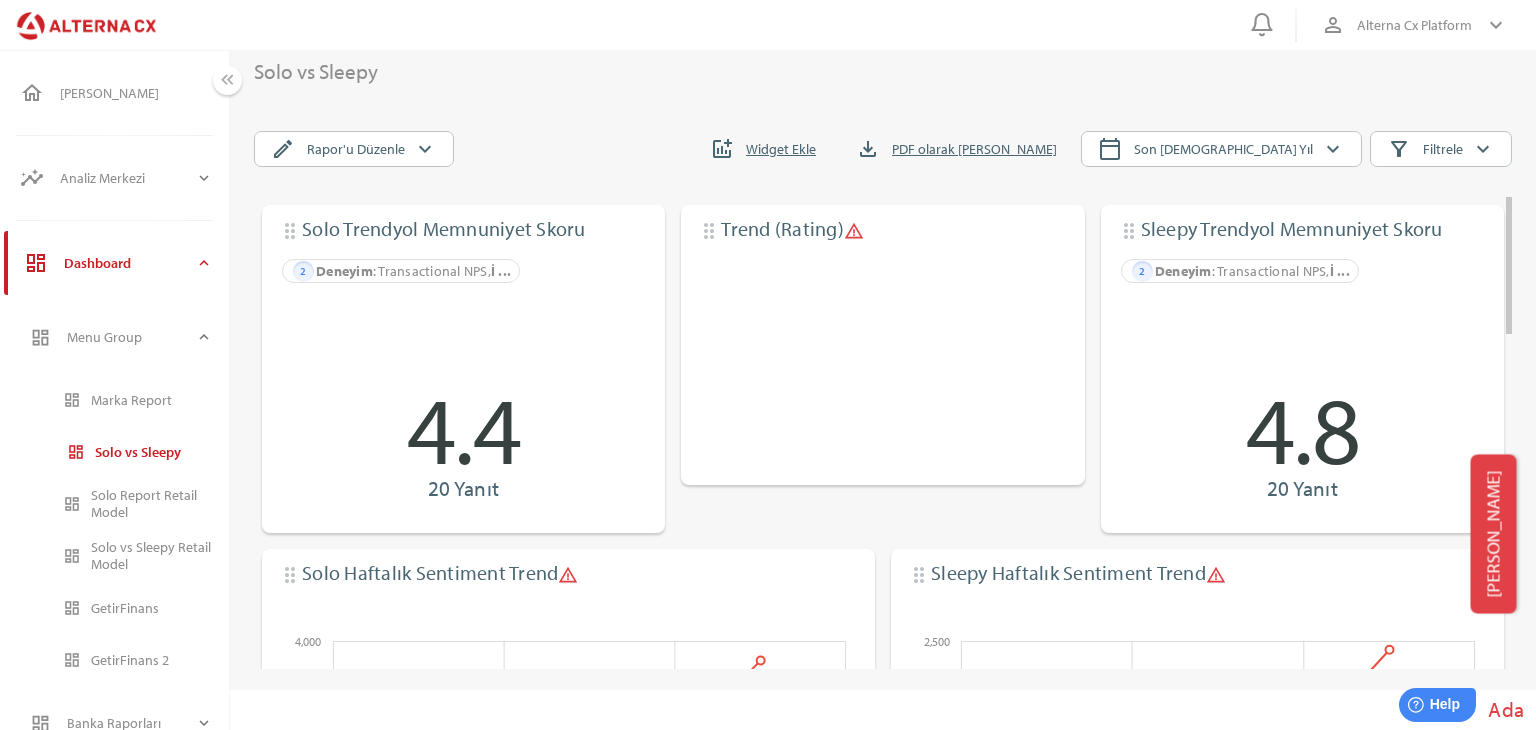 click on "keyboard_double_arrow_left" at bounding box center (227, 80) 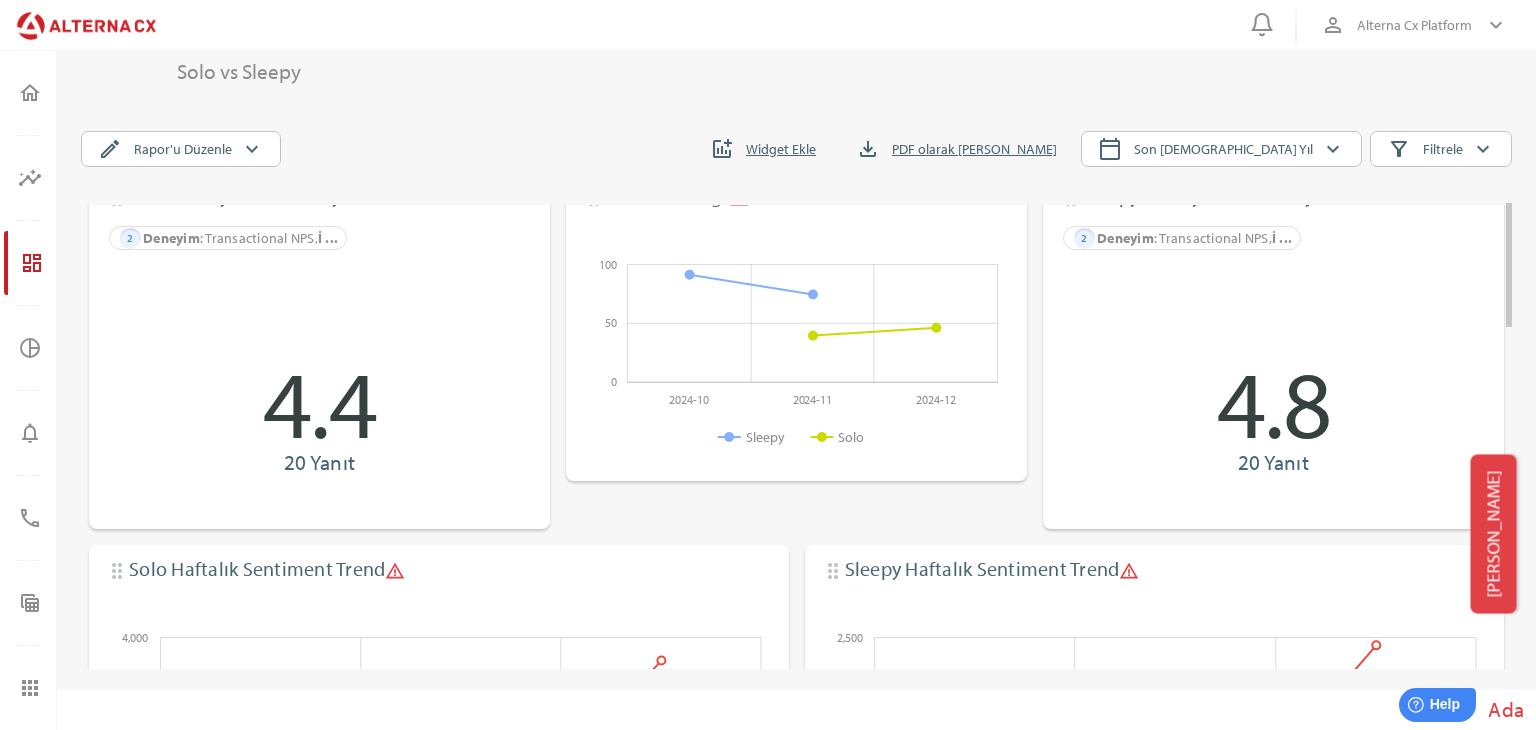 scroll, scrollTop: 0, scrollLeft: 0, axis: both 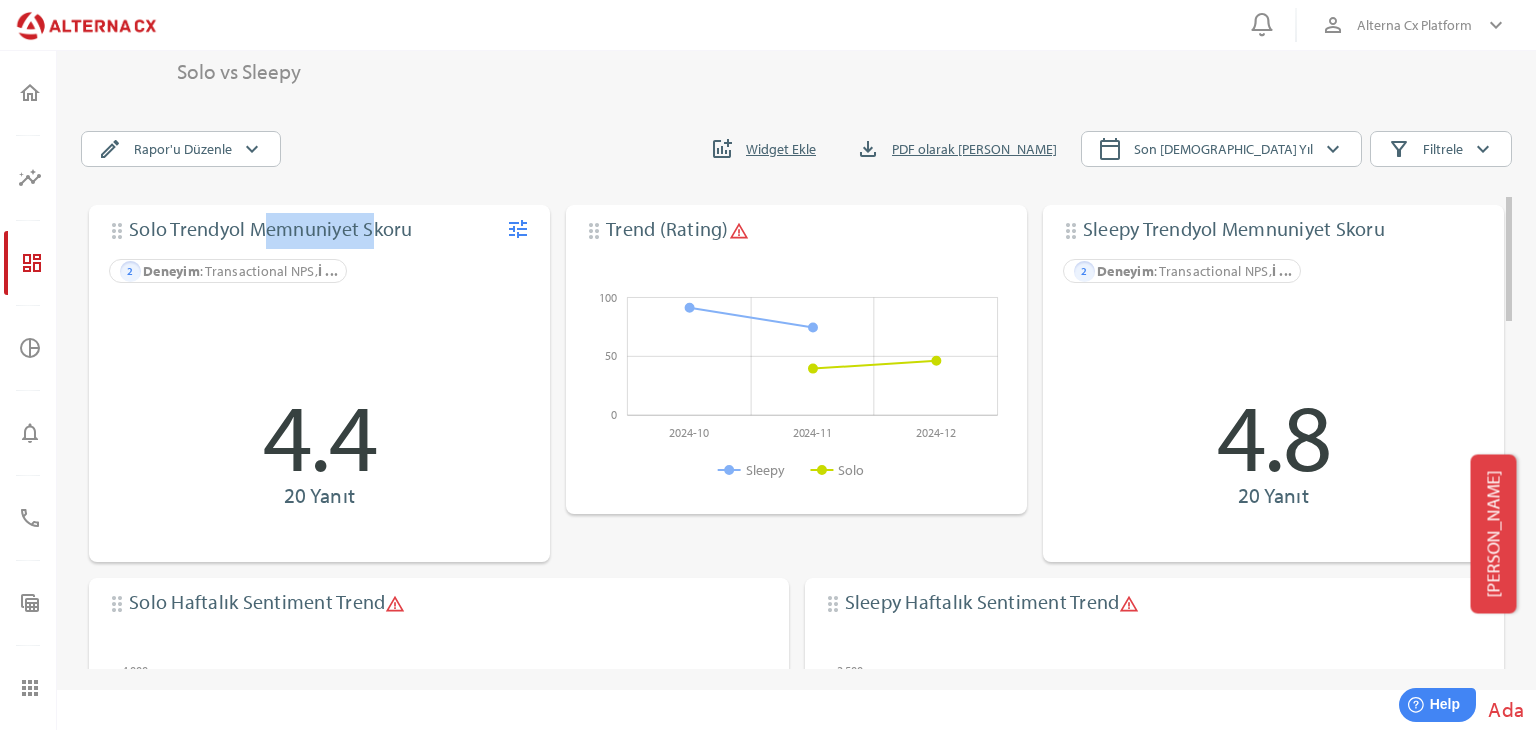 drag, startPoint x: 168, startPoint y: 182, endPoint x: 269, endPoint y: 191, distance: 101.4002 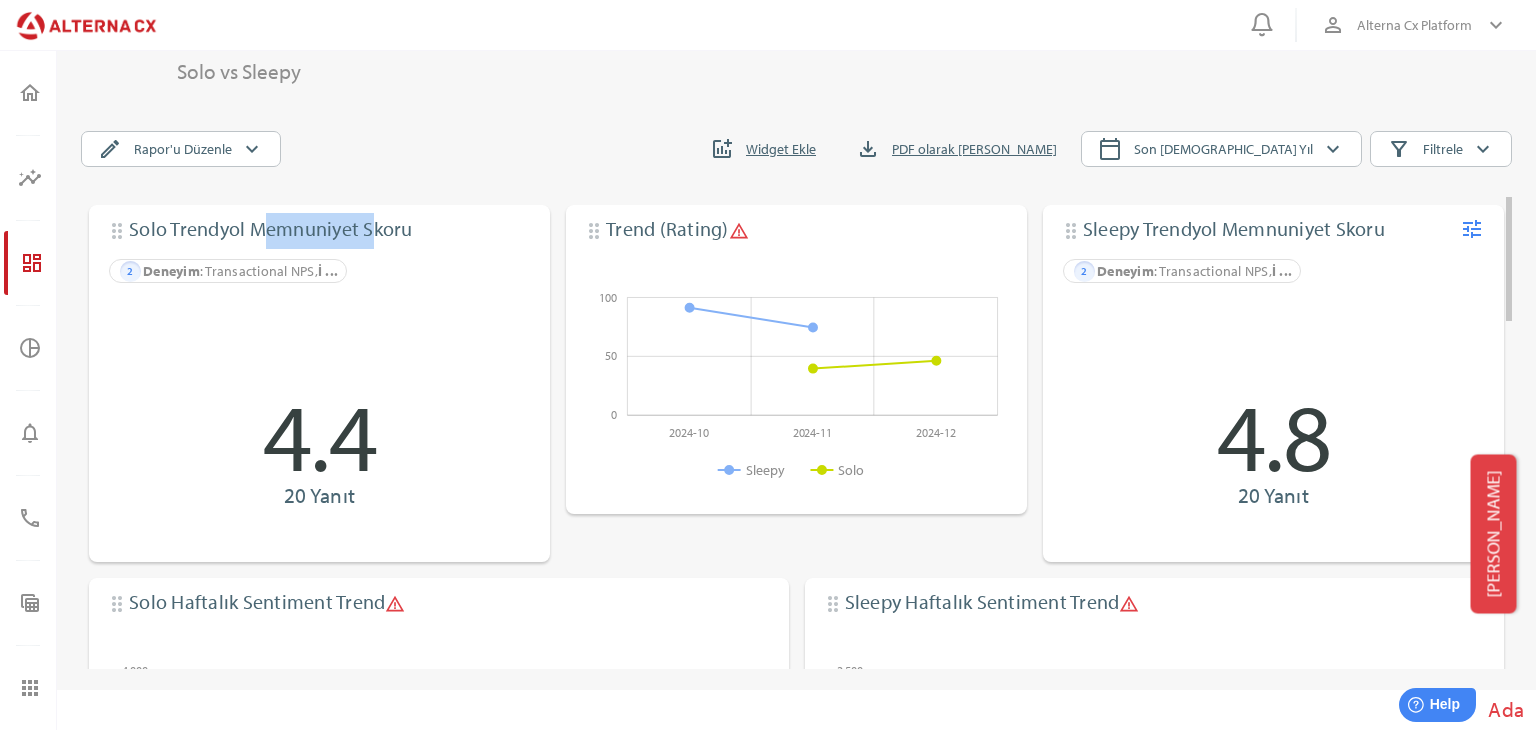 drag, startPoint x: 1140, startPoint y: 184, endPoint x: 1330, endPoint y: 185, distance: 190.00262 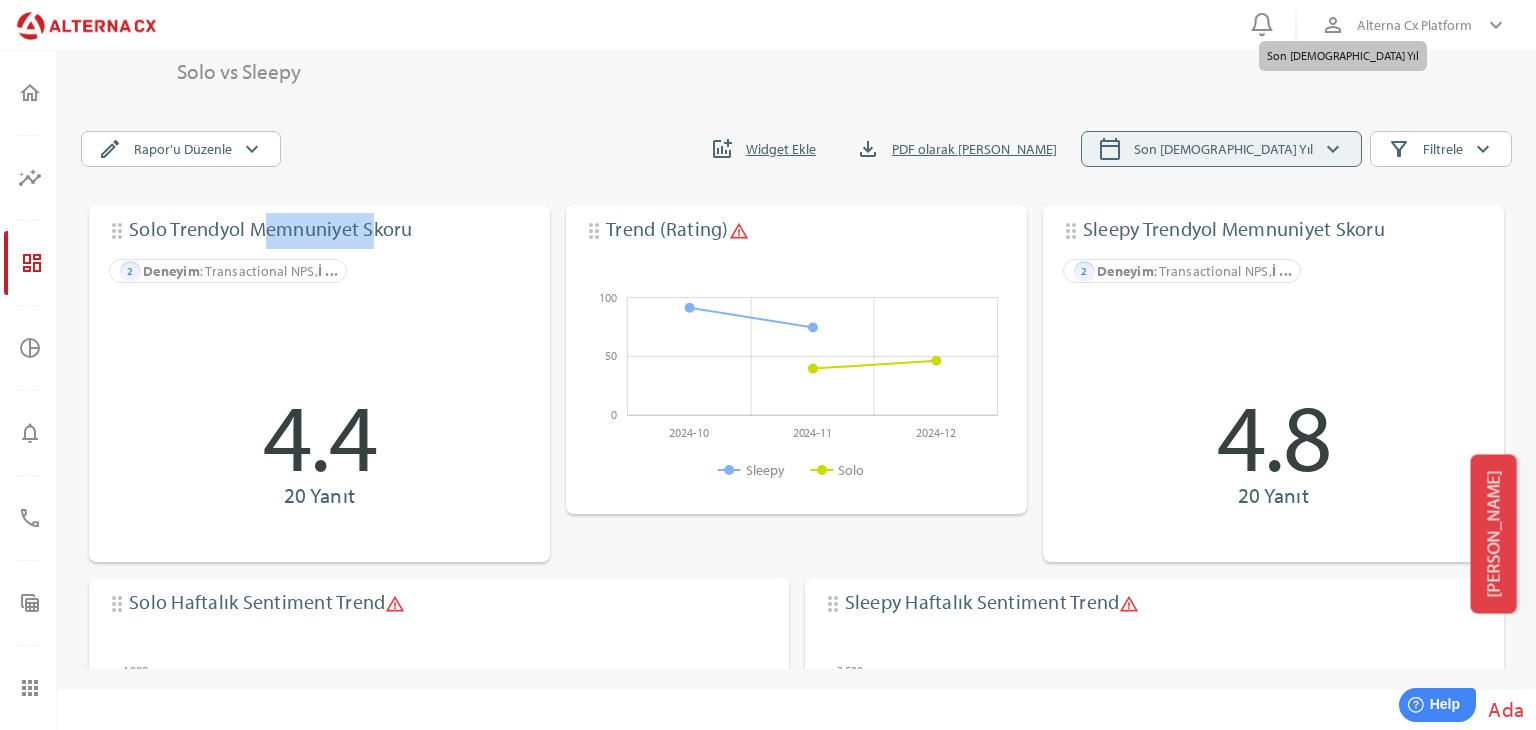 click on "Son [DEMOGRAPHIC_DATA] Yıl" at bounding box center [1223, 149] 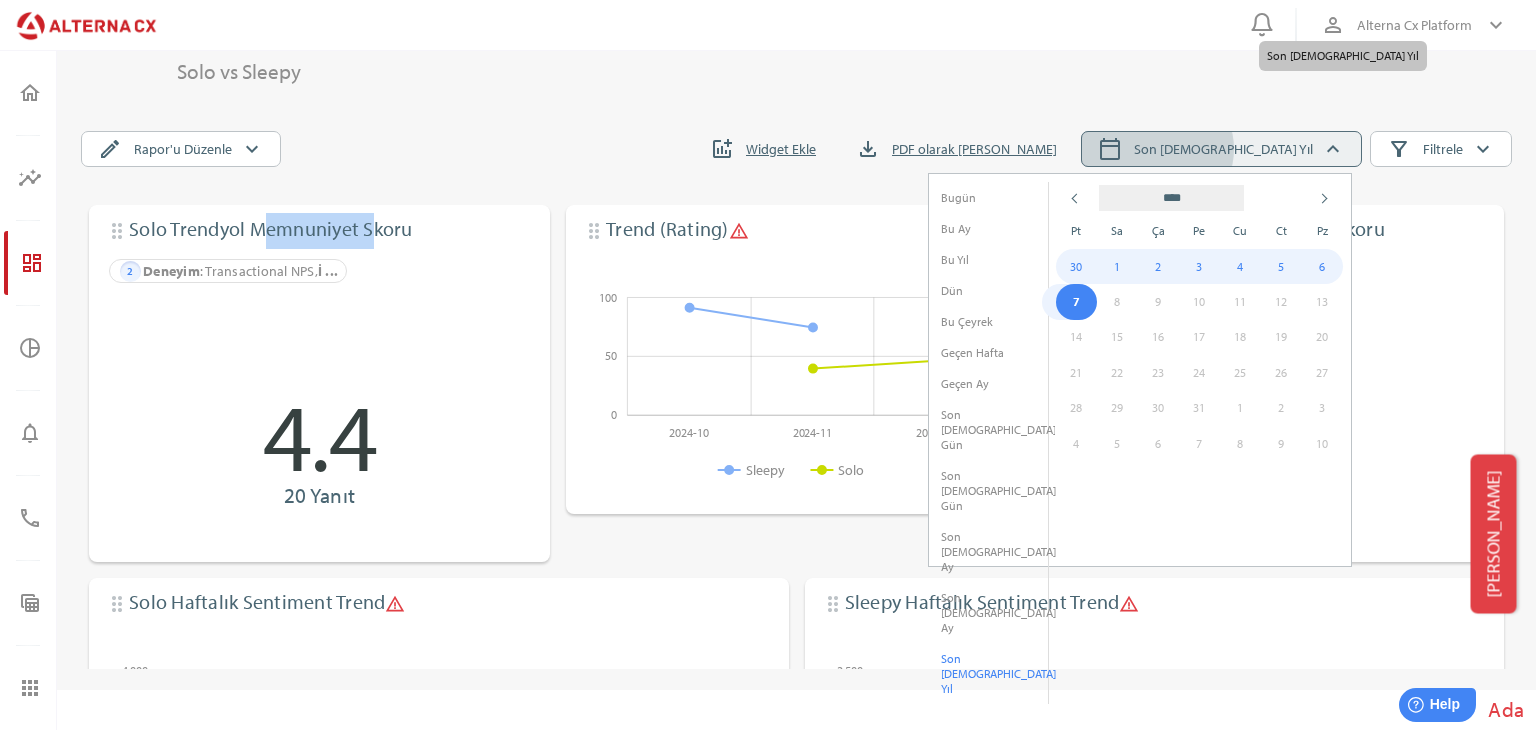 click on "Son [DEMOGRAPHIC_DATA] Yıl" at bounding box center (1223, 149) 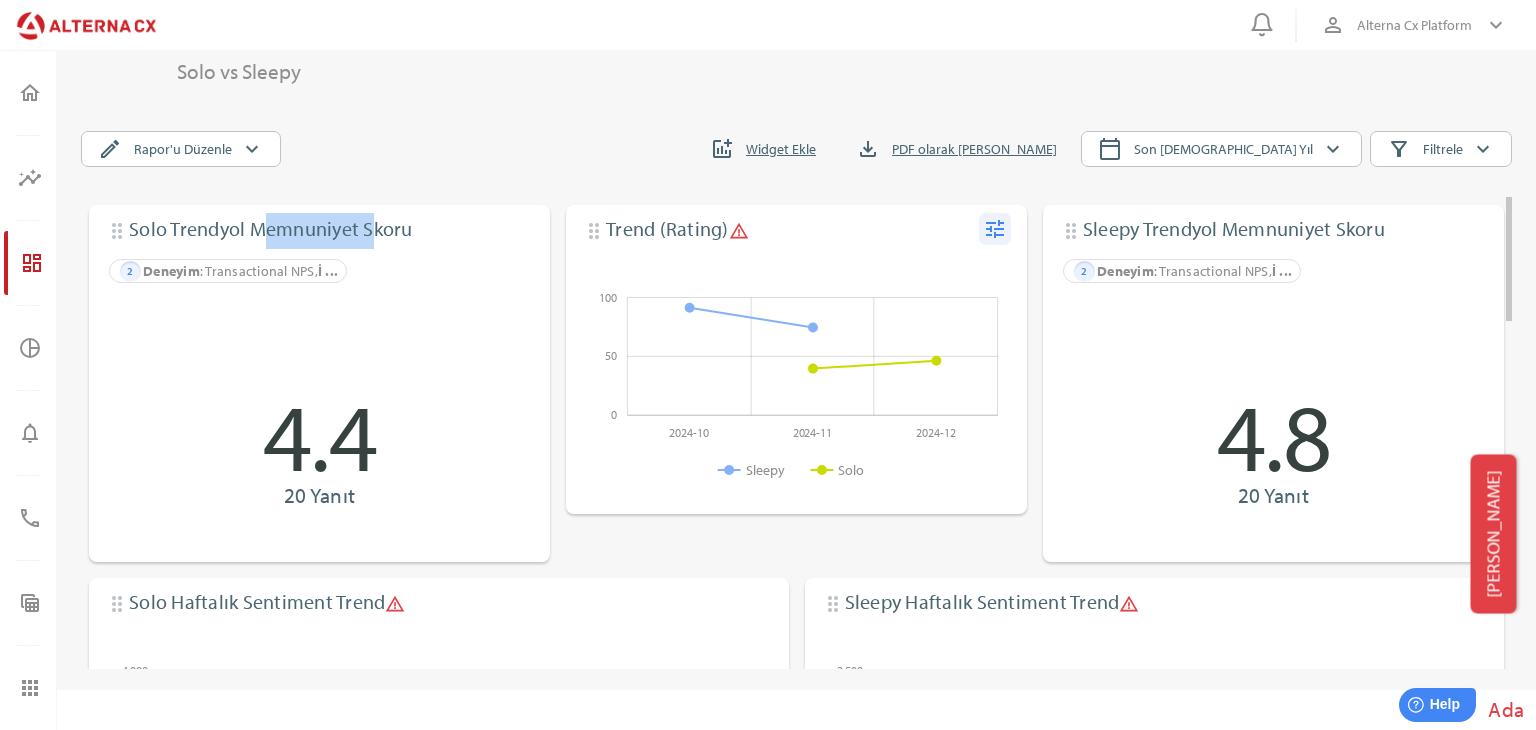 click on "tune" at bounding box center (995, 229) 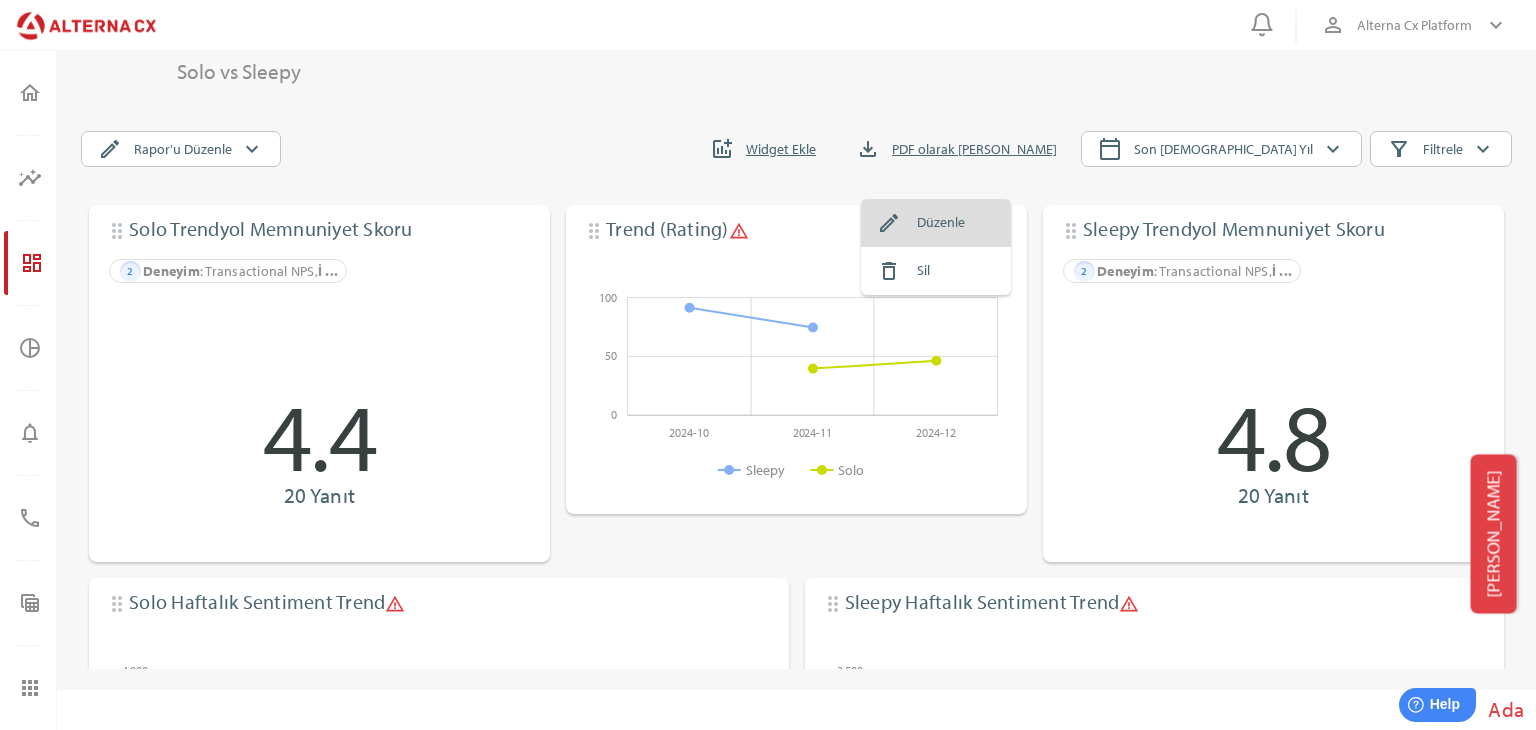click on "Düzenle" at bounding box center [956, 223] 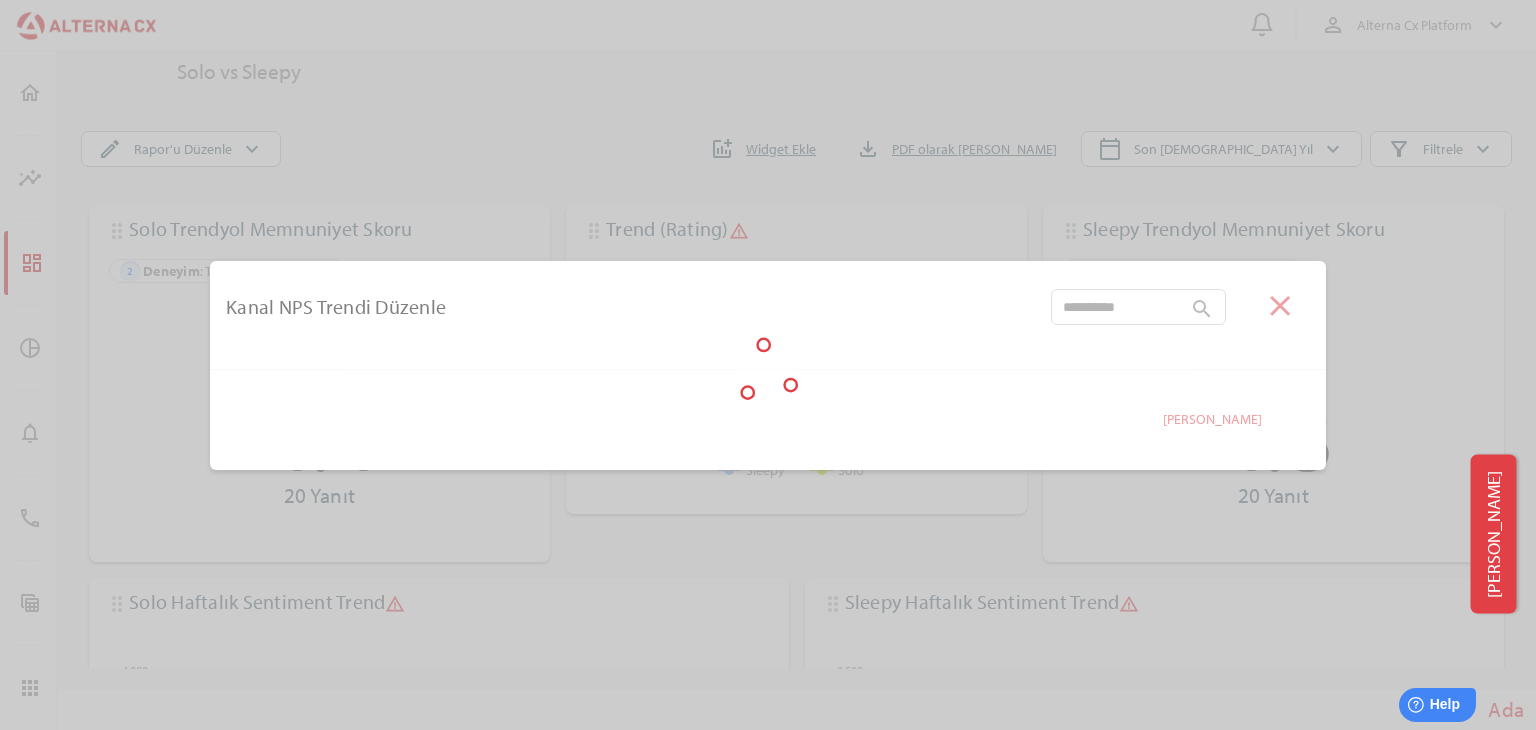 type on "**********" 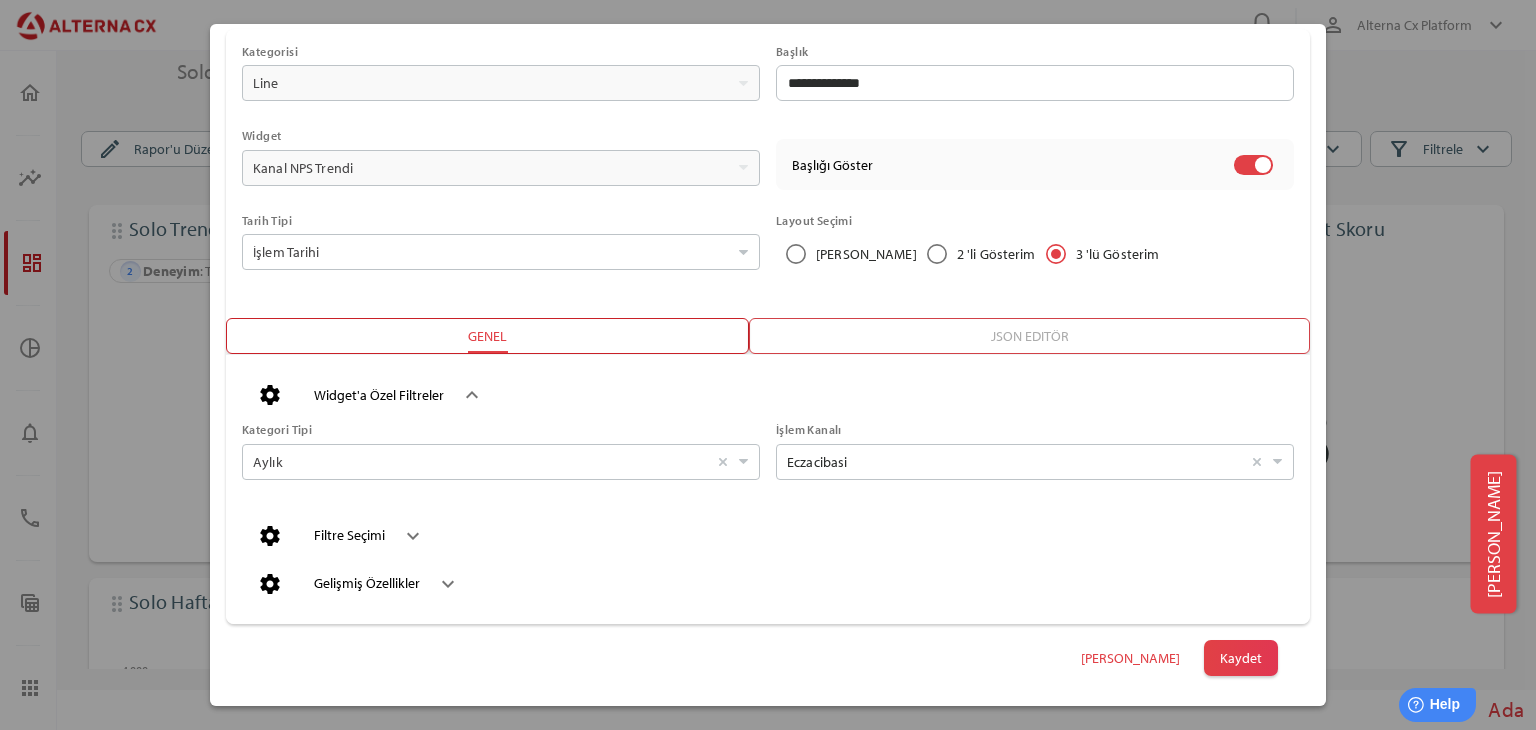 scroll, scrollTop: 122, scrollLeft: 0, axis: vertical 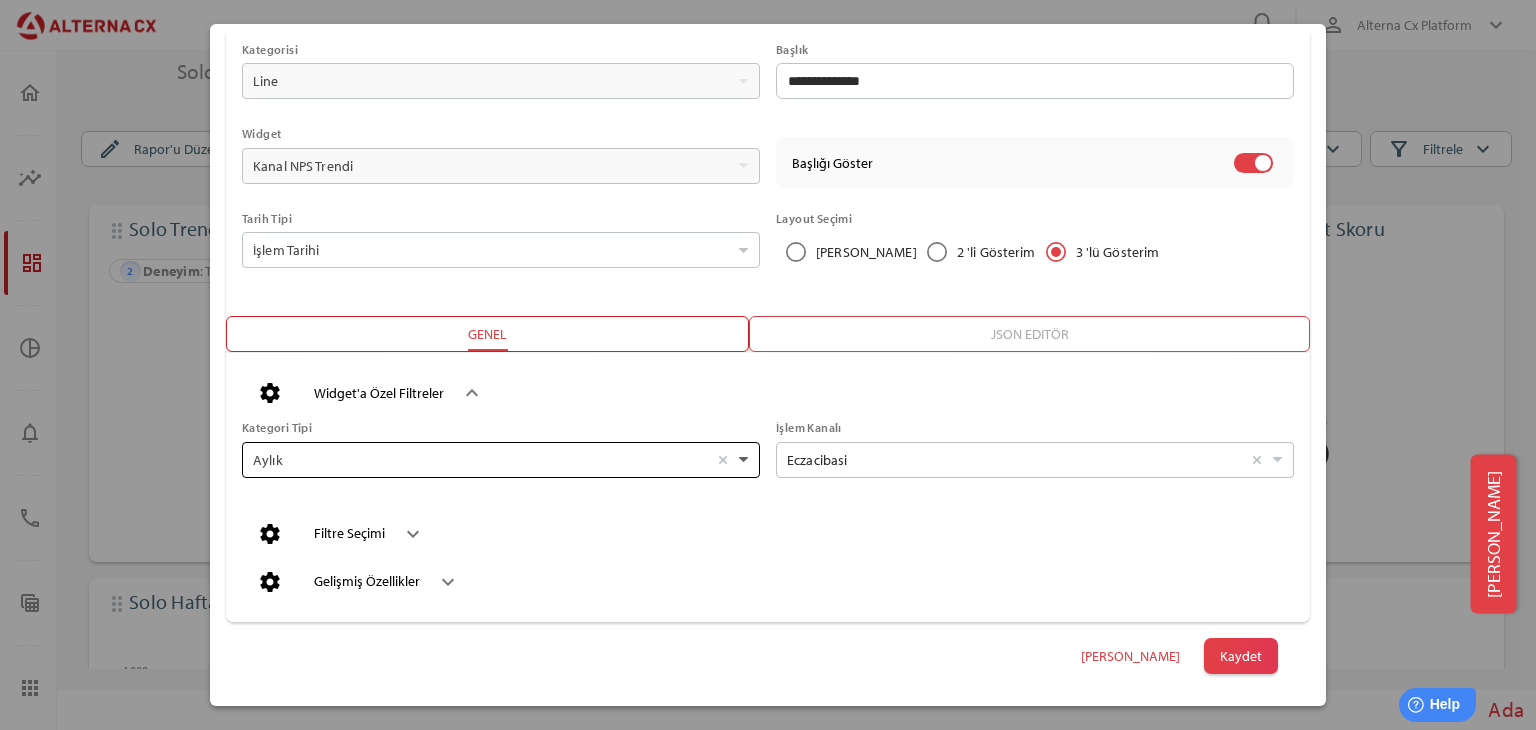 click at bounding box center (743, 460) 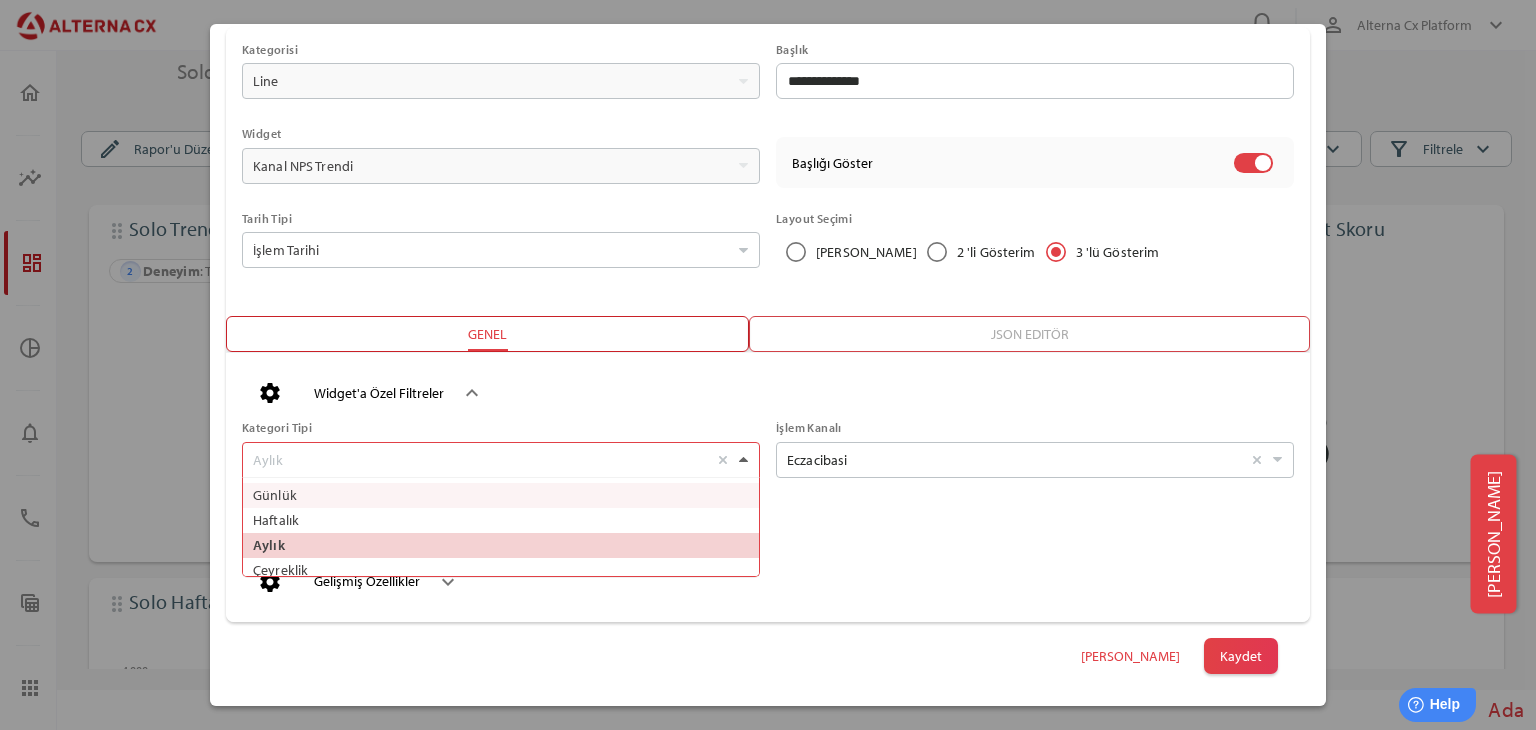 scroll, scrollTop: 101, scrollLeft: 526, axis: both 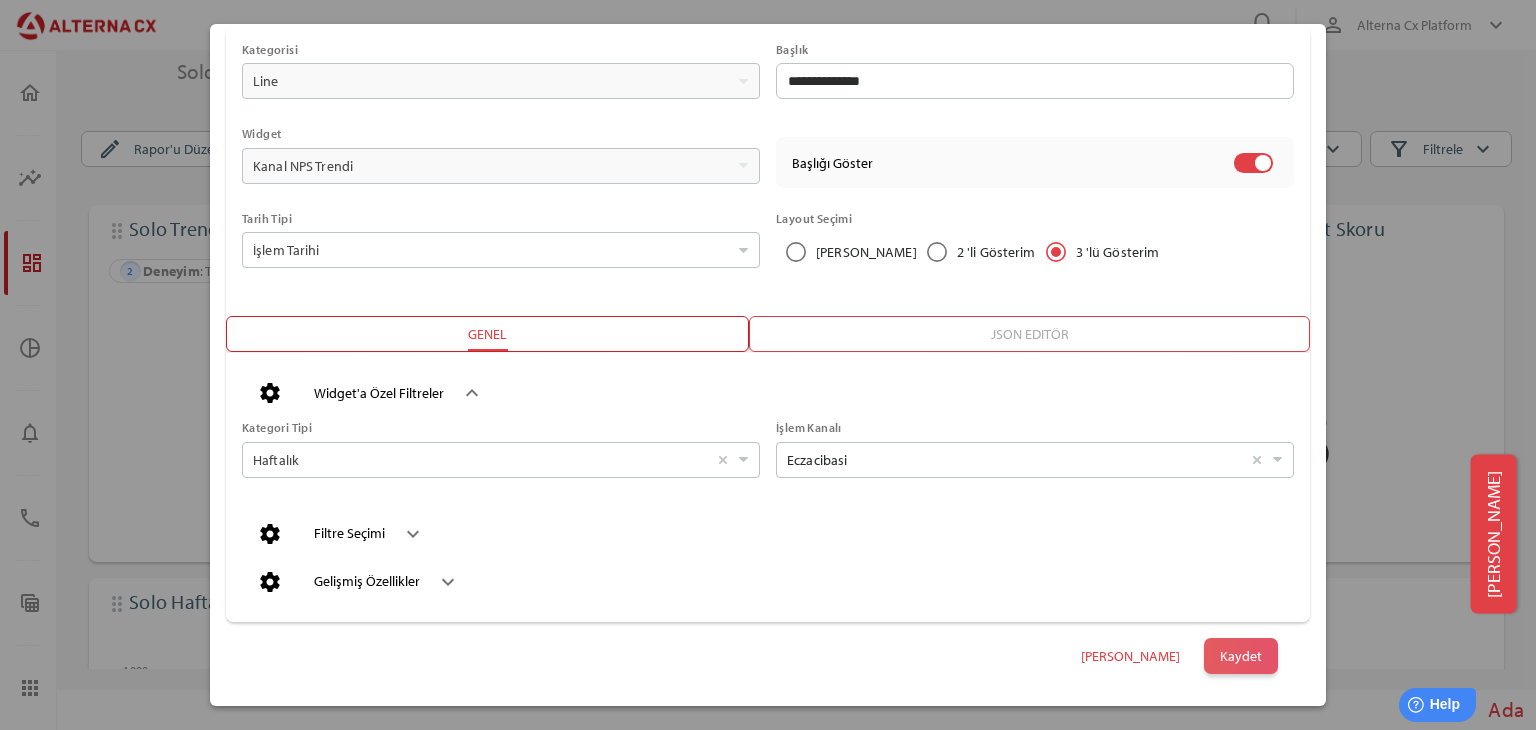 click on "Kaydet" at bounding box center [1241, 656] 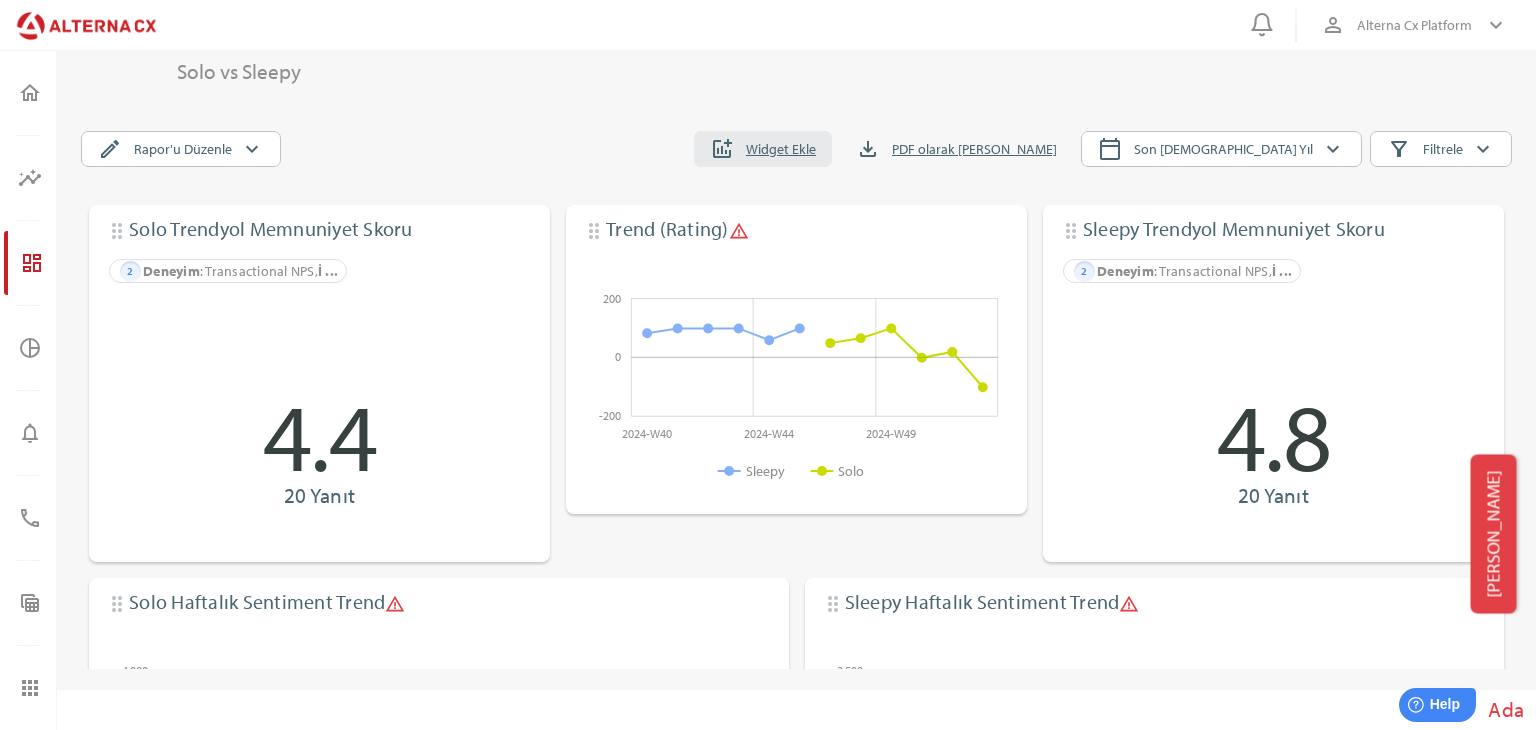 click on "Widget Ekle" at bounding box center [781, 149] 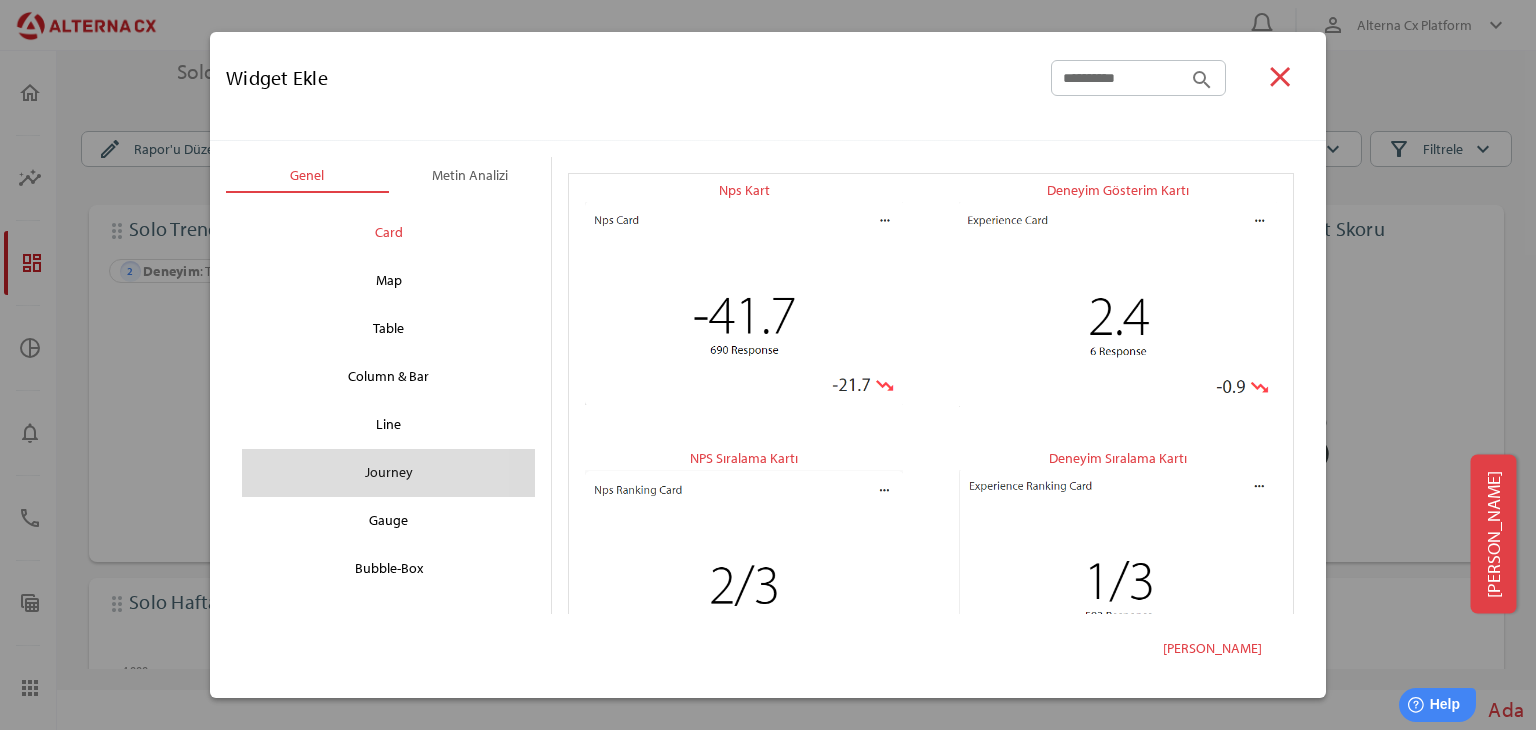 click on "Journey" at bounding box center [388, 473] 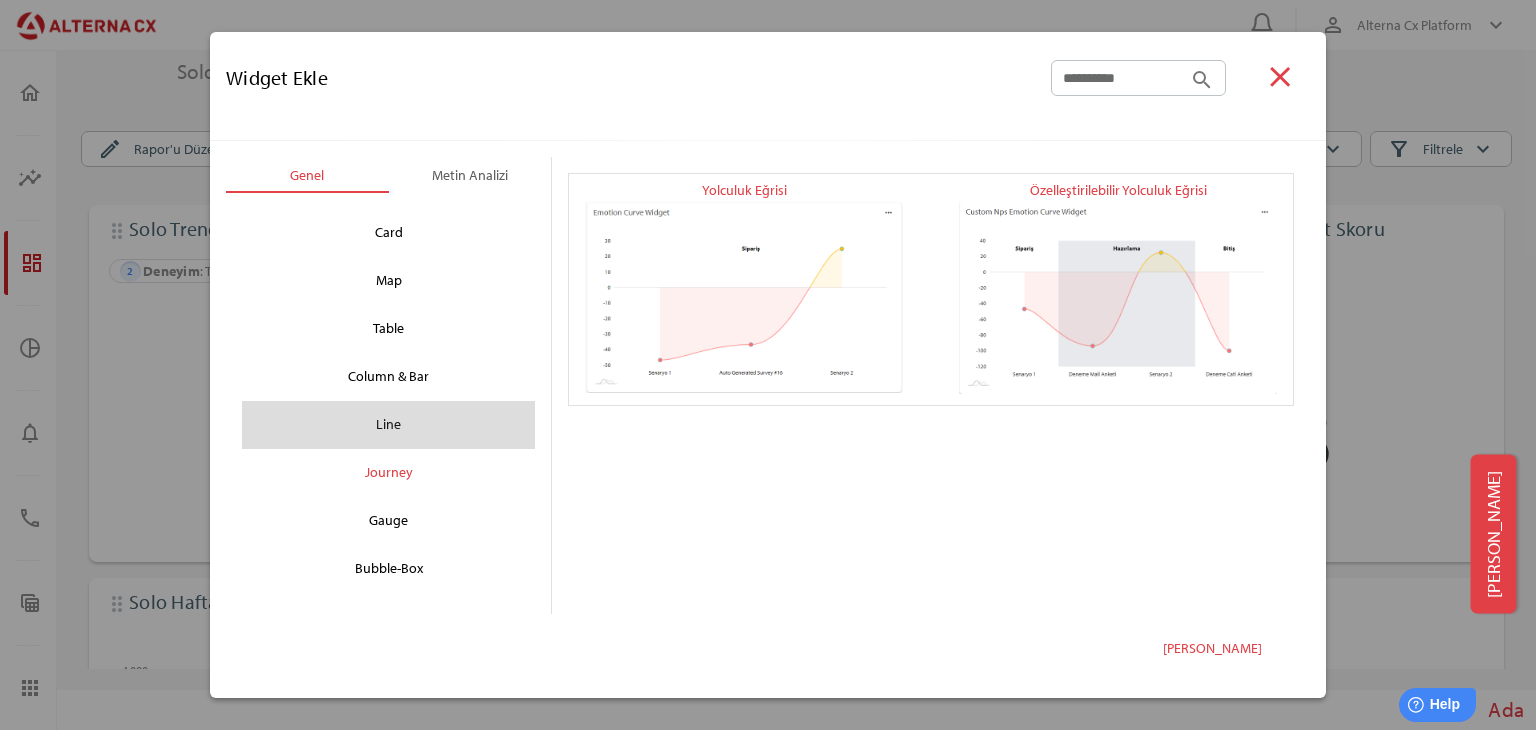 click on "Line" at bounding box center [388, 425] 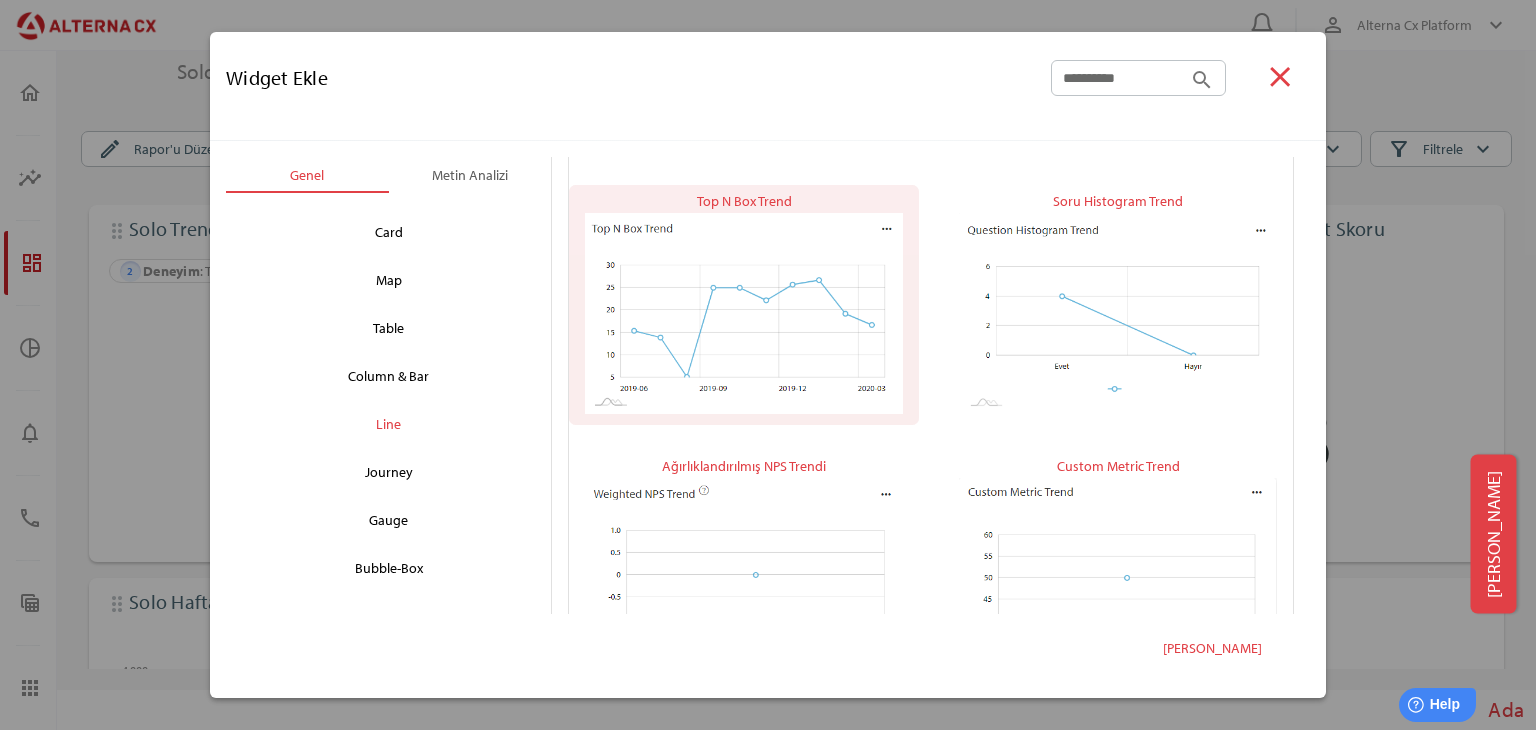 scroll, scrollTop: 800, scrollLeft: 0, axis: vertical 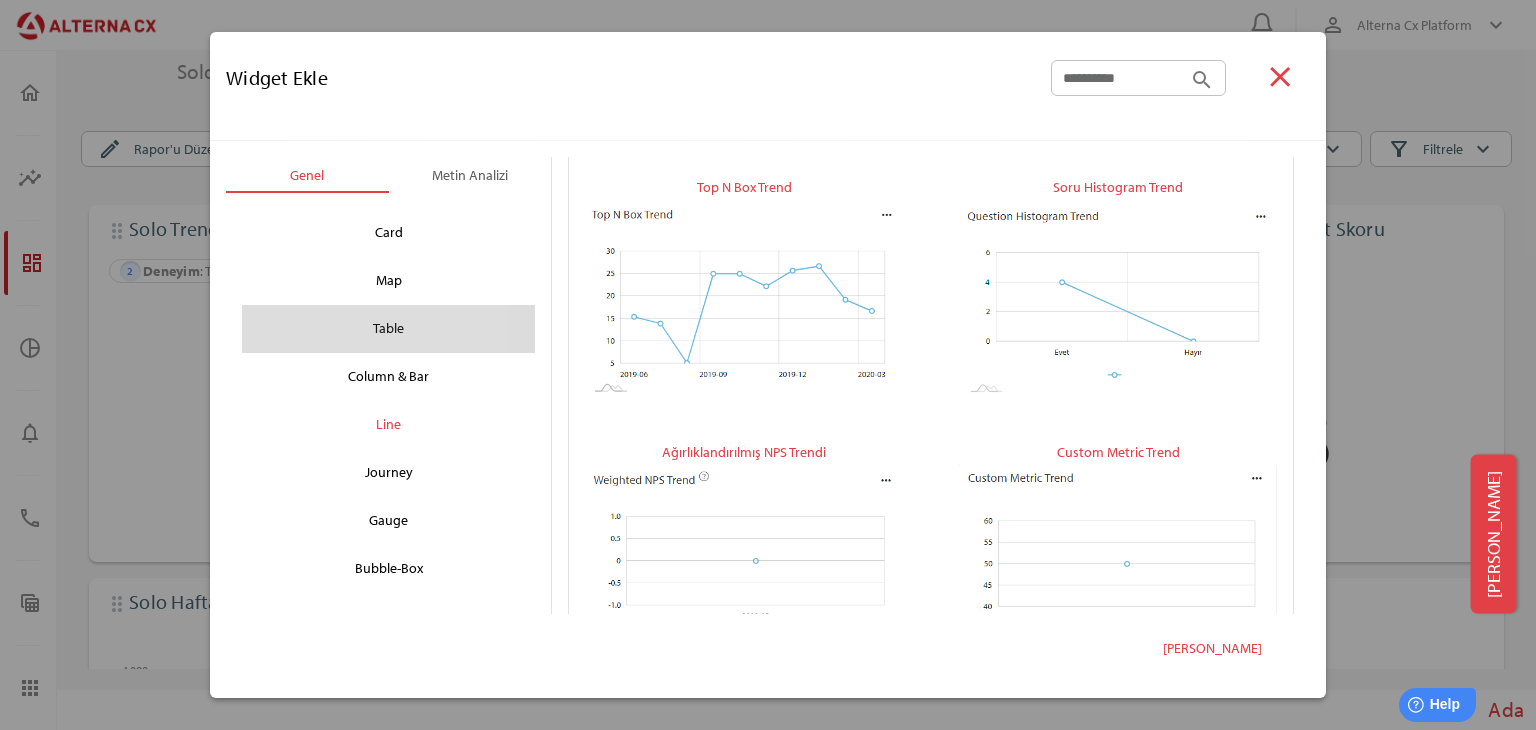 click on "Table" at bounding box center (388, 329) 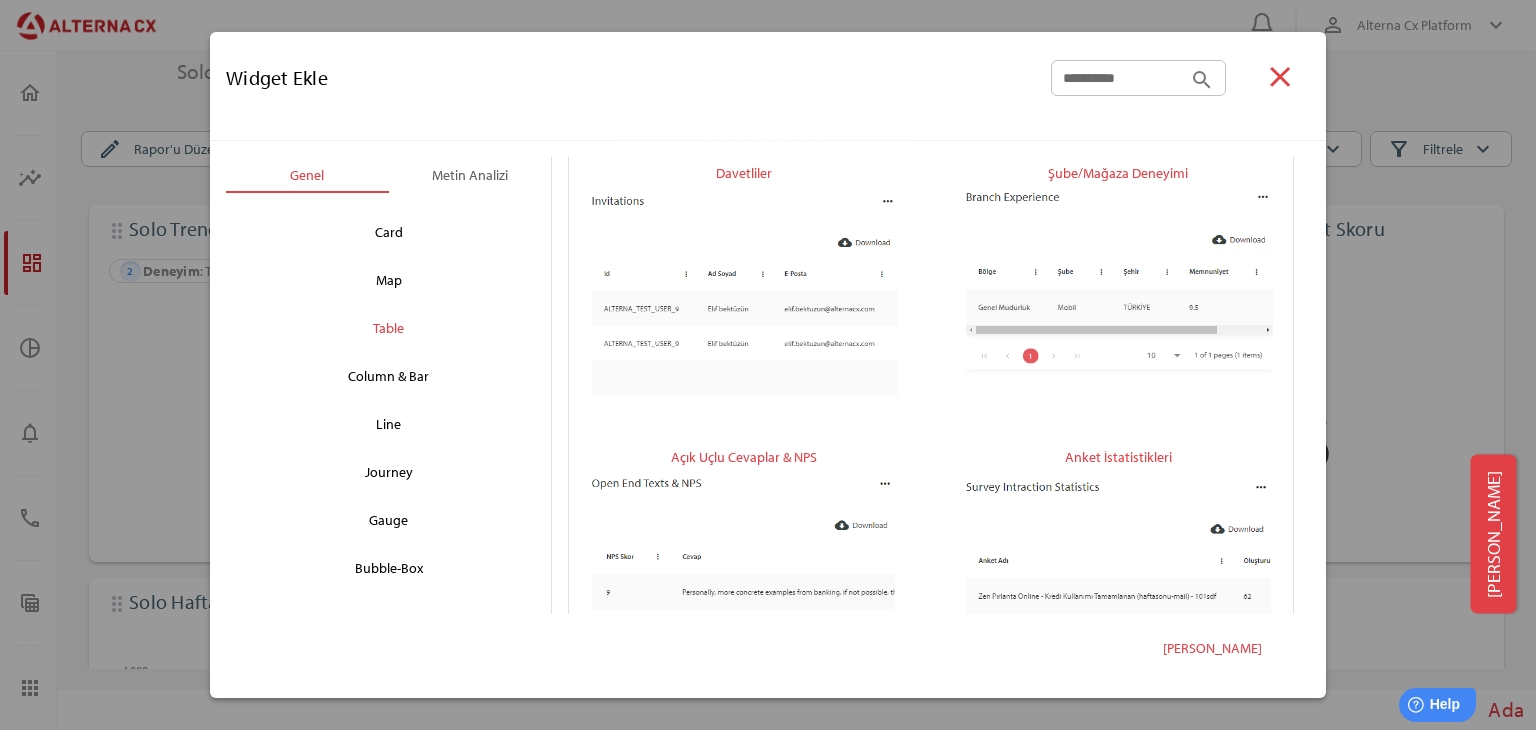 scroll, scrollTop: 300, scrollLeft: 0, axis: vertical 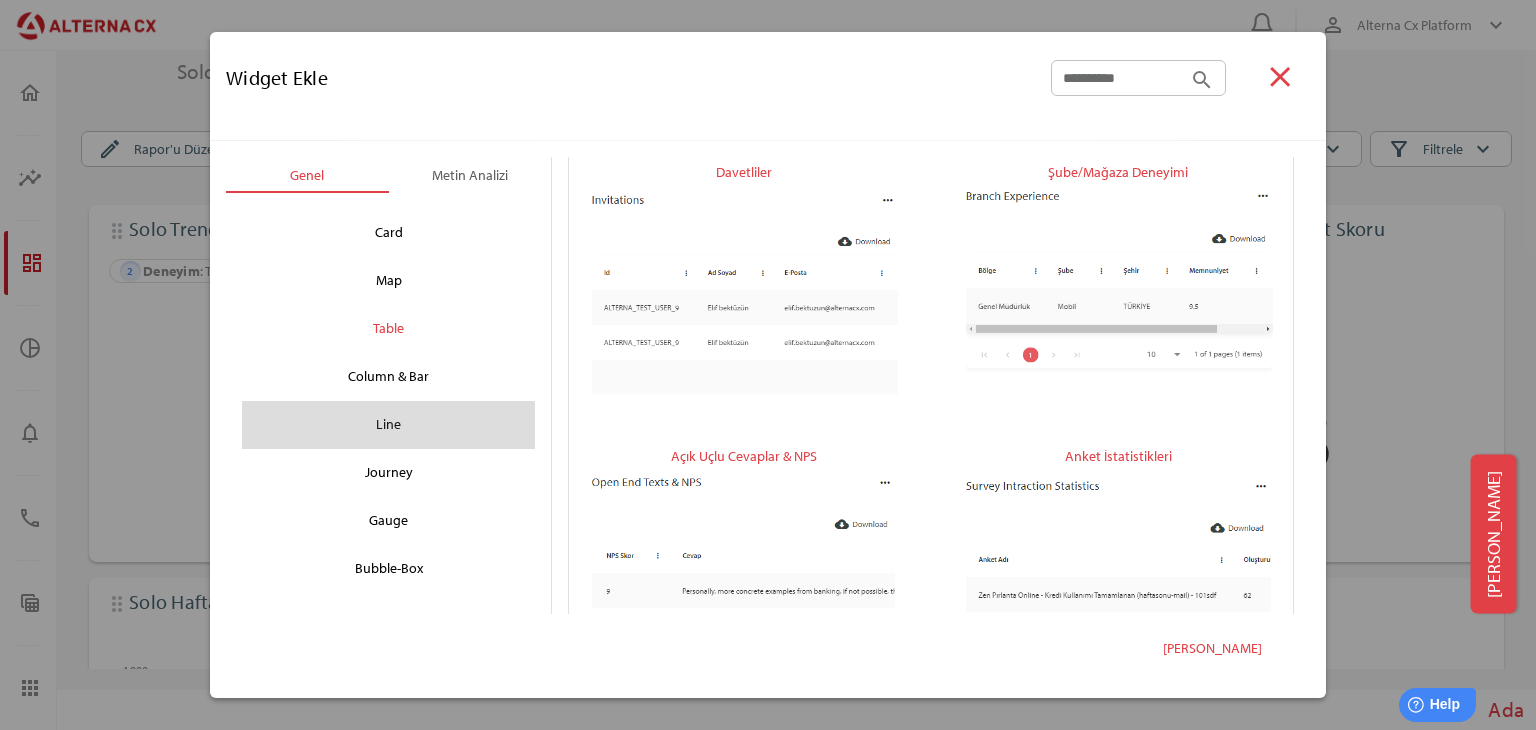click on "Line" at bounding box center (388, 425) 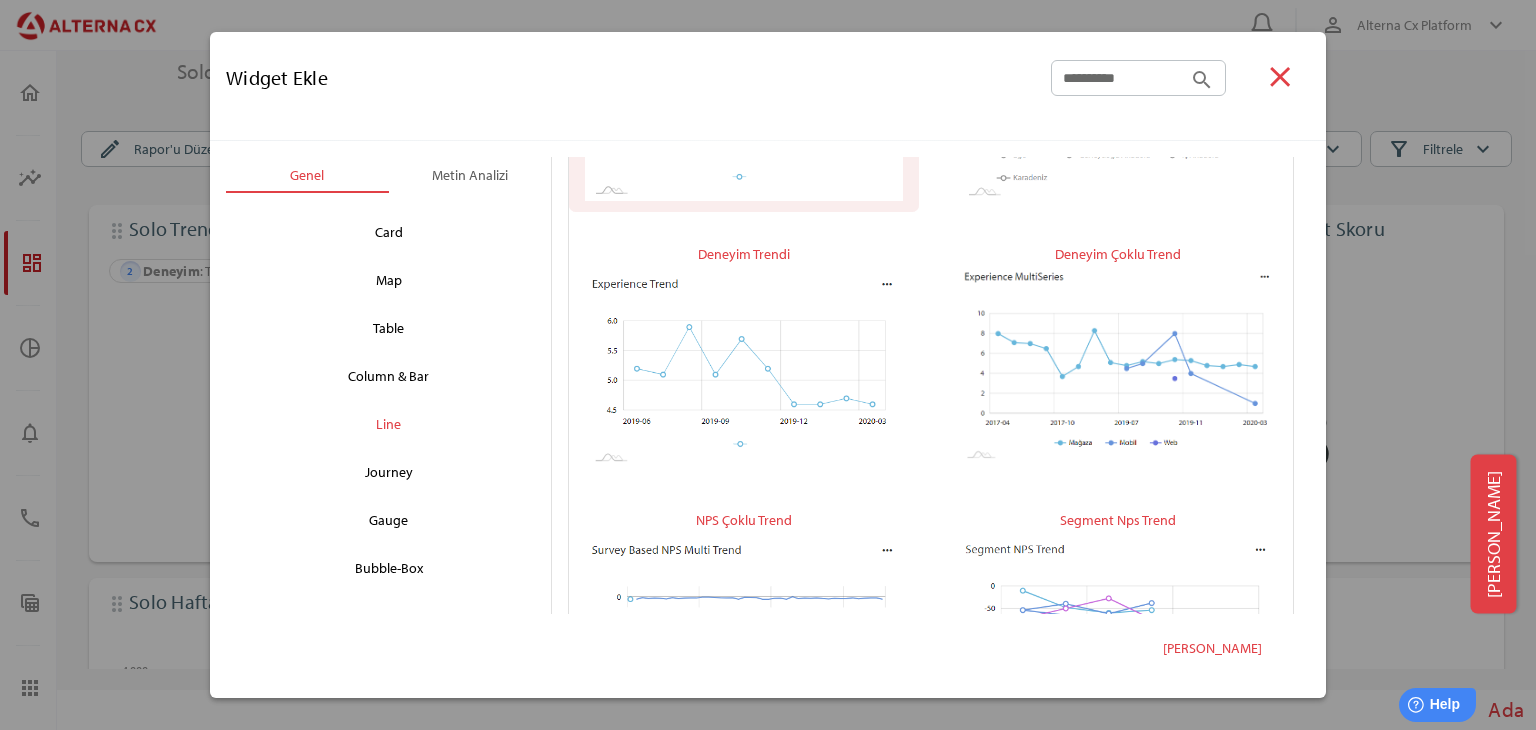 scroll, scrollTop: 400, scrollLeft: 0, axis: vertical 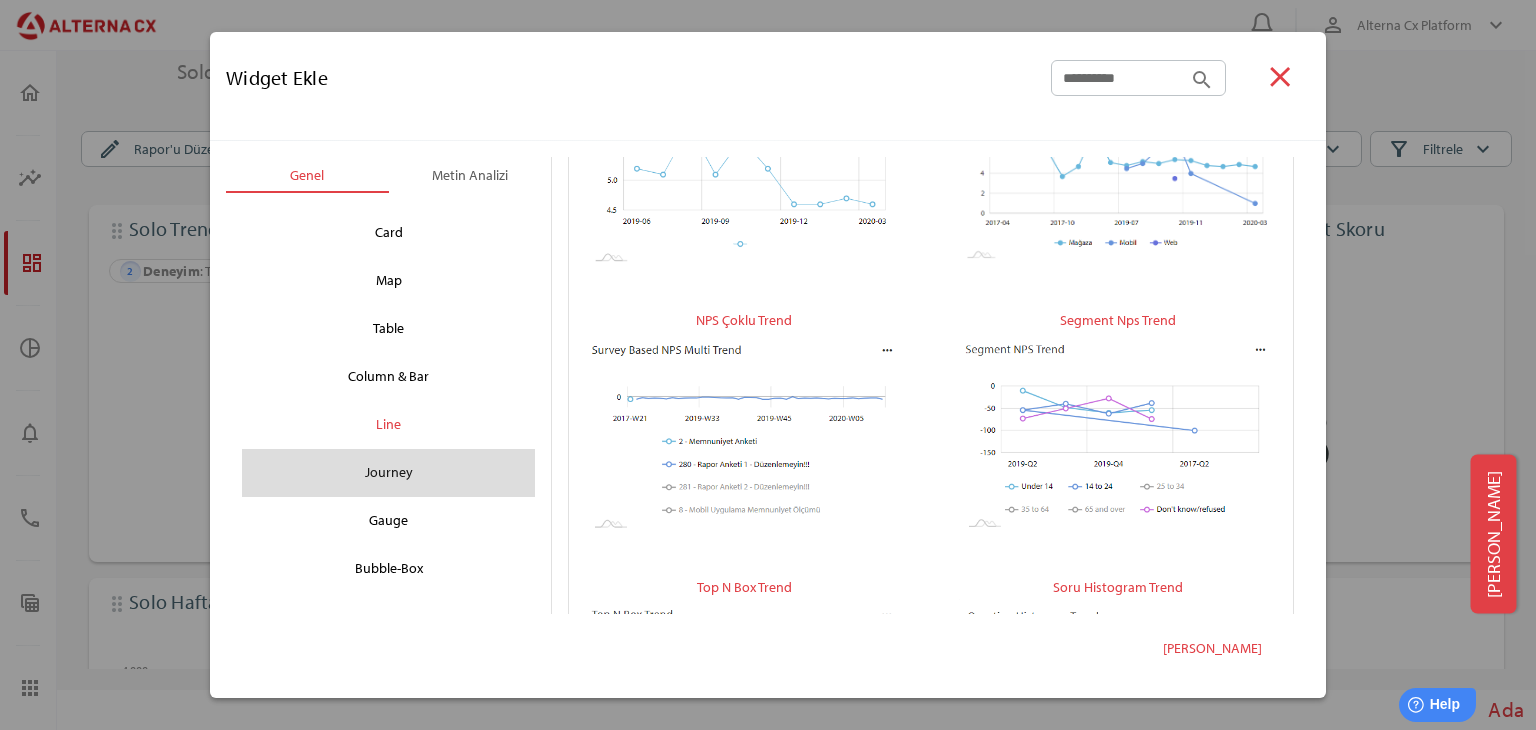 click on "Journey" at bounding box center (388, 473) 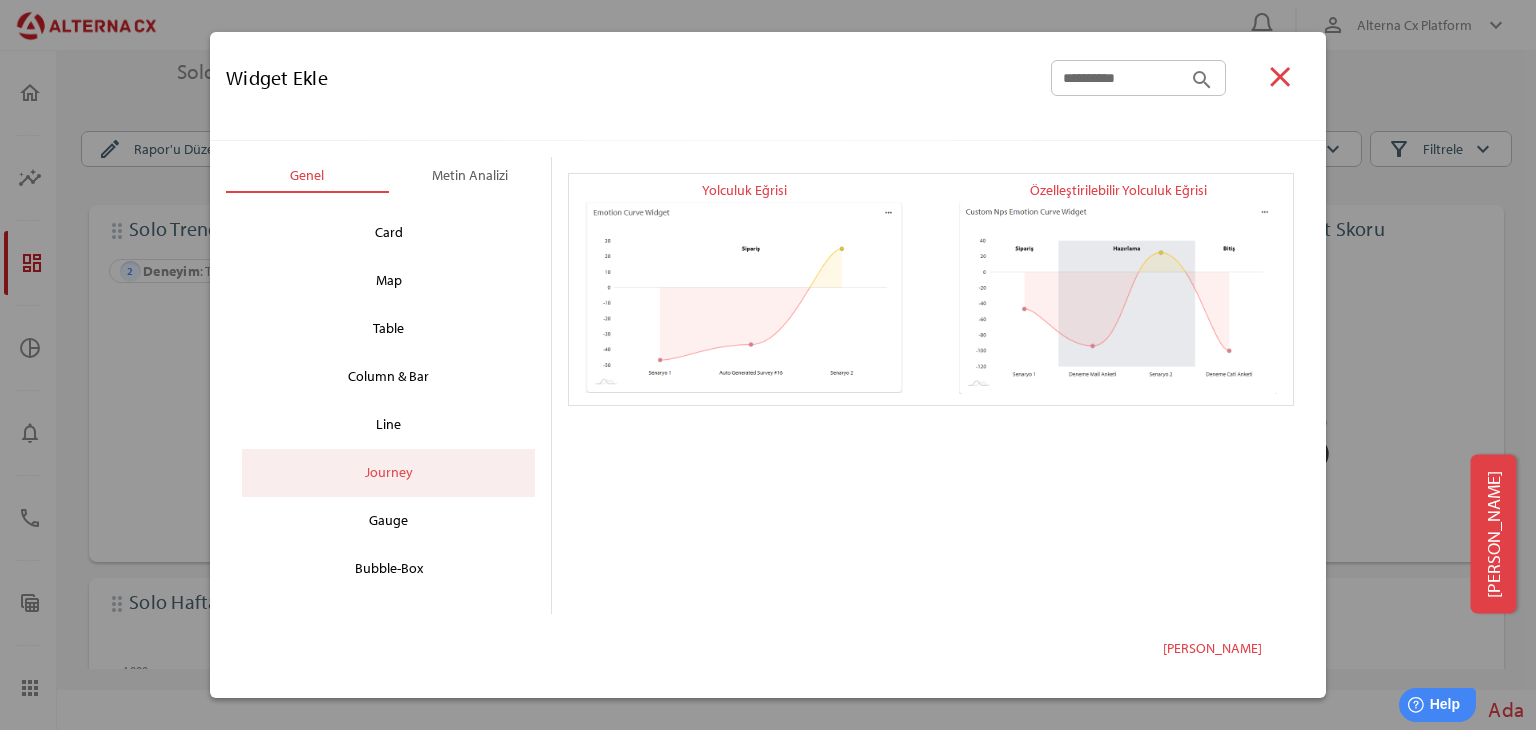 scroll, scrollTop: 0, scrollLeft: 0, axis: both 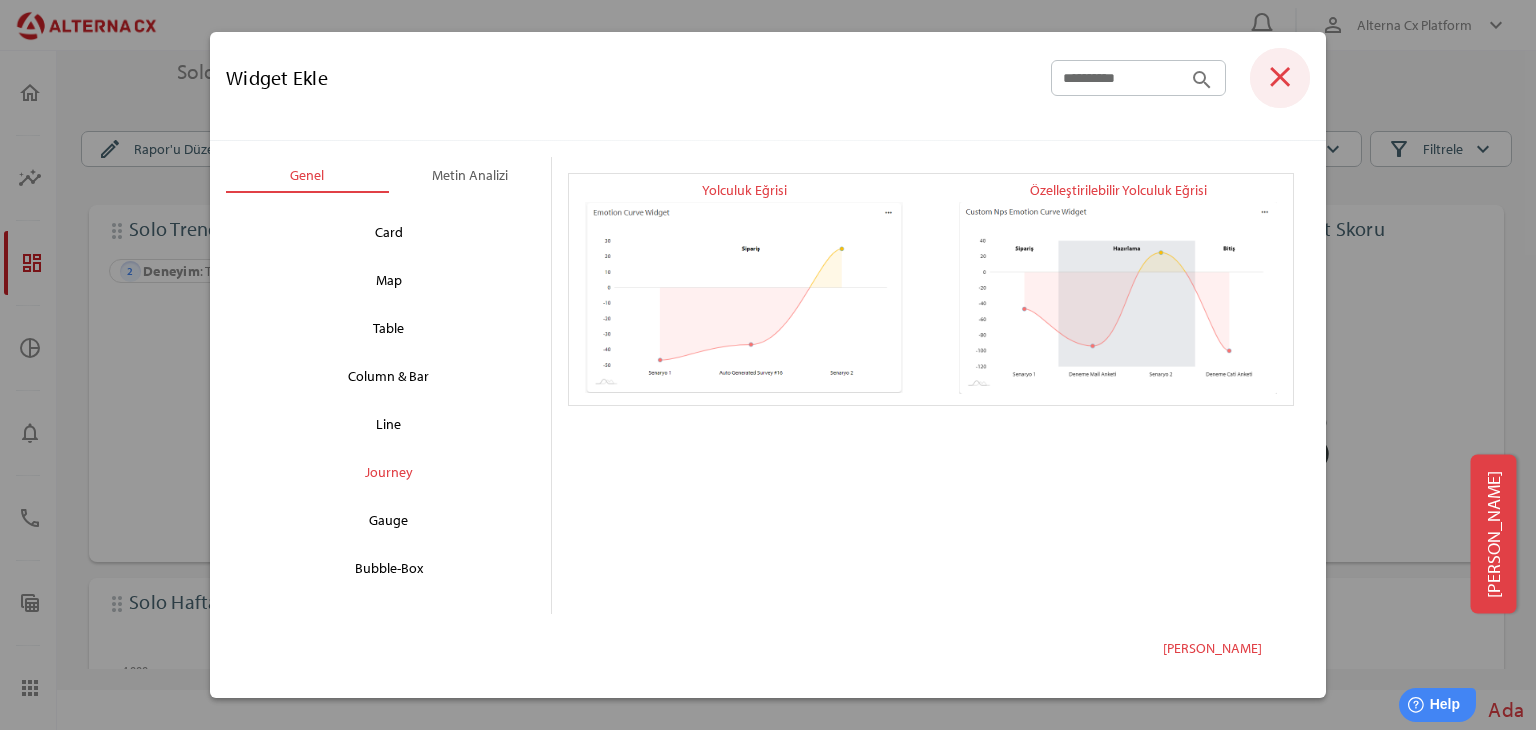 click on "close" at bounding box center [1280, 77] 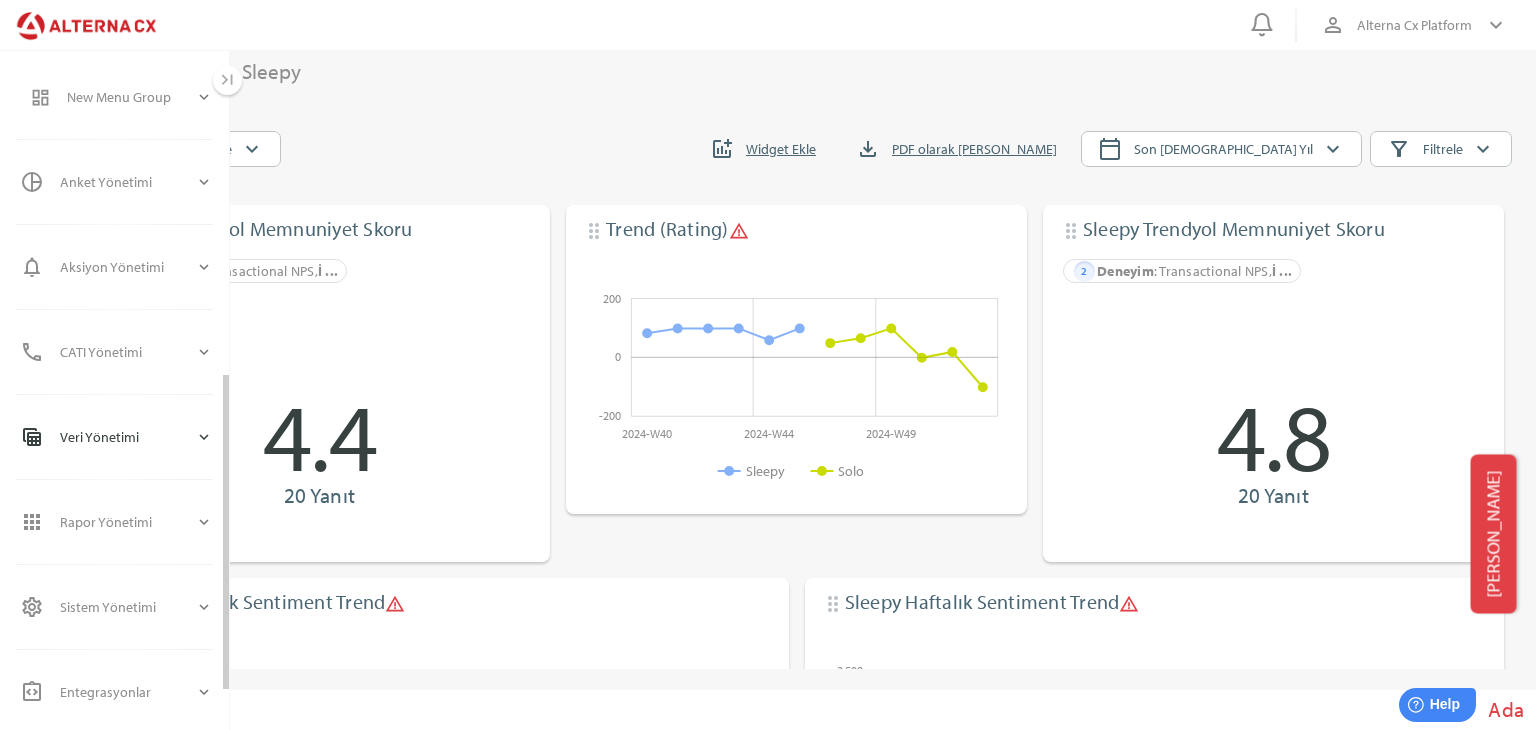 click on "Veri Yönetimi" at bounding box center [127, 437] 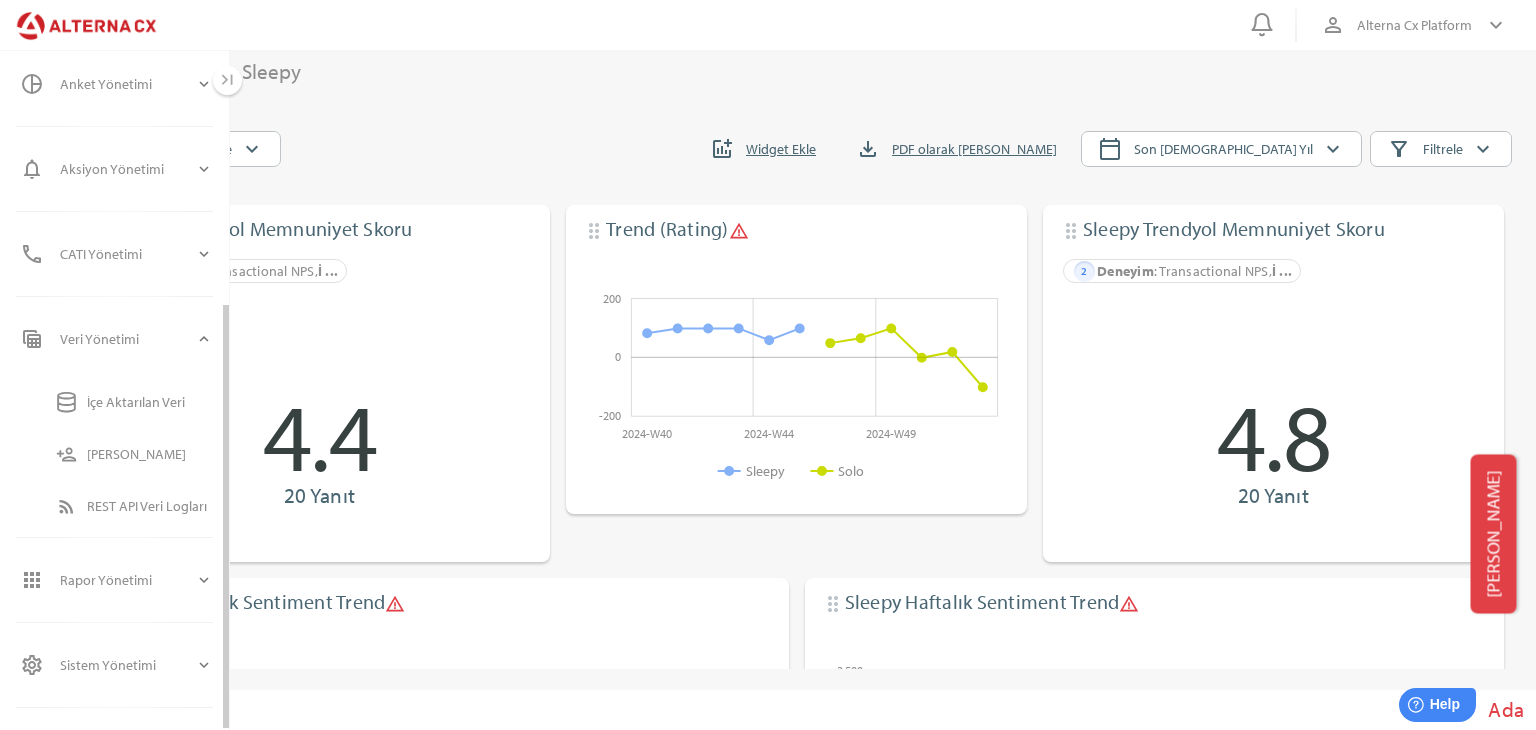 scroll, scrollTop: 412, scrollLeft: 0, axis: vertical 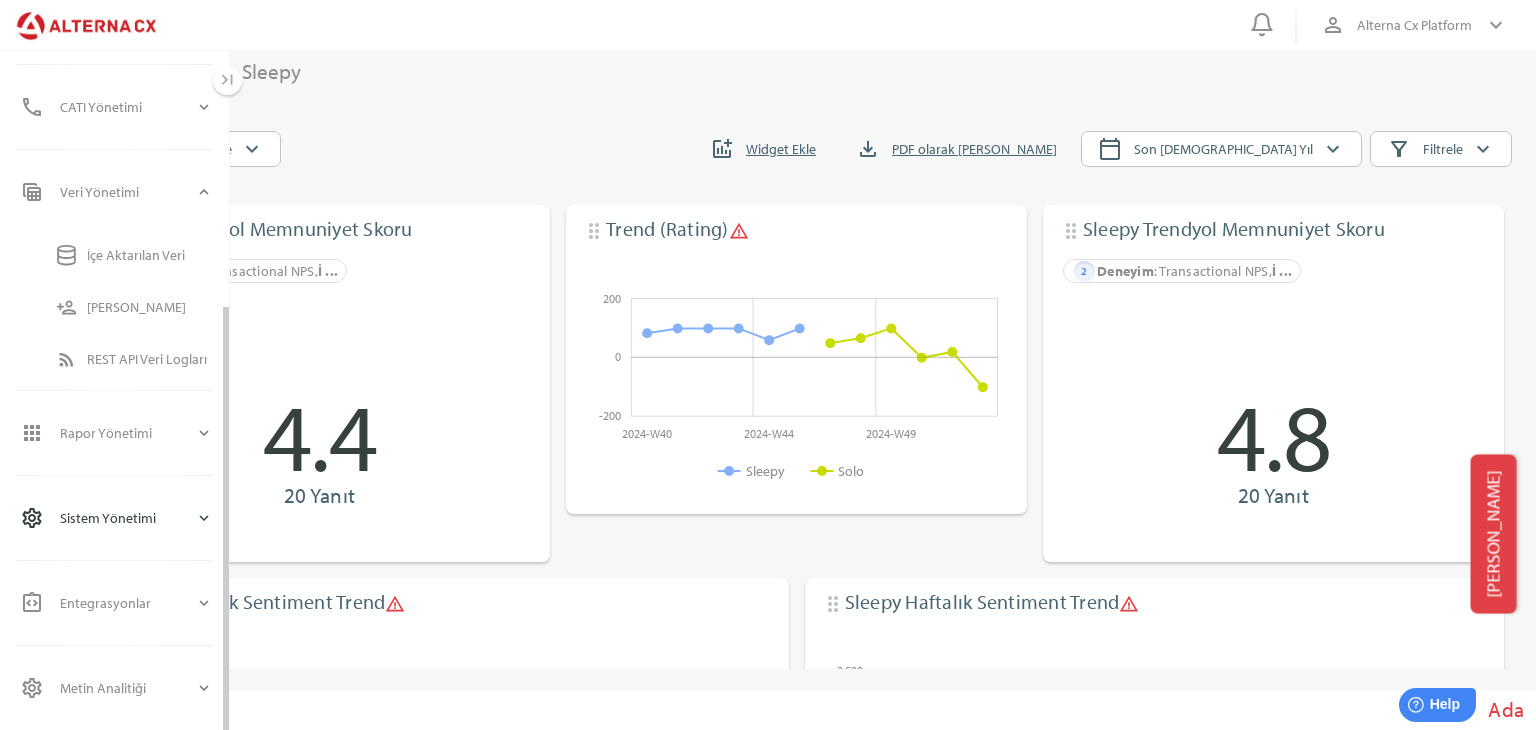 click on "settings
Sistem Yönetimi
expand_more" at bounding box center (116, 518) 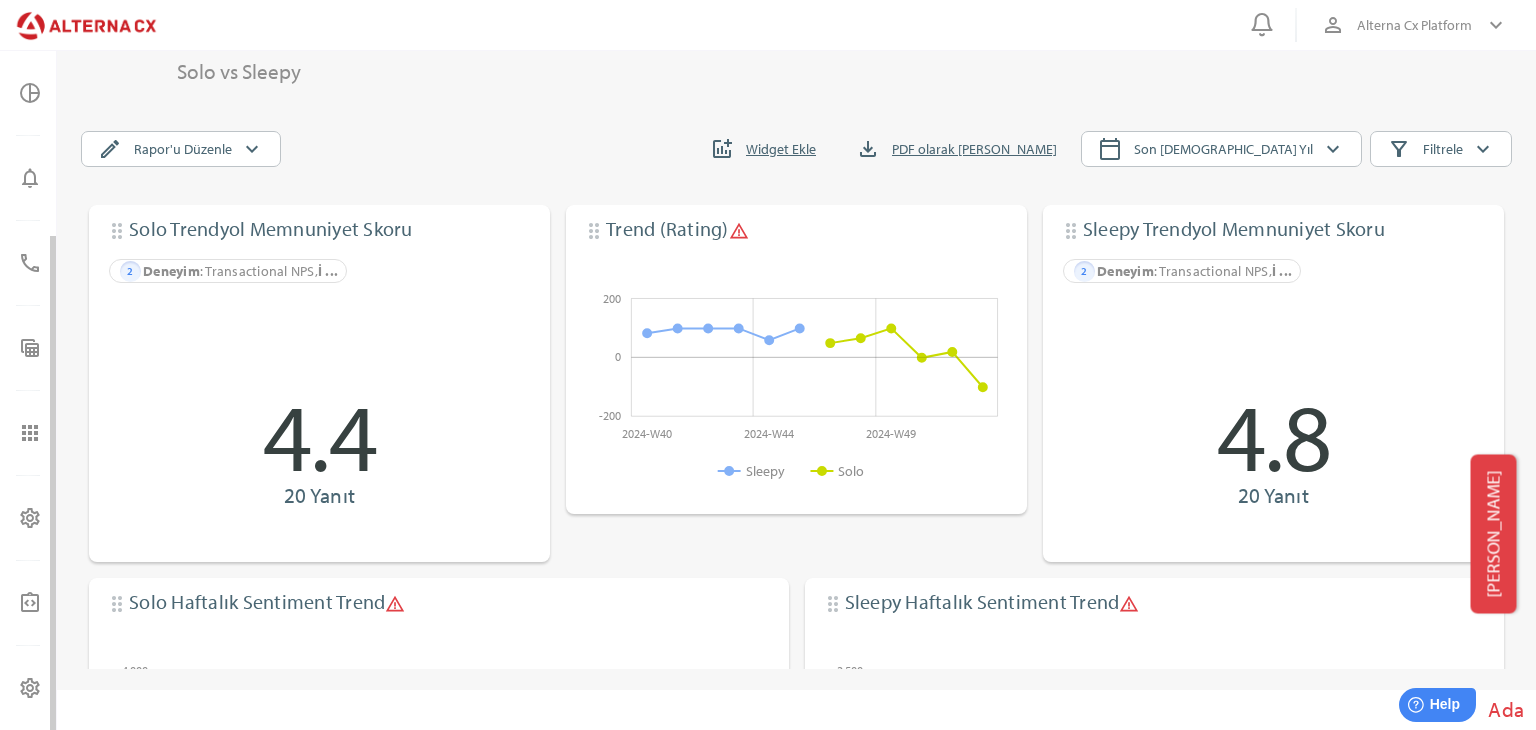 scroll, scrollTop: 256, scrollLeft: 0, axis: vertical 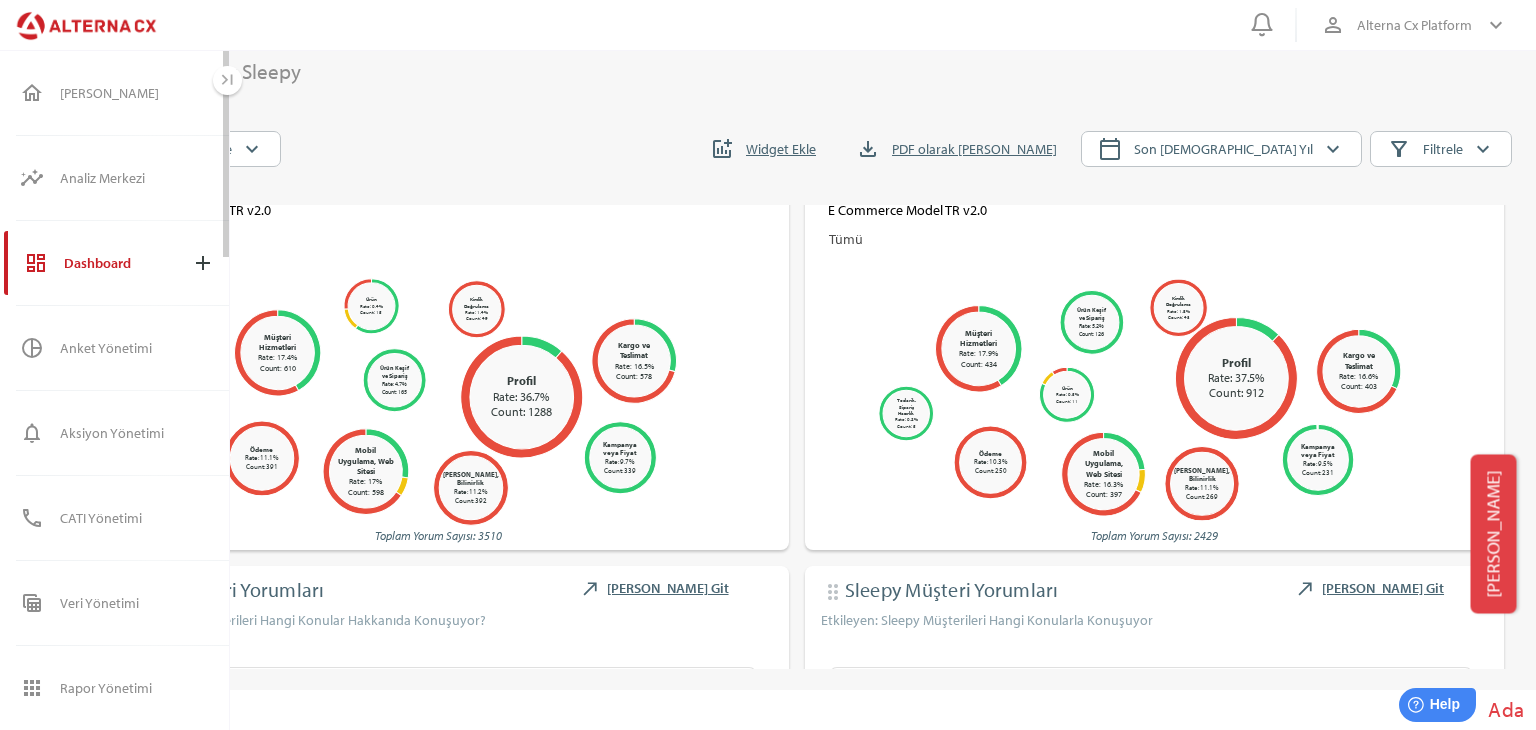click on "add" at bounding box center (203, 263) 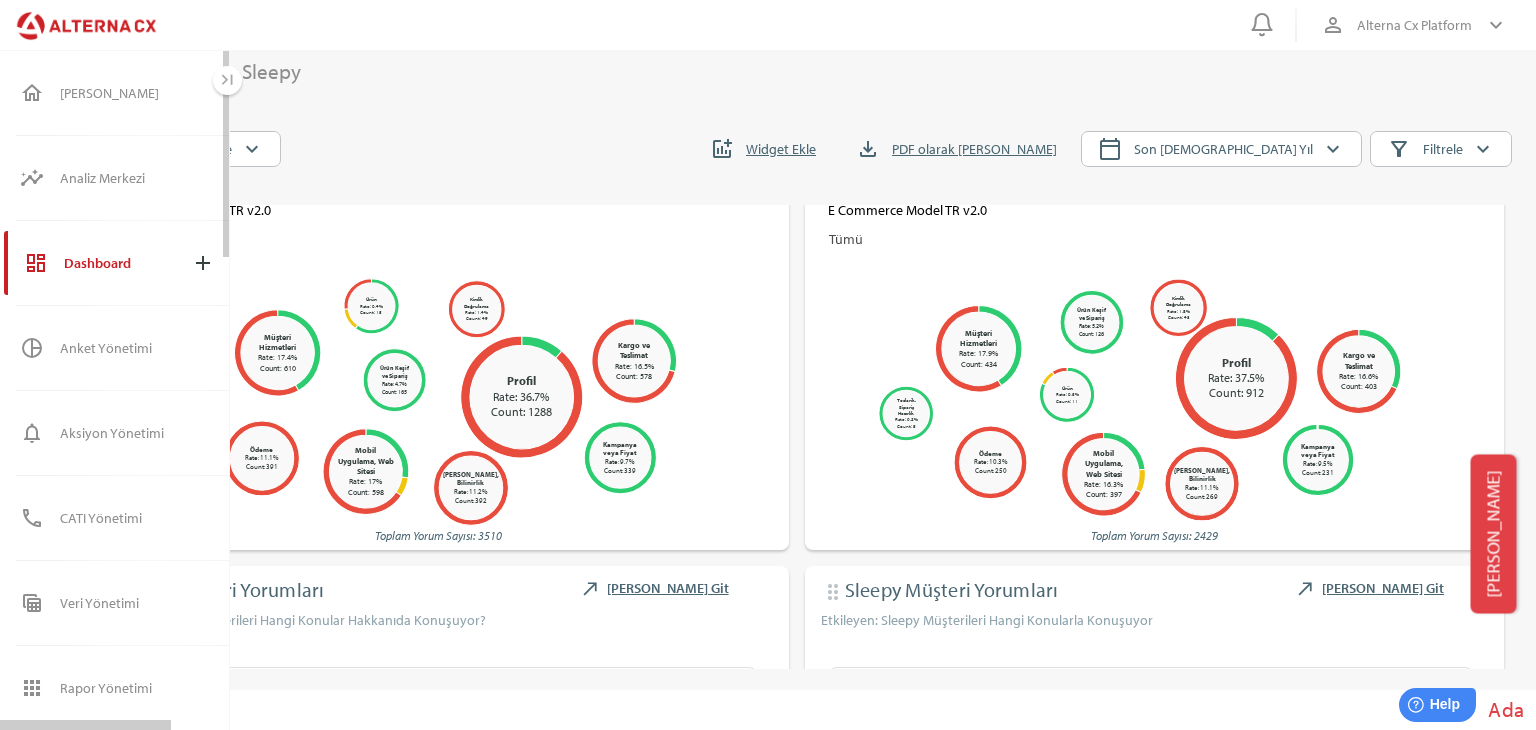 click on "Dashboard
add" at bounding box center (169, 263) 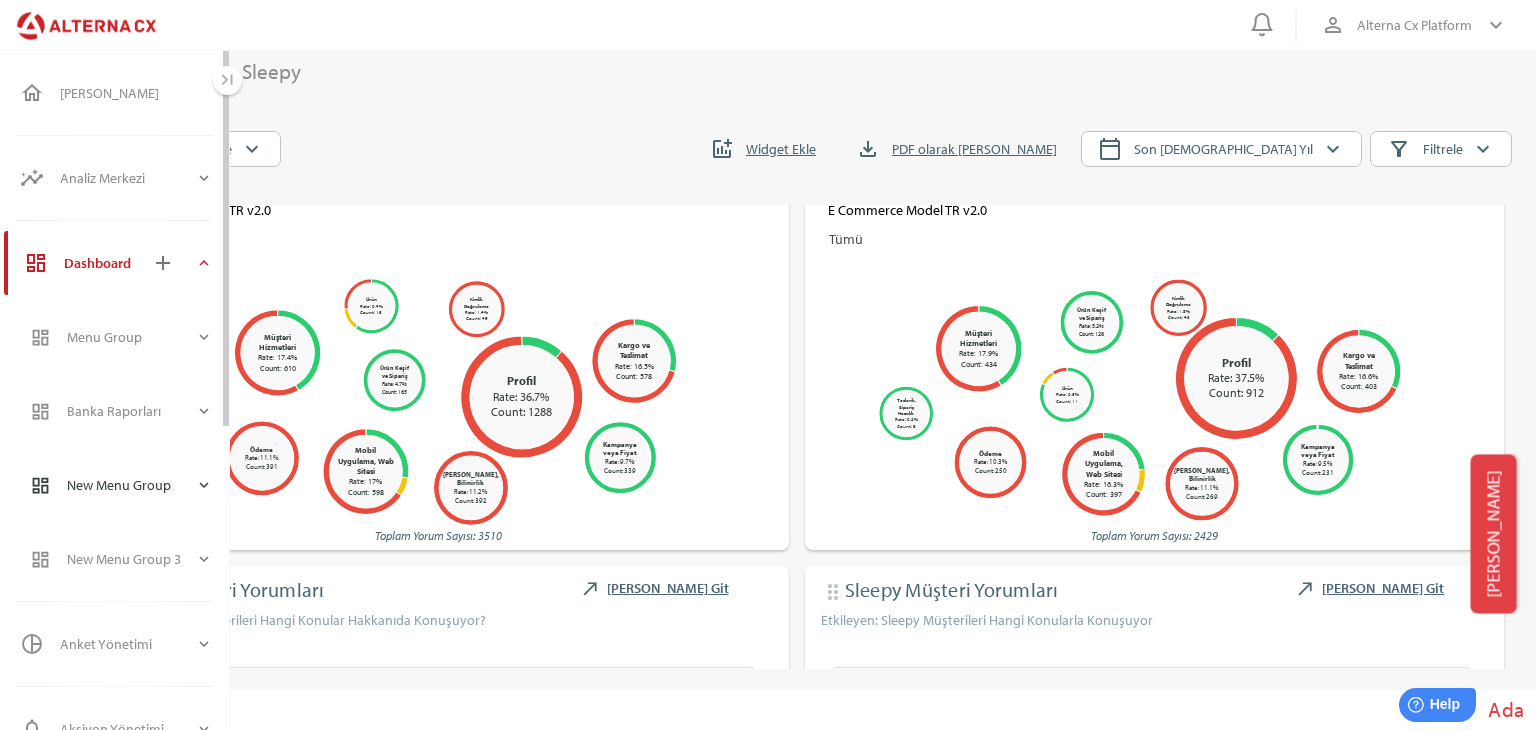 click on "New Menu Group" at bounding box center (131, 485) 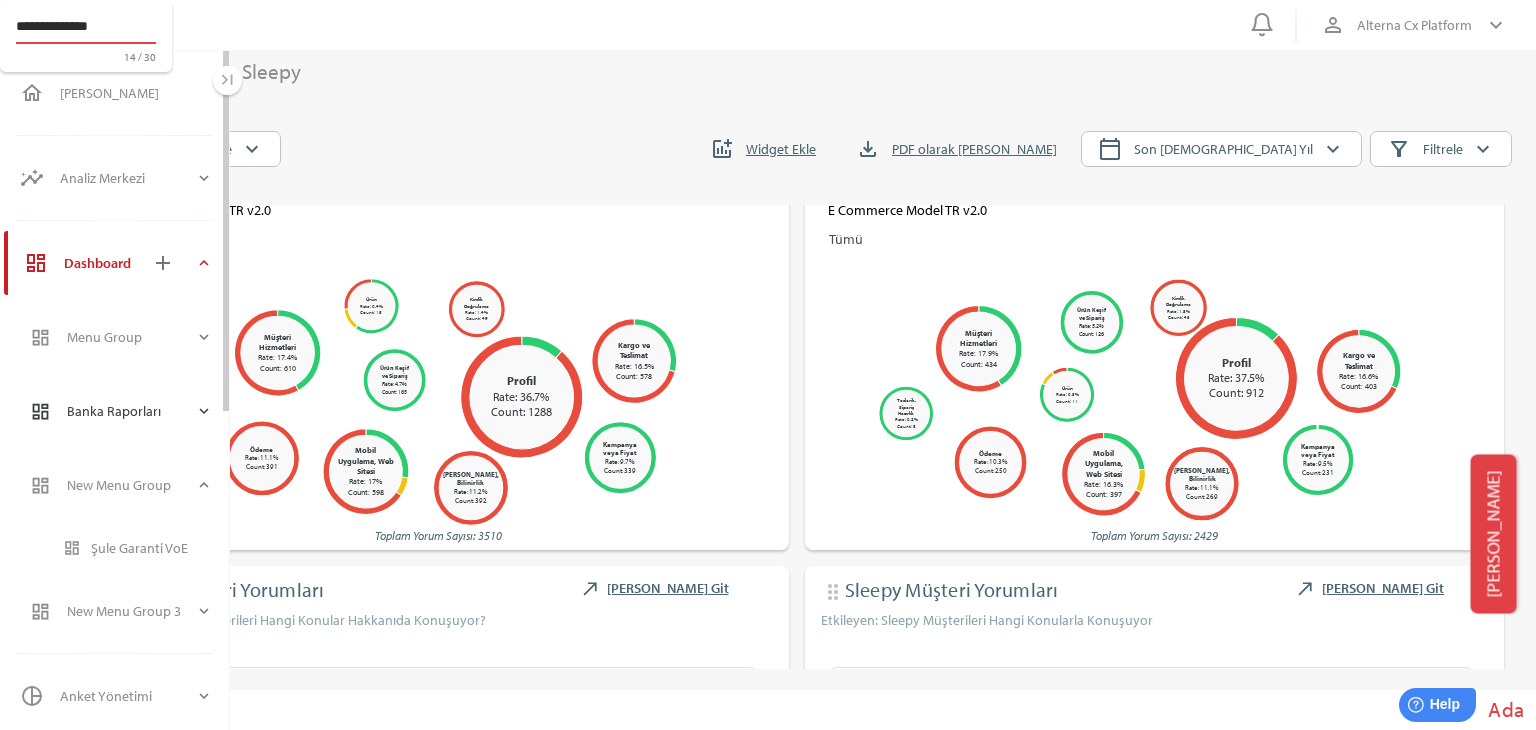 click on "Banka Raporları" at bounding box center [131, 411] 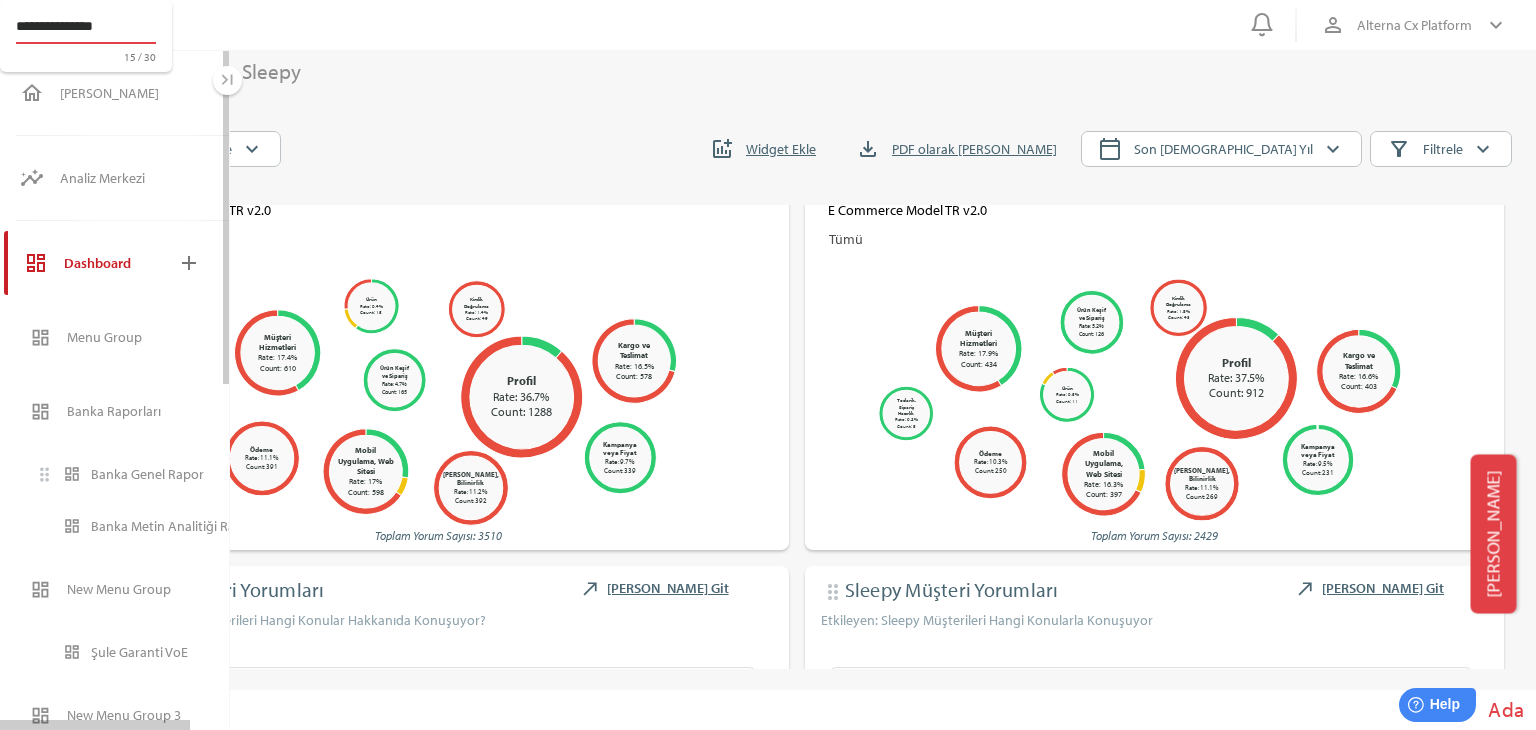 click on "Banka Genel Rapor" at bounding box center (177, 474) 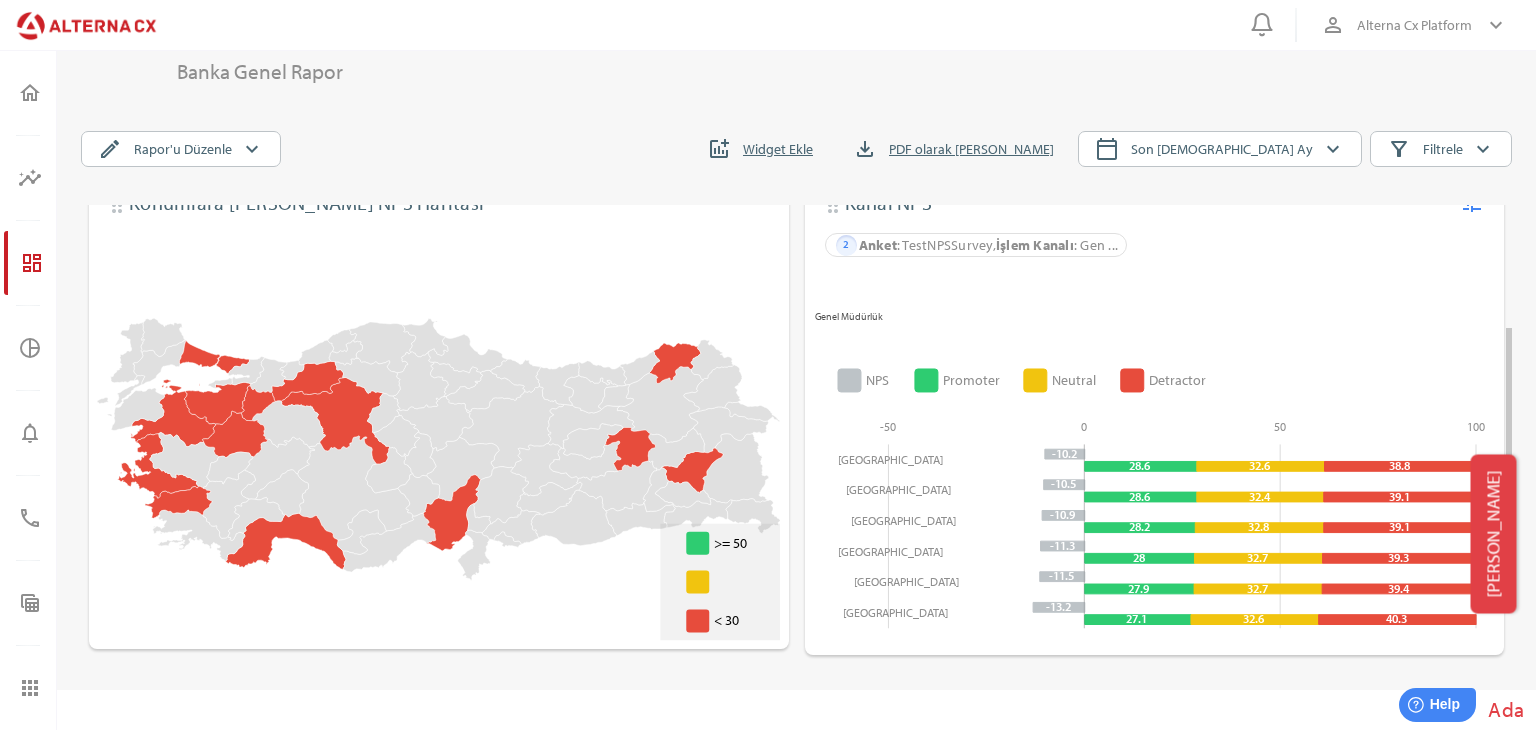scroll, scrollTop: 400, scrollLeft: 0, axis: vertical 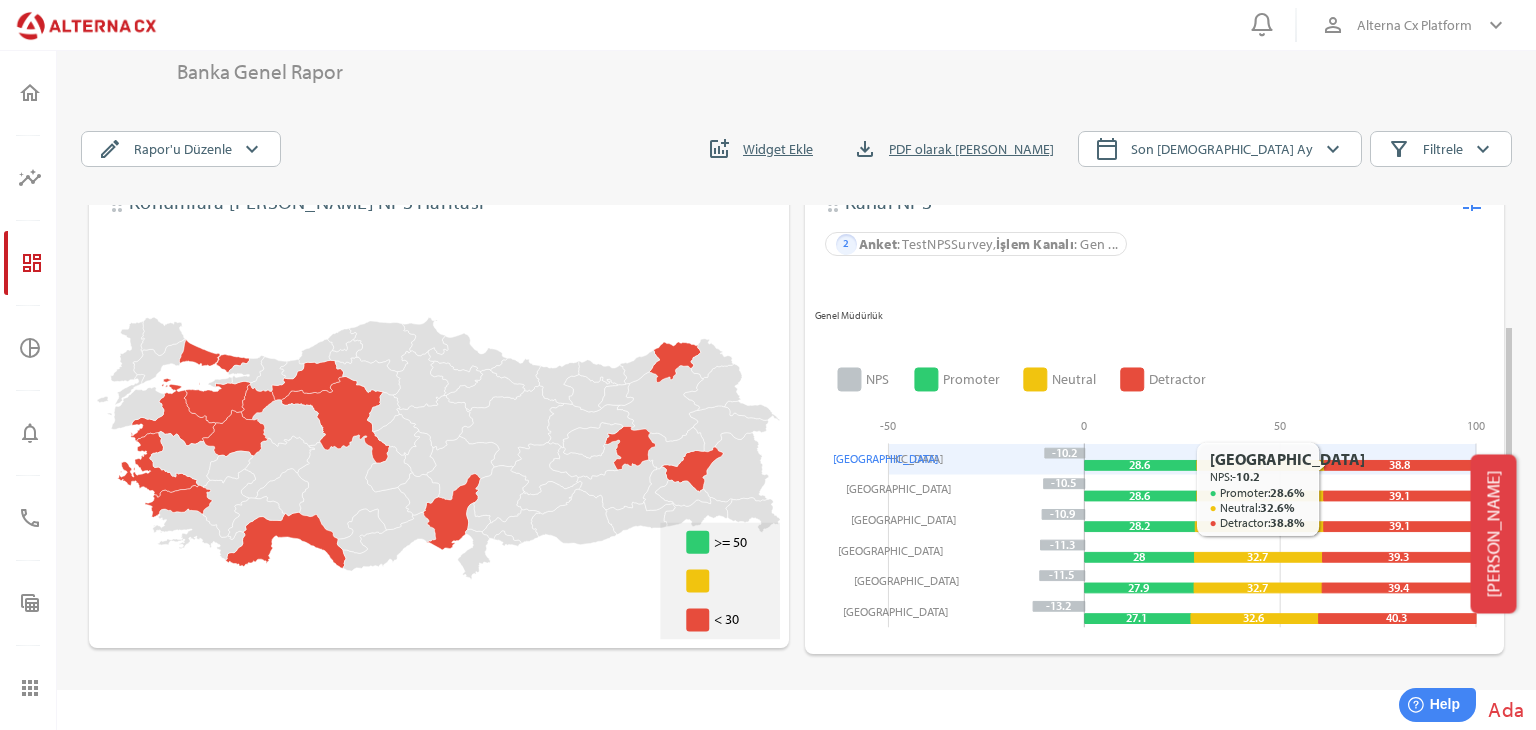 click 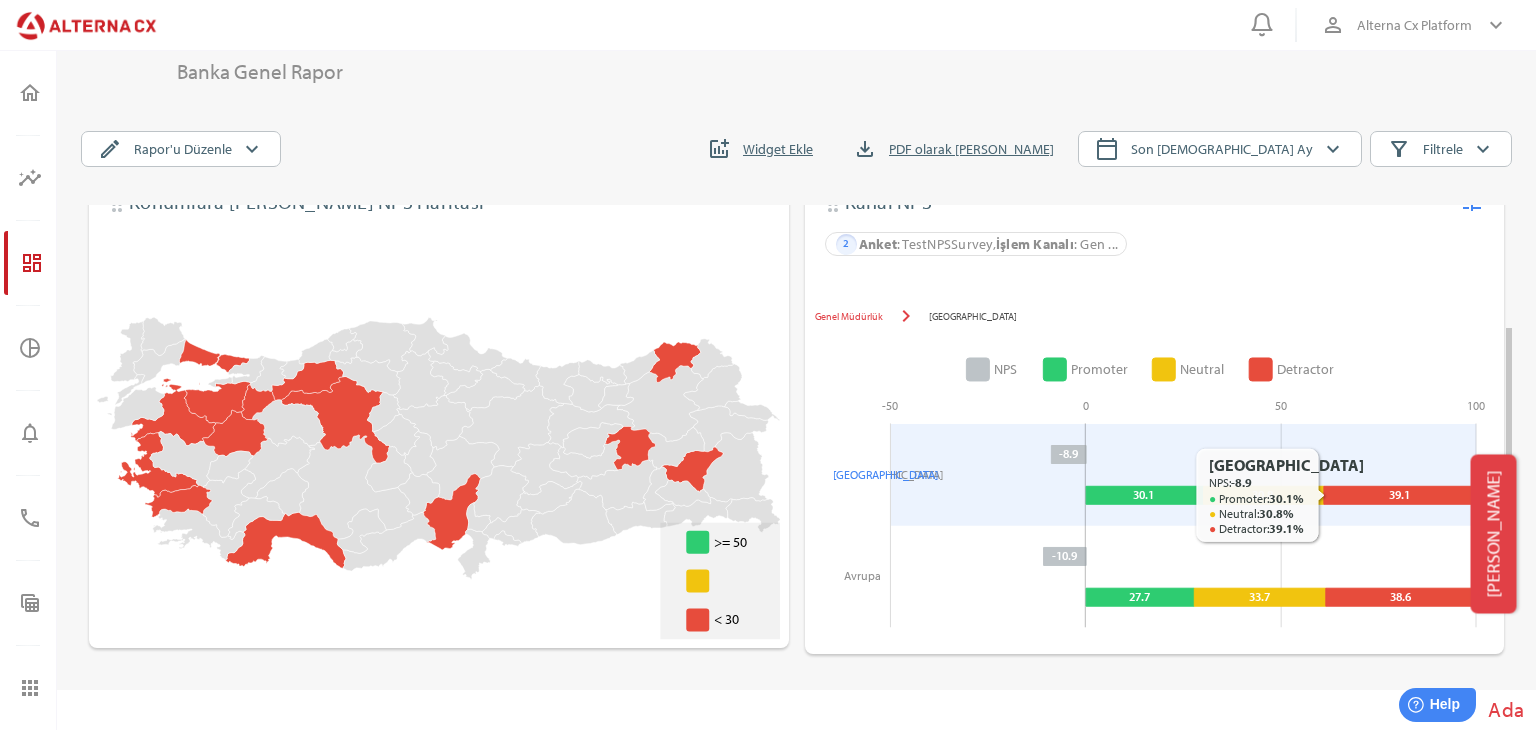 click 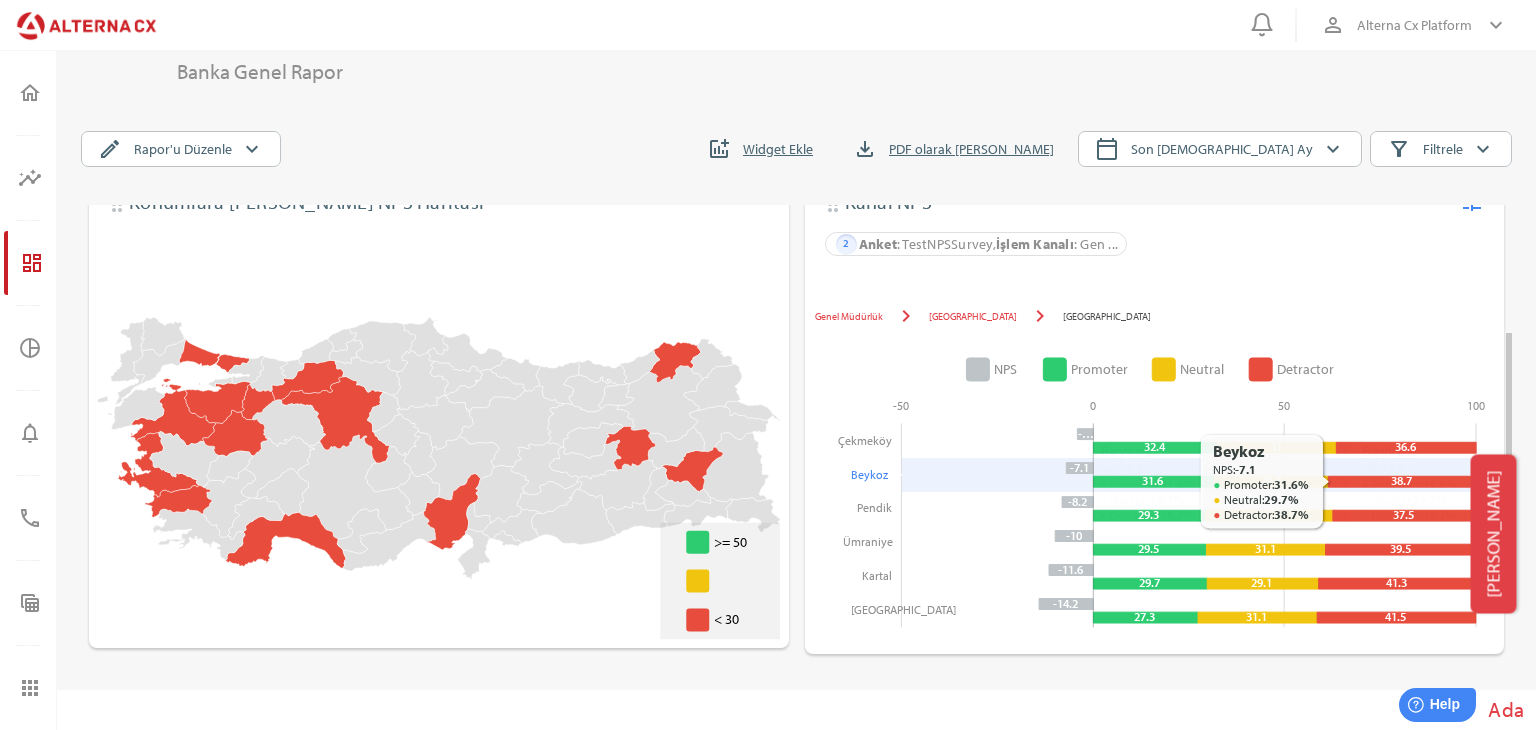 scroll, scrollTop: 500, scrollLeft: 0, axis: vertical 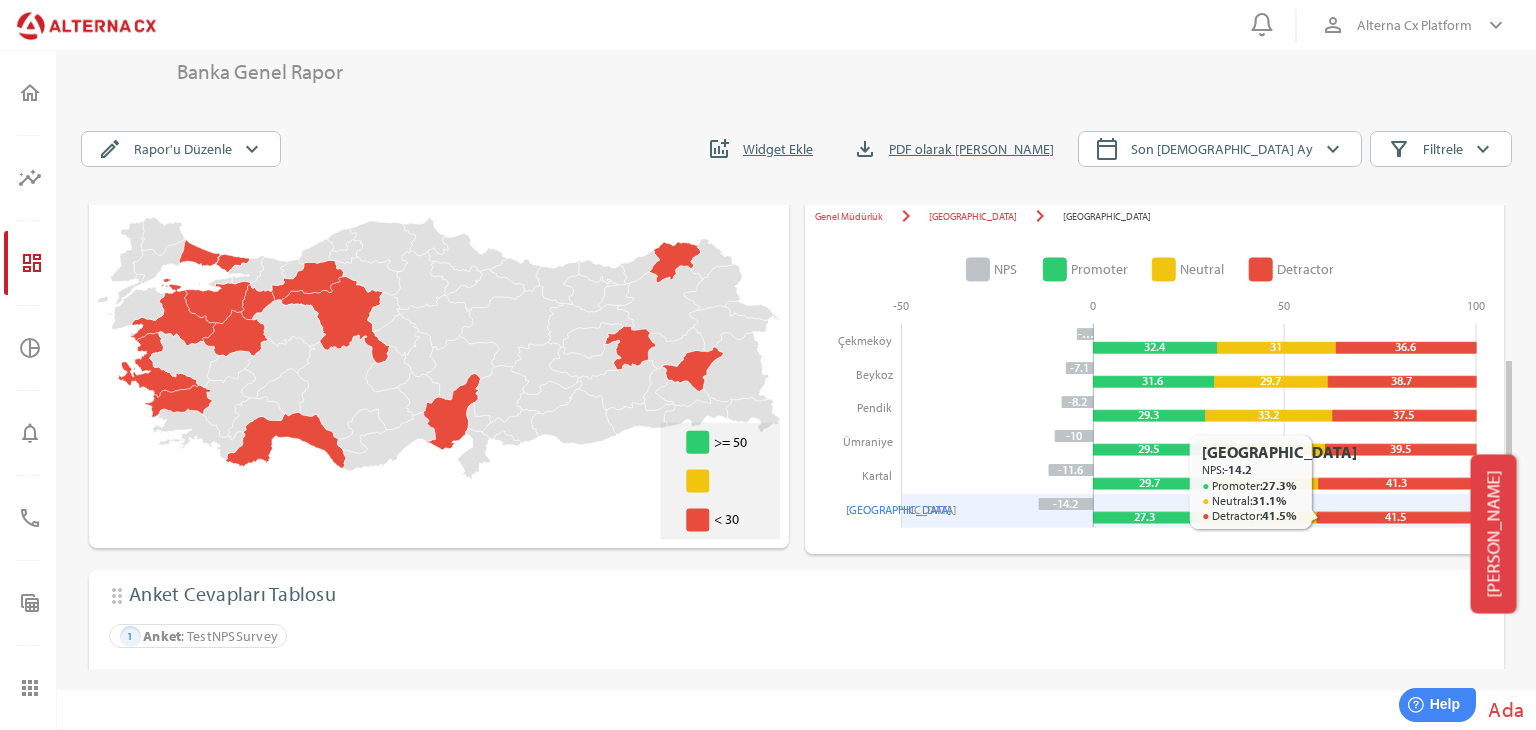 click 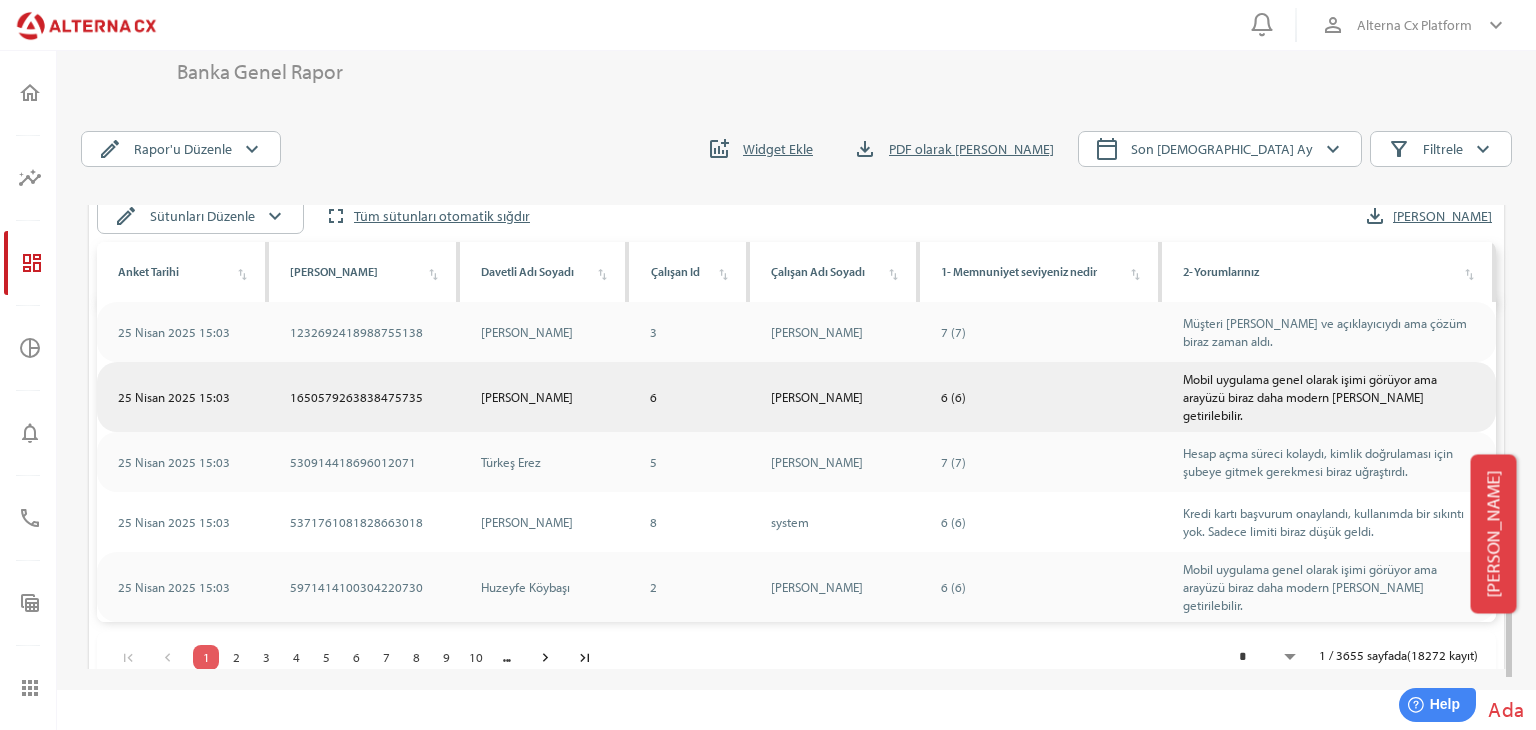 scroll, scrollTop: 1003, scrollLeft: 0, axis: vertical 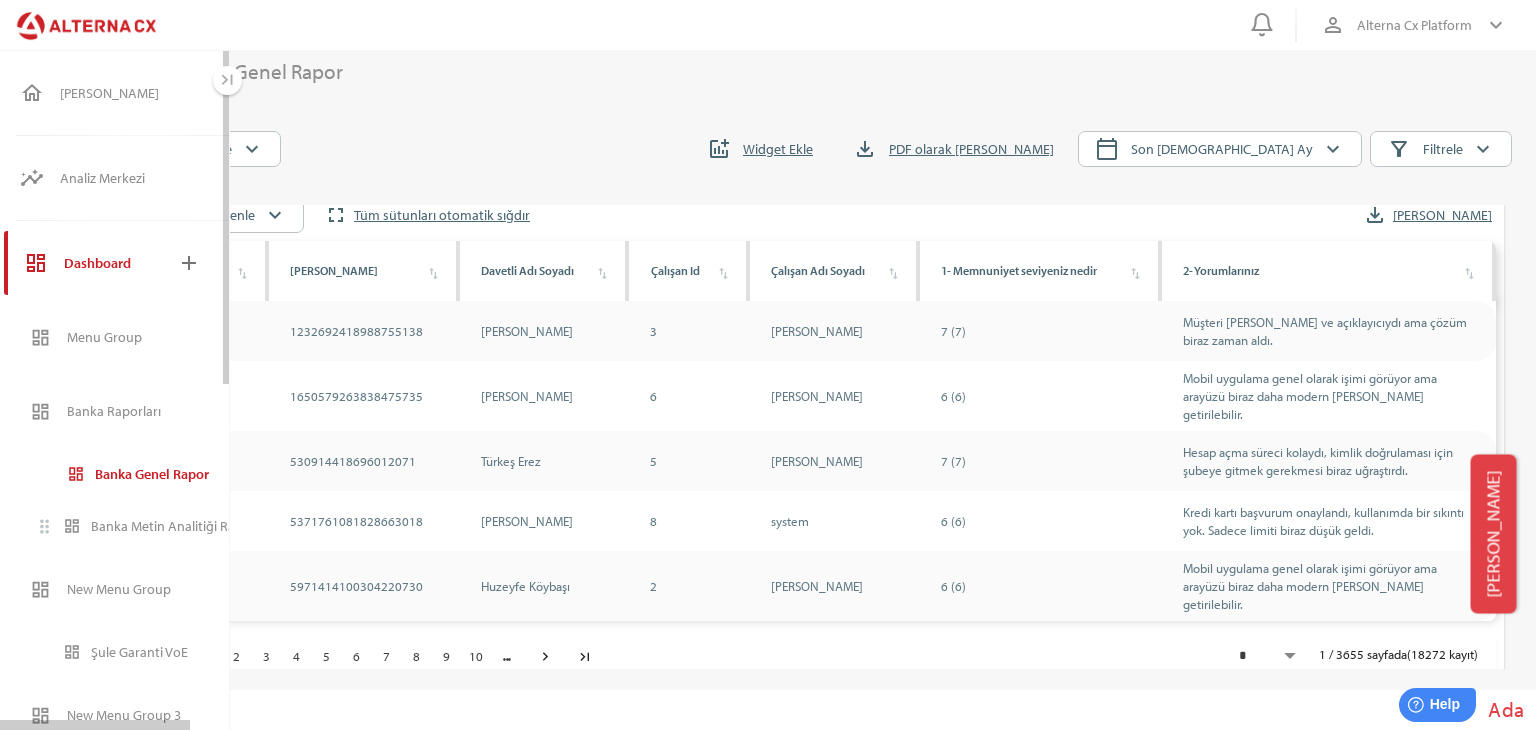 click on "Banka Metin Analitiği Raporu" at bounding box center (177, 526) 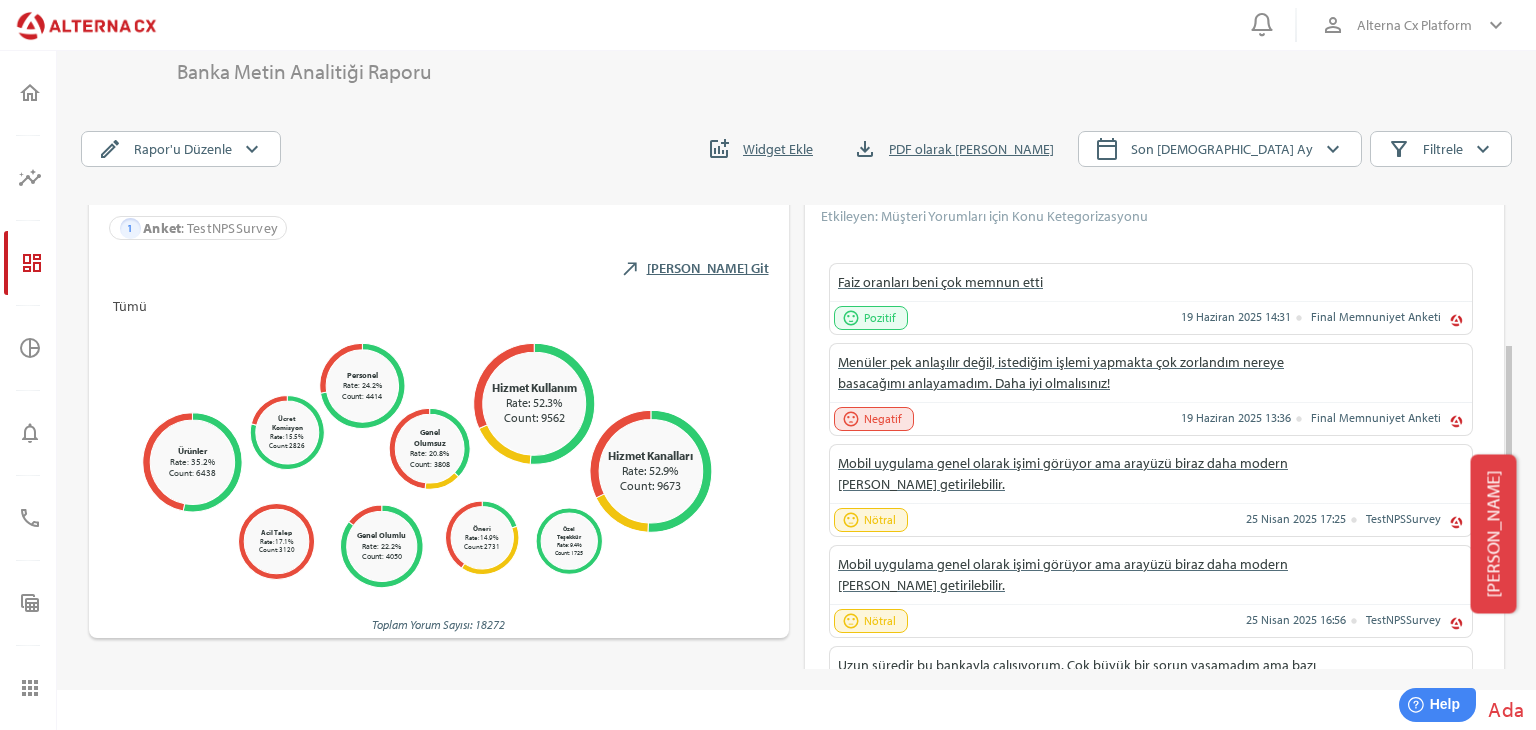 scroll, scrollTop: 500, scrollLeft: 0, axis: vertical 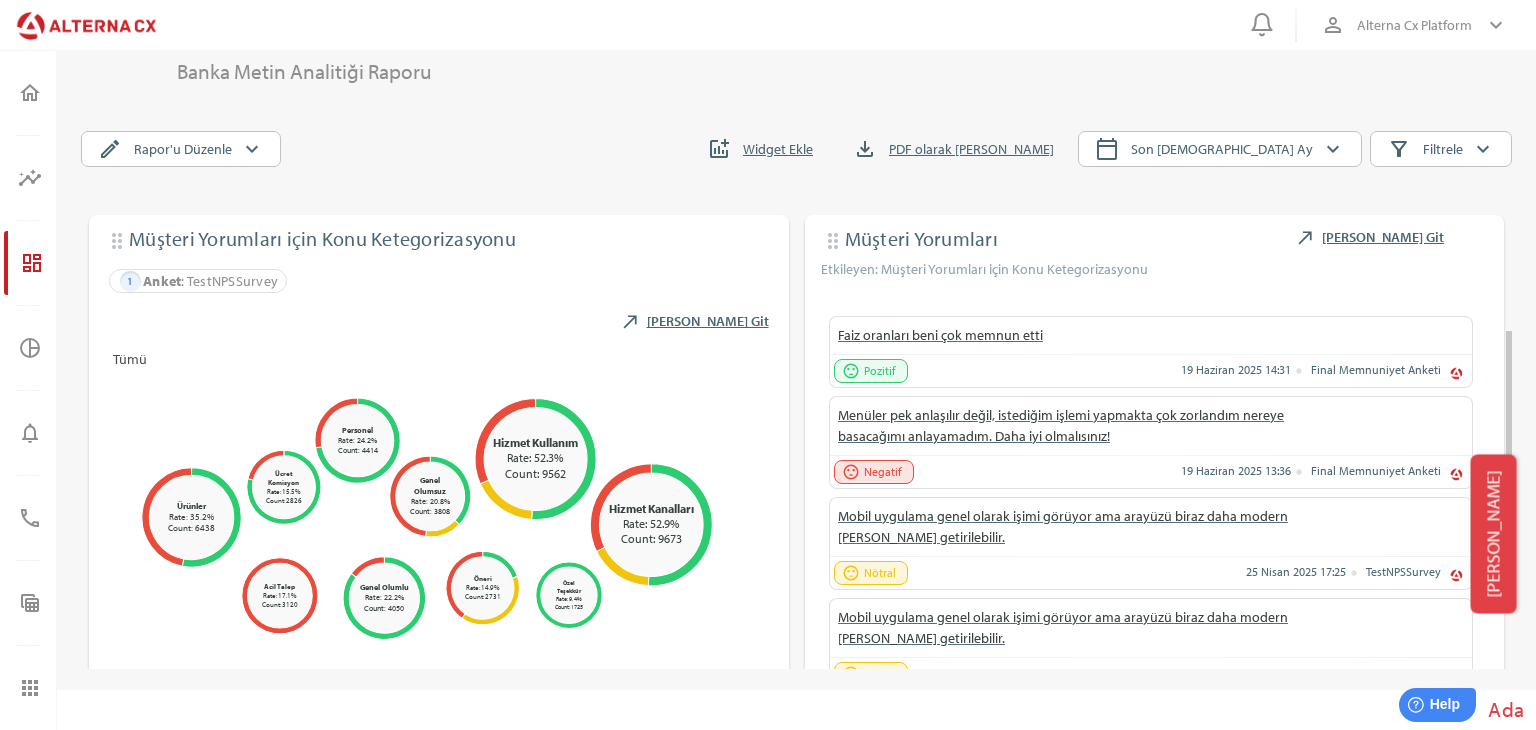 click on "0
person_outline Alterna Cx Platform keyboard_arrow_down home
[PERSON_NAME] Sayfa
insights
Analiz Merkezi
expand_more table_chart
[PERSON_NAME] Bildirim Analizi
manage_search
Konu Keşfi
stacked_line_chart
Etki Simülasyonu
thumb_up_off_alt
Memnuniyet Kıyaslama
analytics
Konu Dağılımı
dashboard
Dashboard
add expand_more dashboard
Menu Group
expand_more drag_indicator dashboard
Marka Report
drag_indicator dashboard
Solo vs Sleepy
drag_indicator dashboard
Solo Report Retail Model" at bounding box center (768, 388) 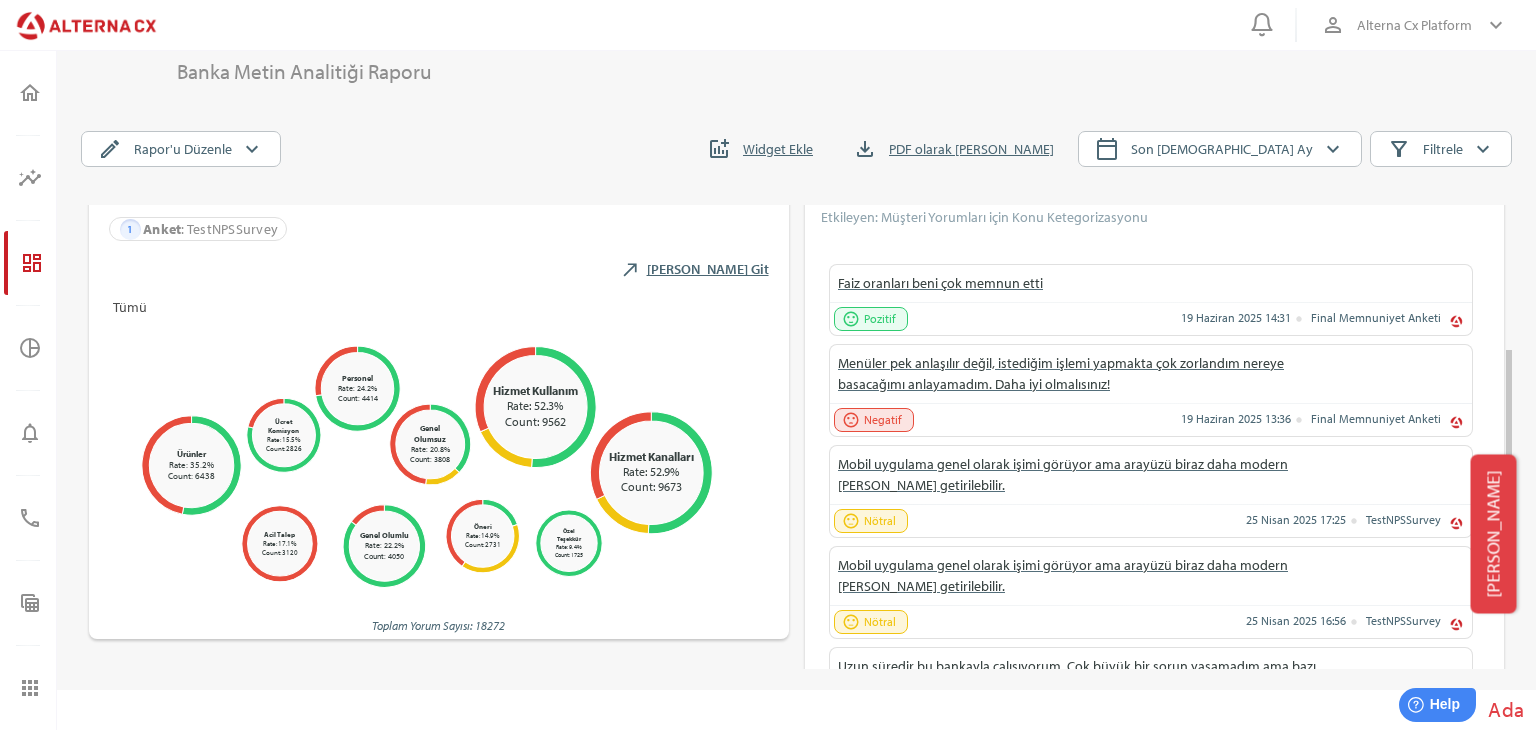 scroll, scrollTop: 582, scrollLeft: 0, axis: vertical 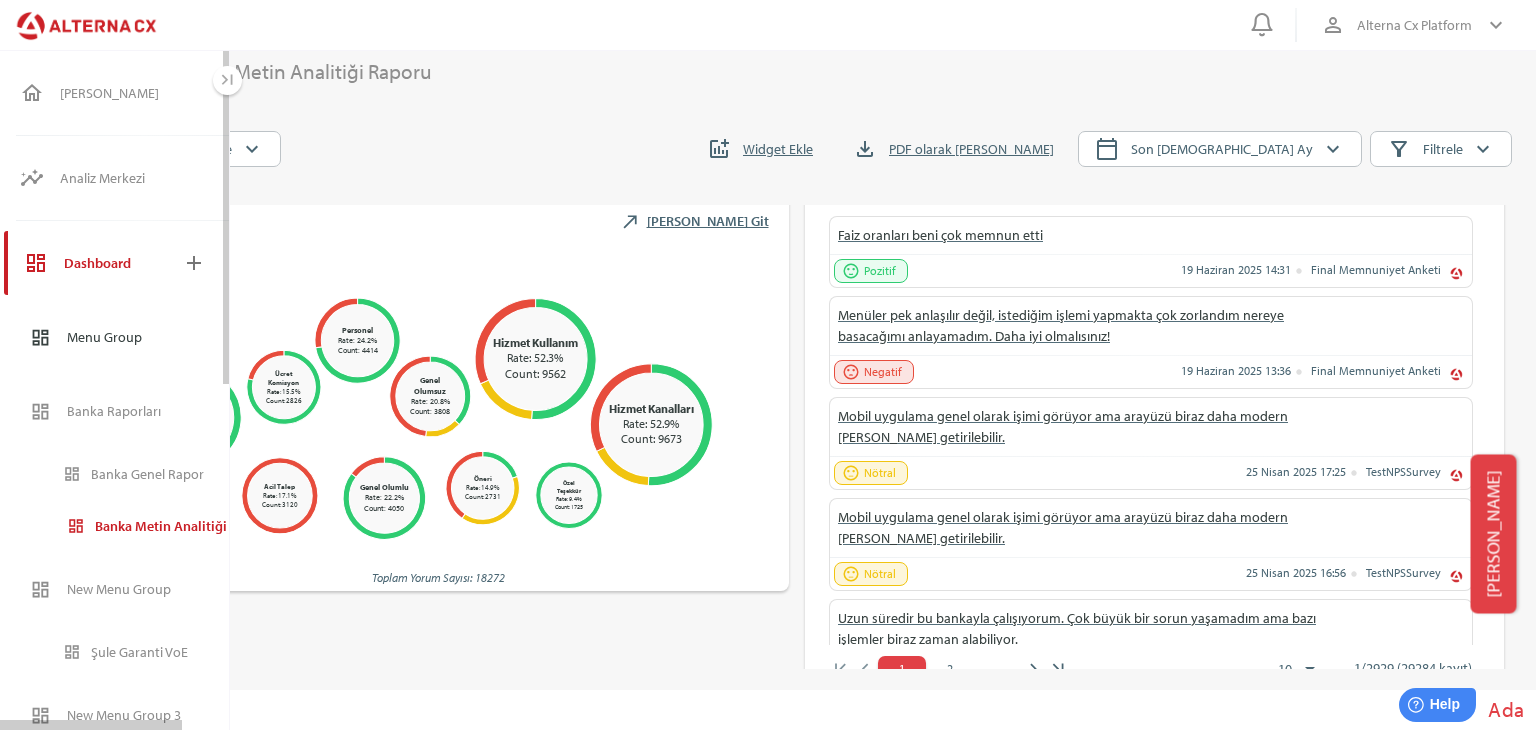 click on "Menu Group" at bounding box center [161, 337] 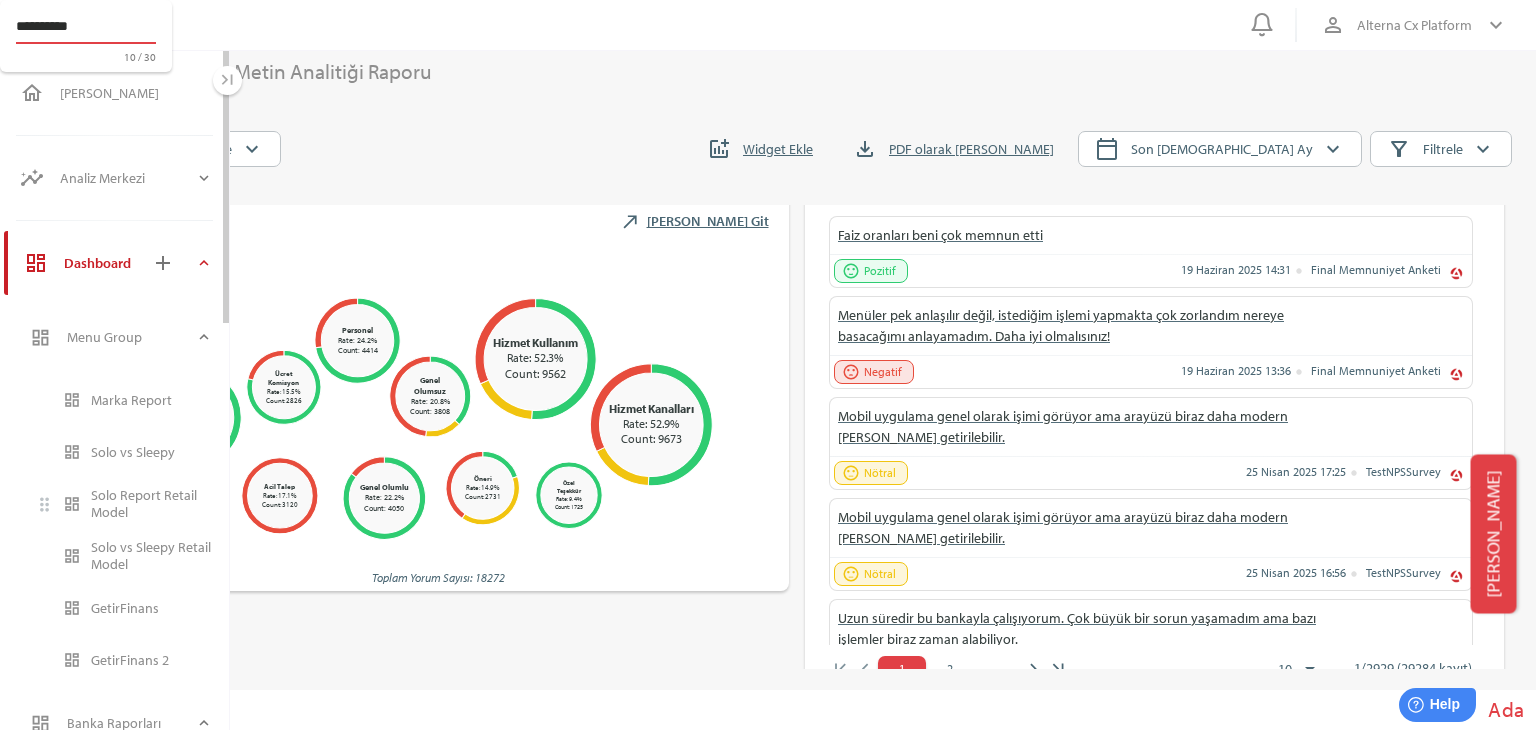 click on "Solo Report Retail Model" at bounding box center [152, 504] 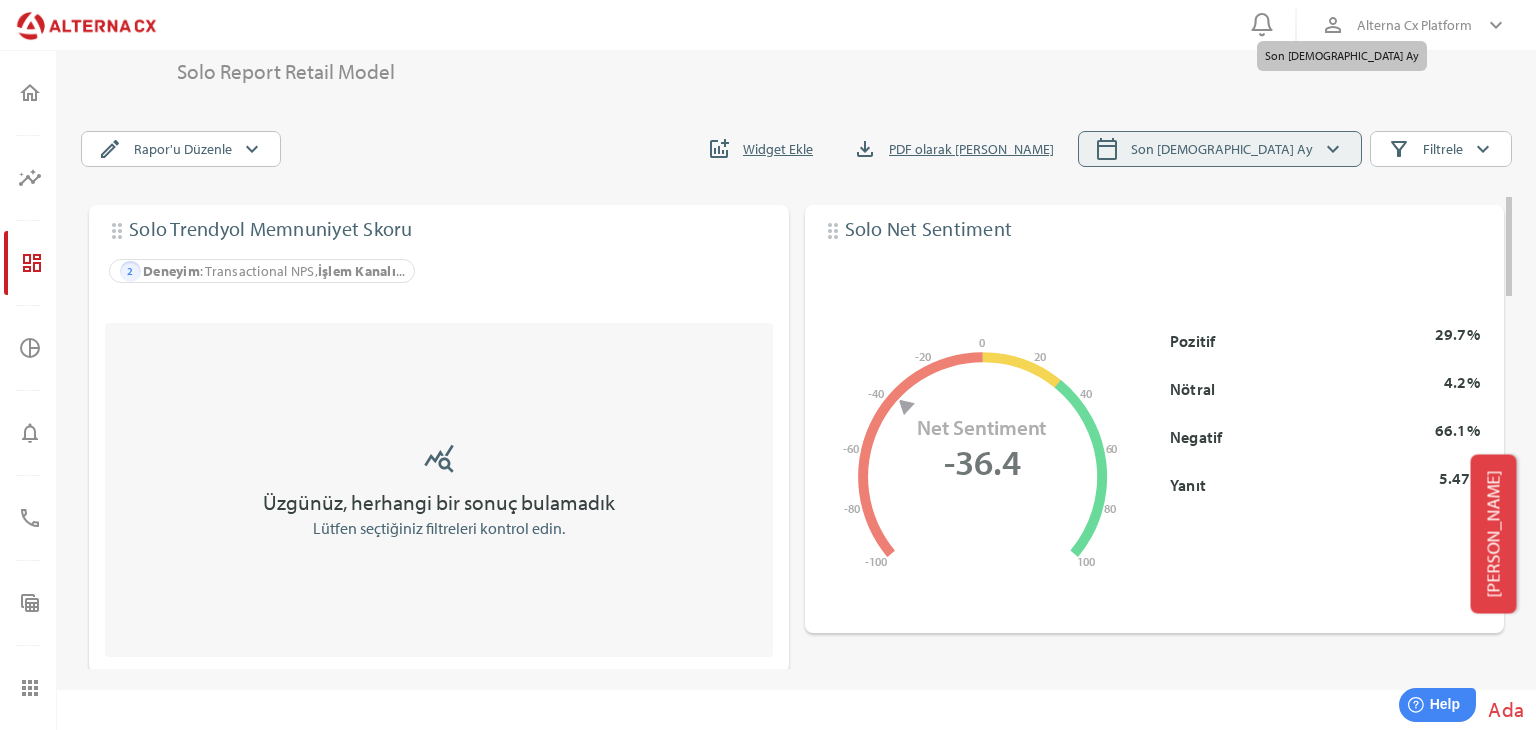 click on "Son [DEMOGRAPHIC_DATA] Ay" at bounding box center [1222, 149] 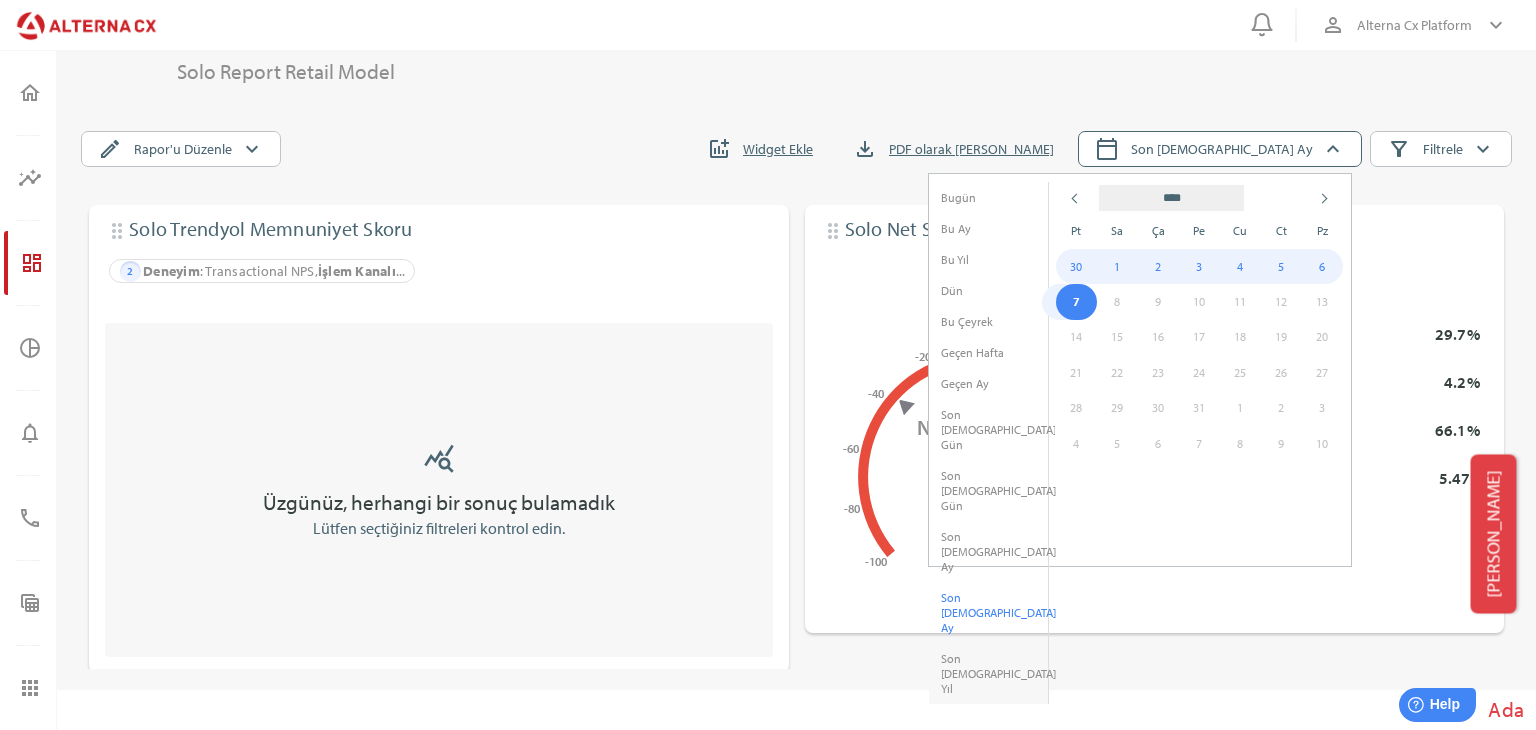 click on "Son [DEMOGRAPHIC_DATA] Yıl" at bounding box center [988, 673] 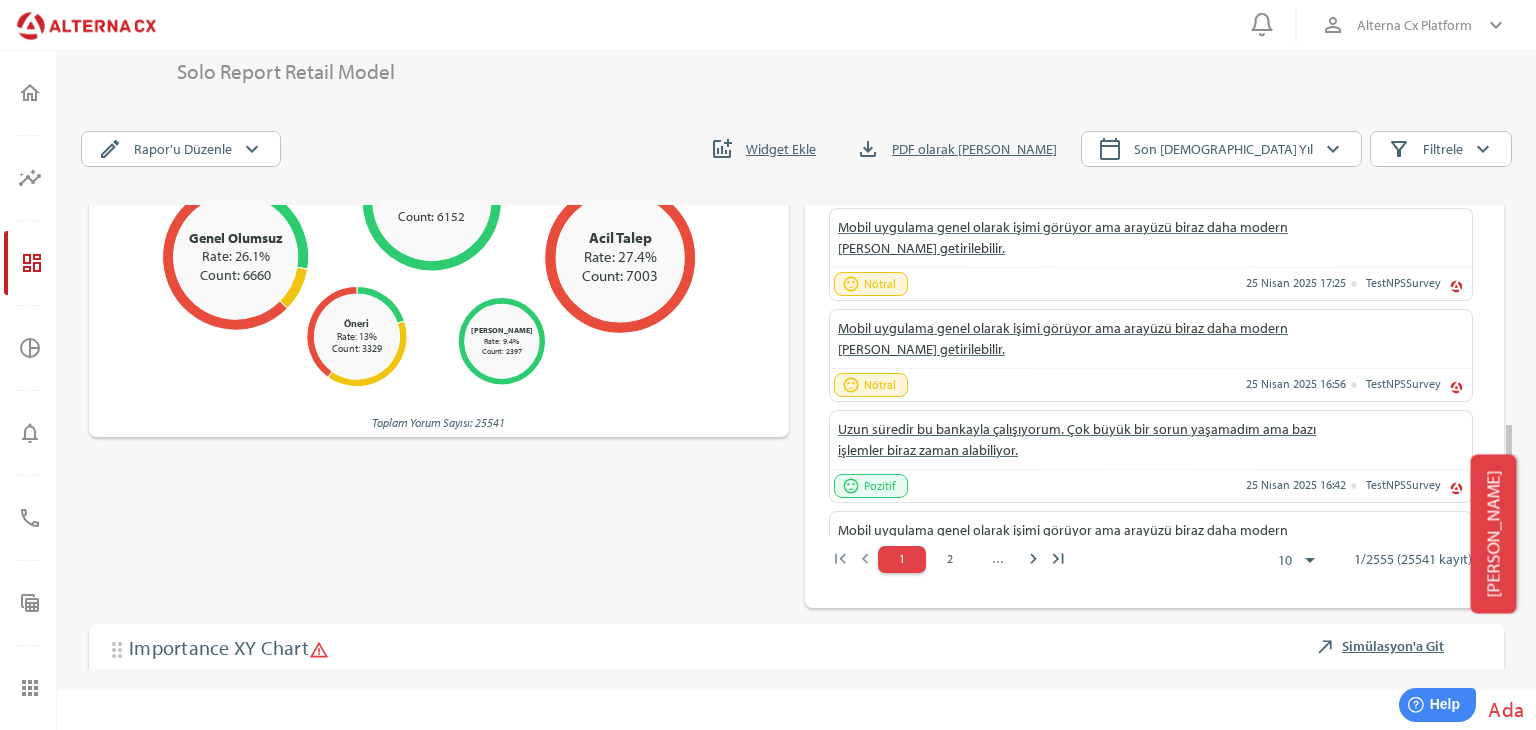 scroll, scrollTop: 1000, scrollLeft: 0, axis: vertical 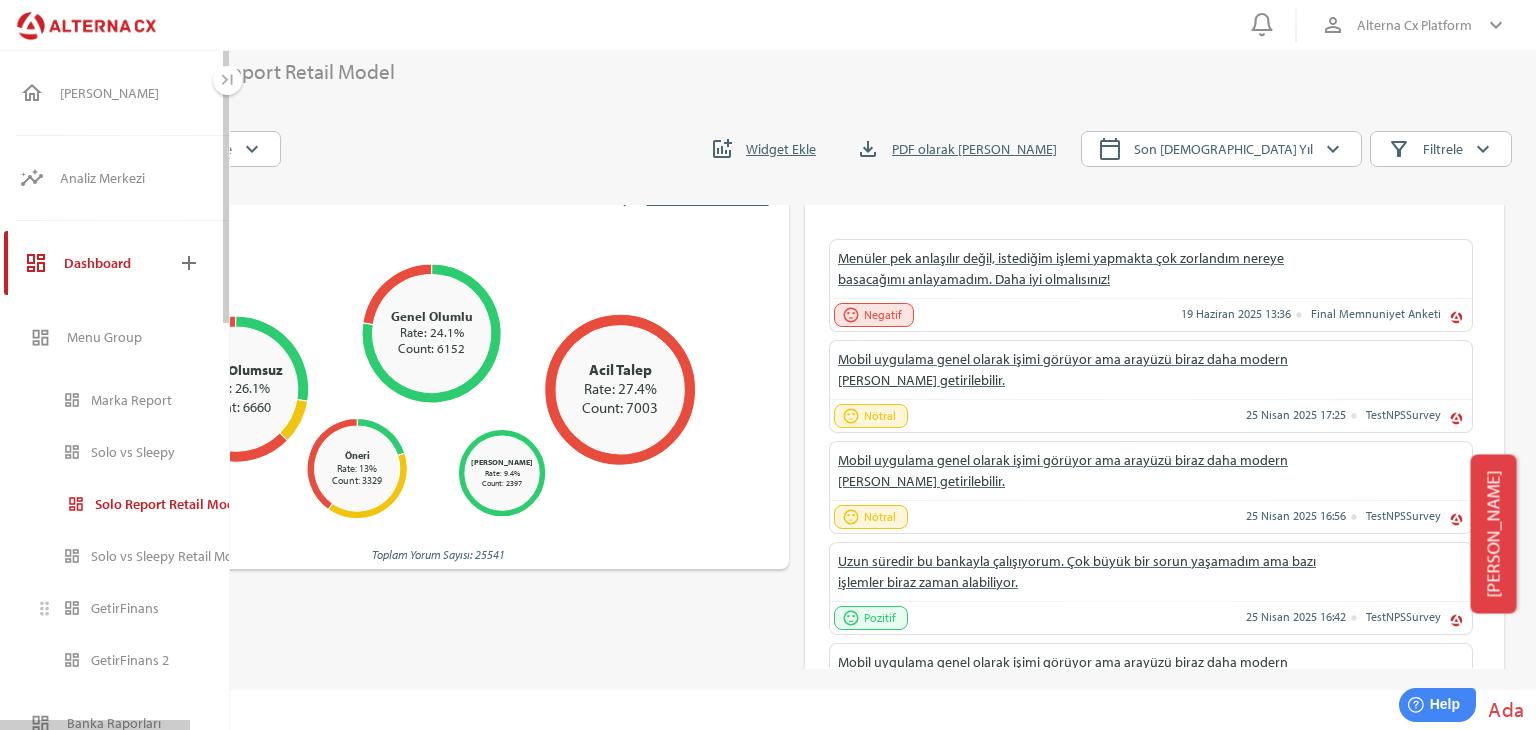 click on "GetirFinans" at bounding box center (177, 608) 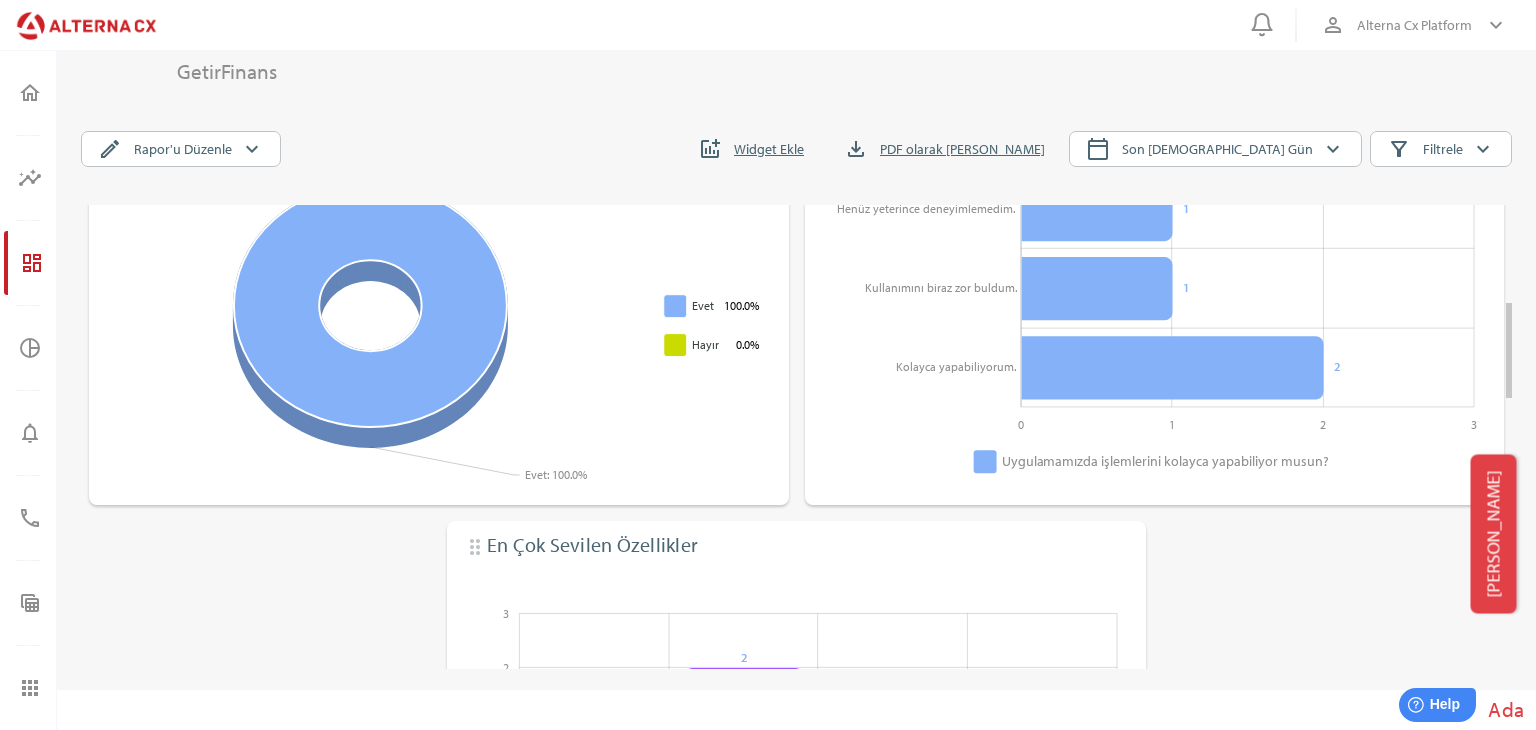 scroll, scrollTop: 600, scrollLeft: 0, axis: vertical 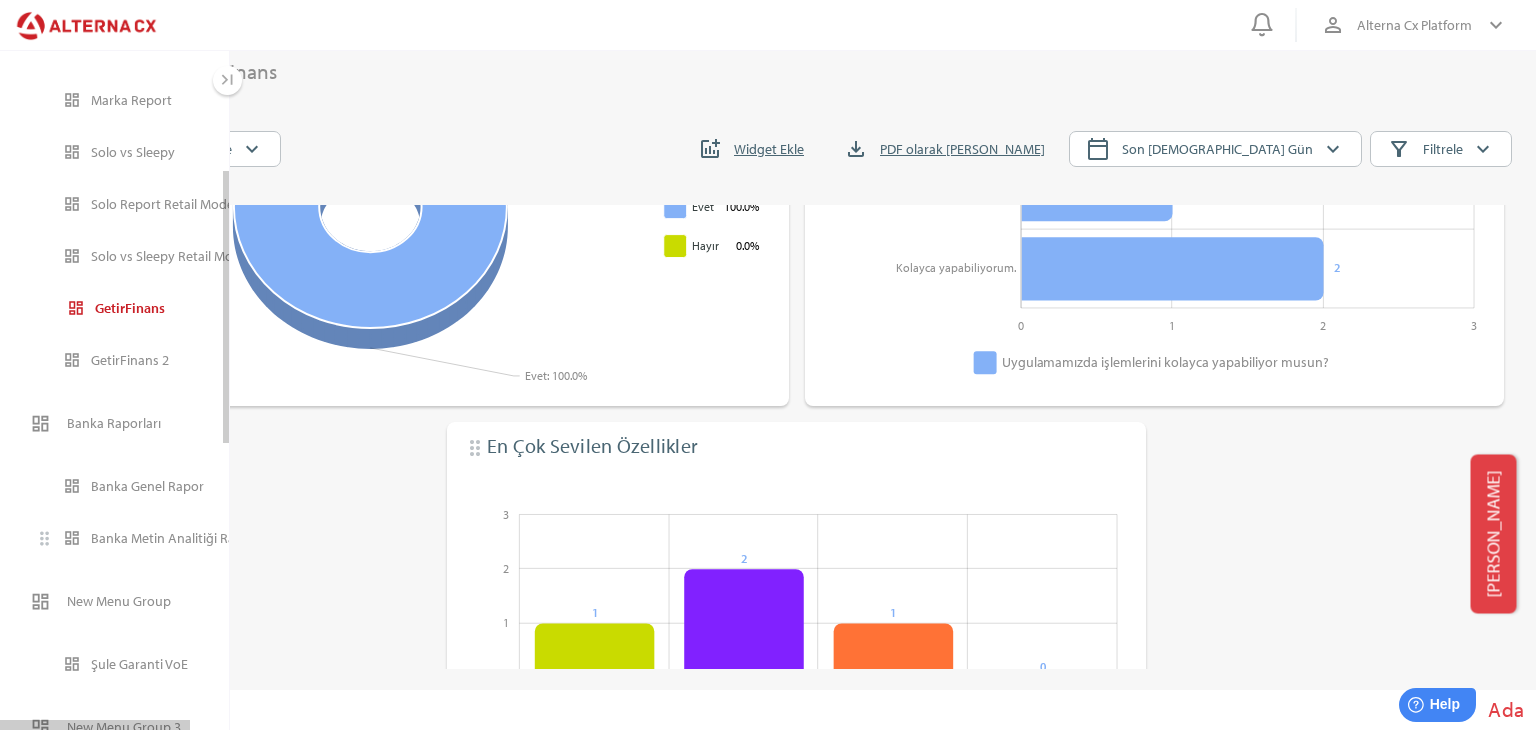 click on "Banka Metin Analitiği Raporu" at bounding box center [177, 538] 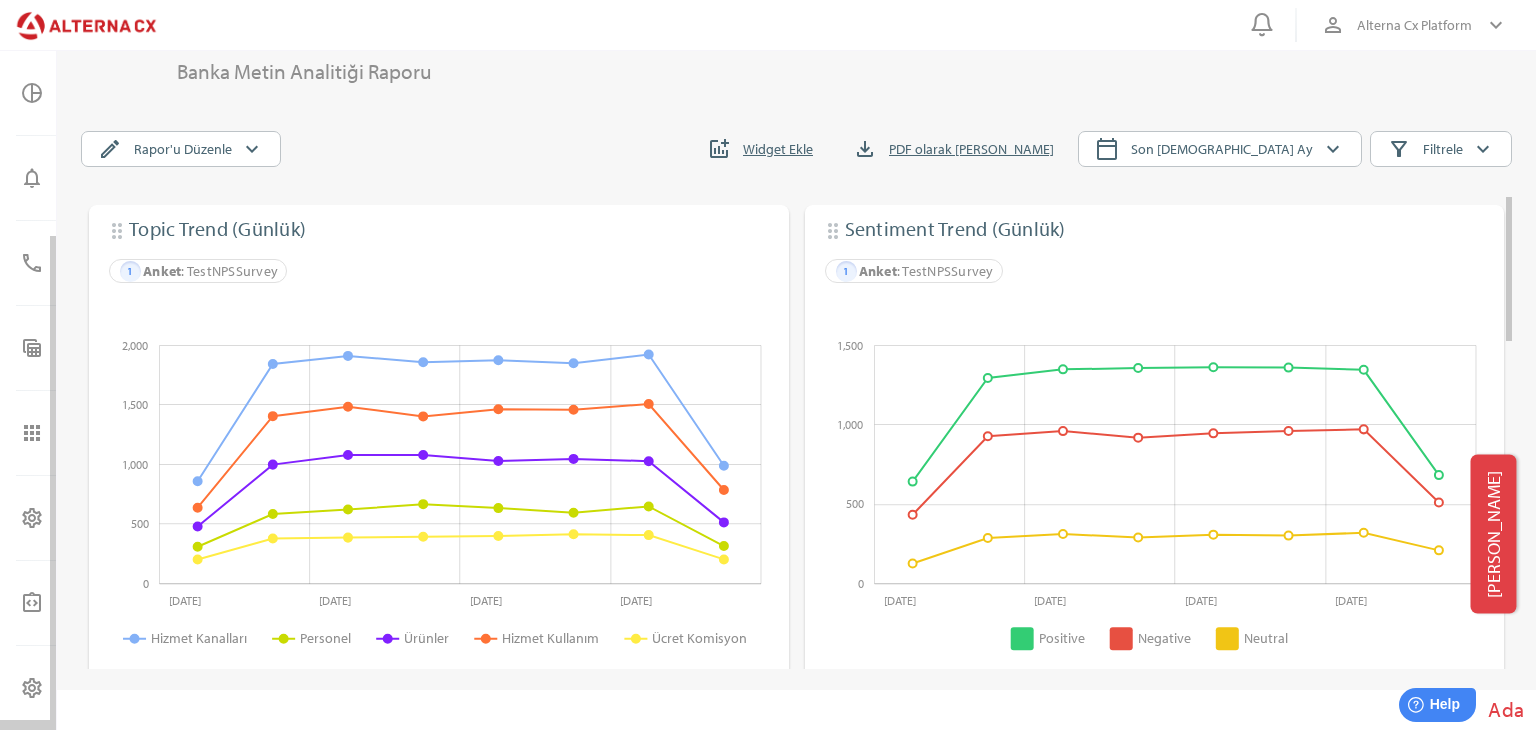 click at bounding box center [768, 365] 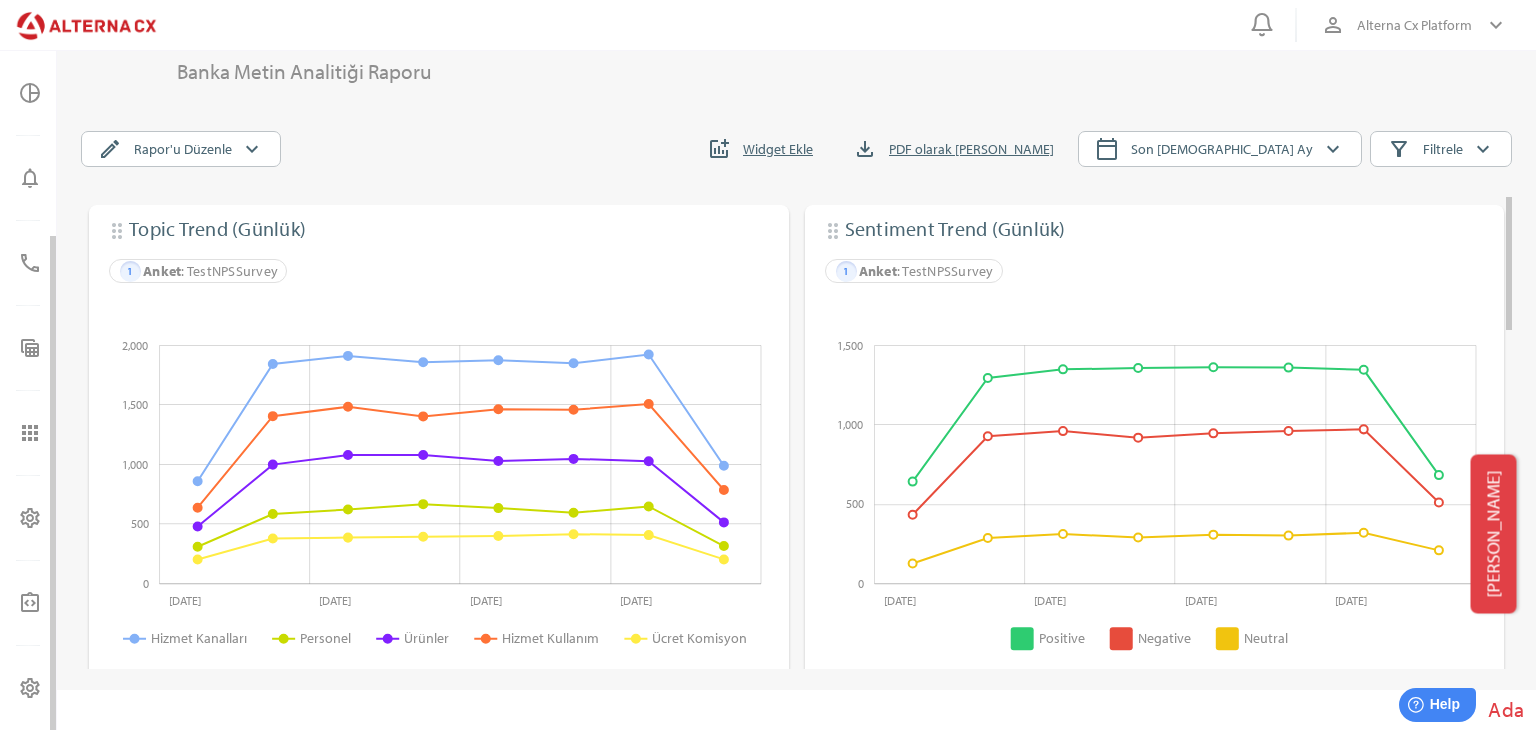 scroll, scrollTop: 256, scrollLeft: 0, axis: vertical 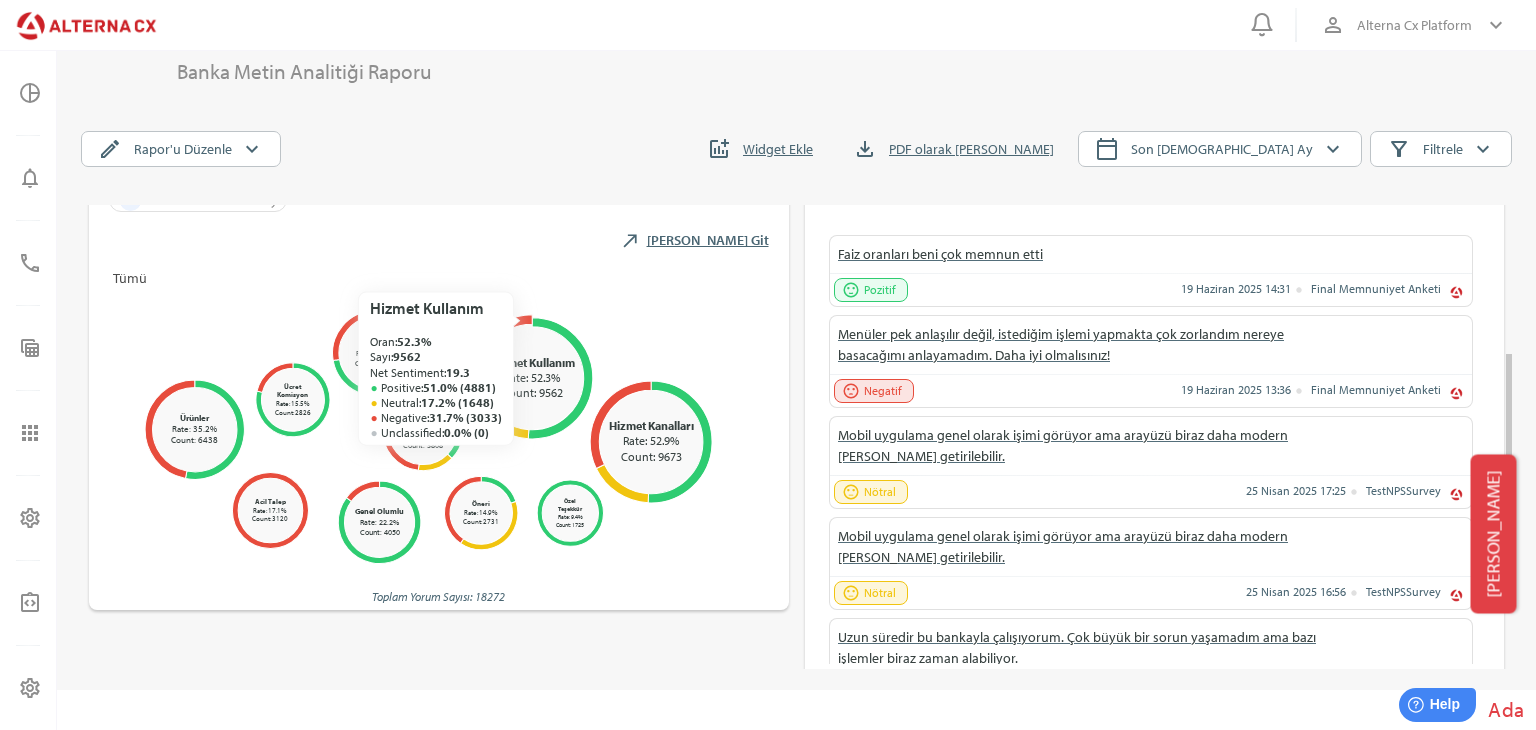click 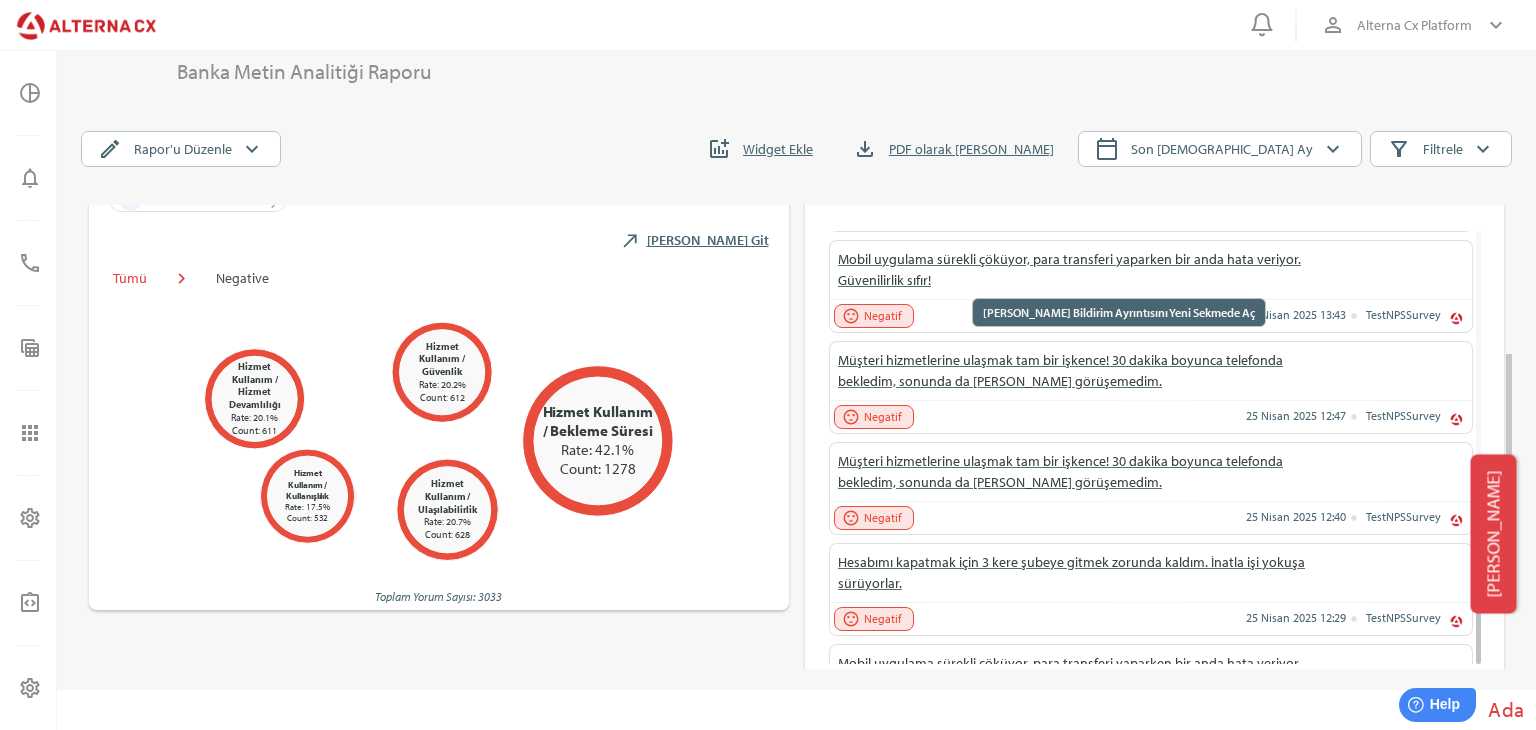 scroll, scrollTop: 573, scrollLeft: 0, axis: vertical 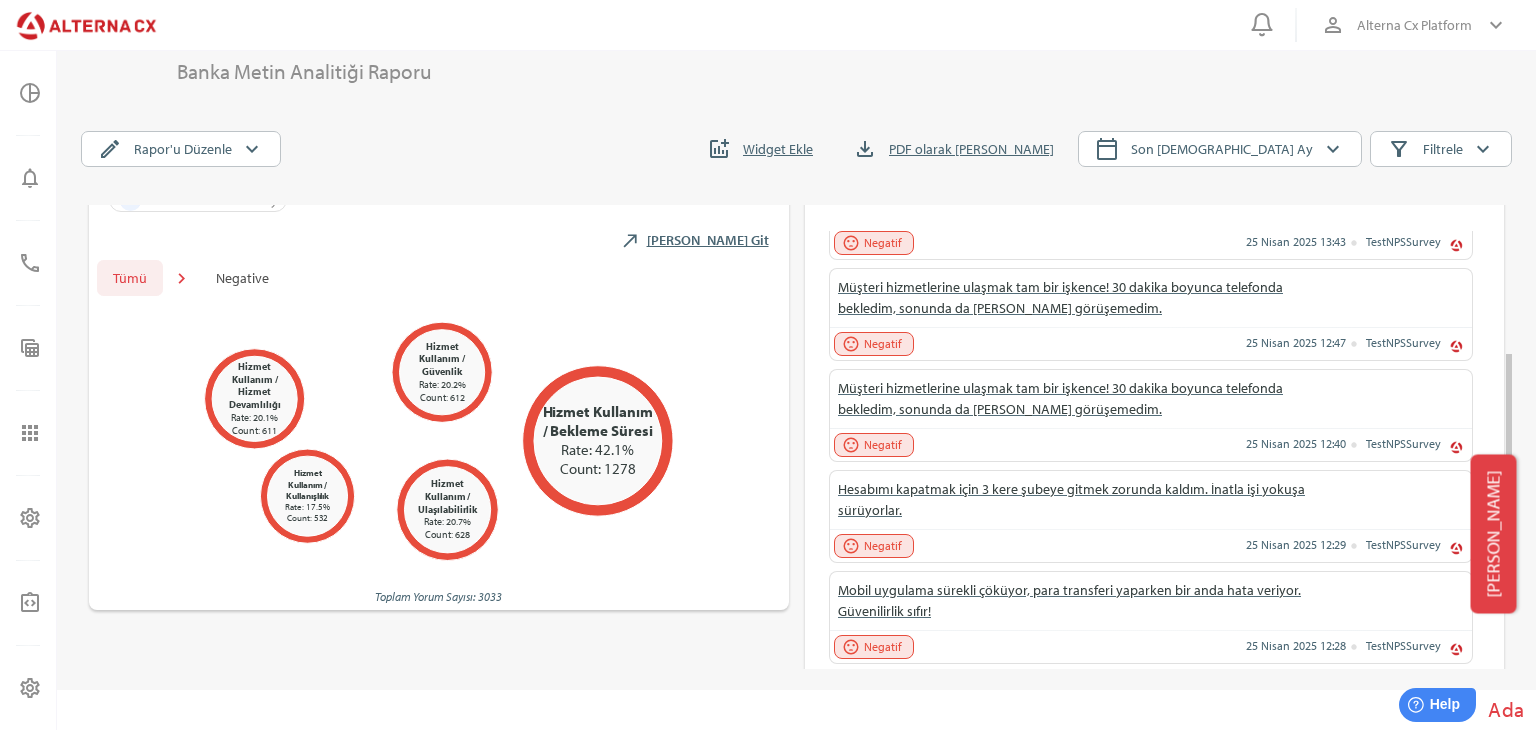 click on "Tümü" at bounding box center [130, 278] 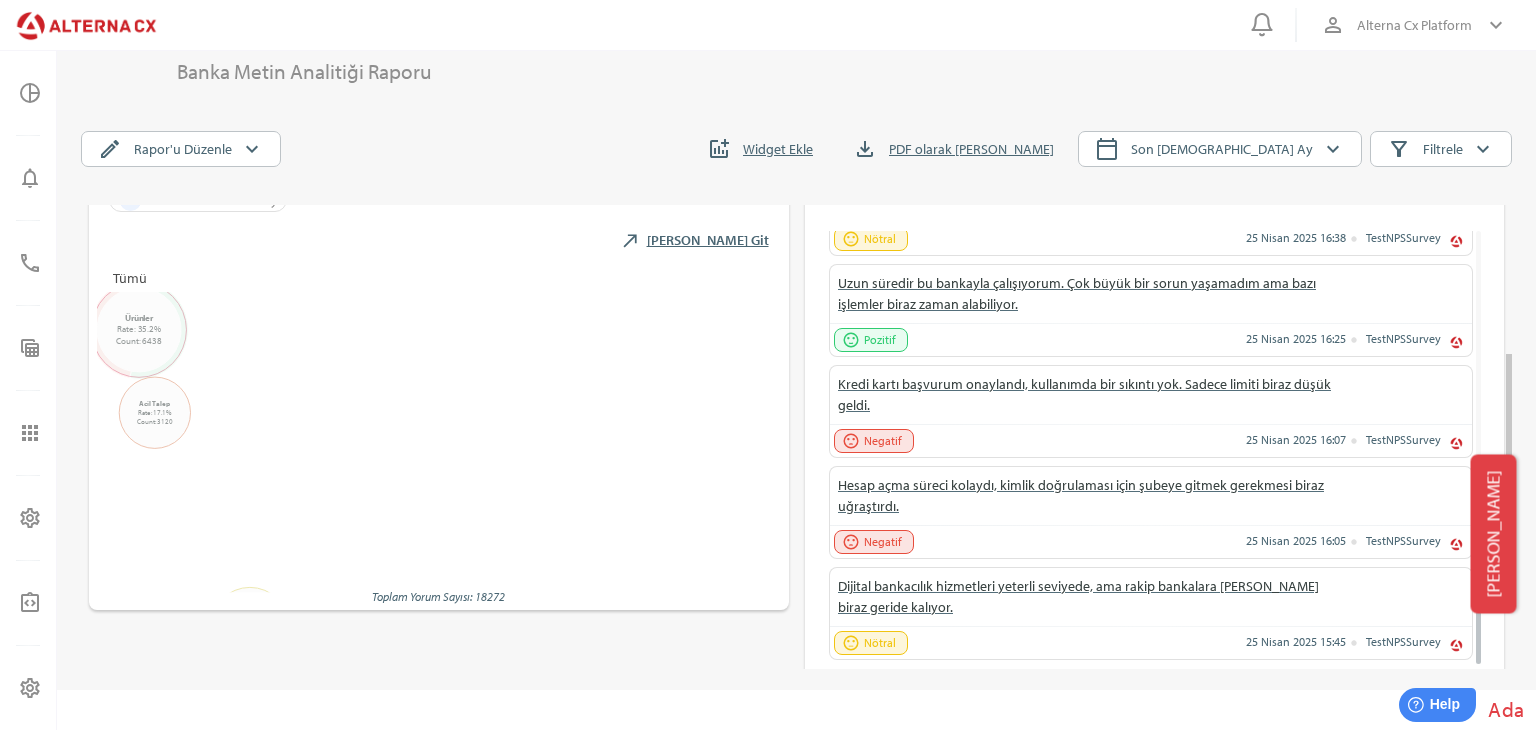 scroll, scrollTop: 552, scrollLeft: 0, axis: vertical 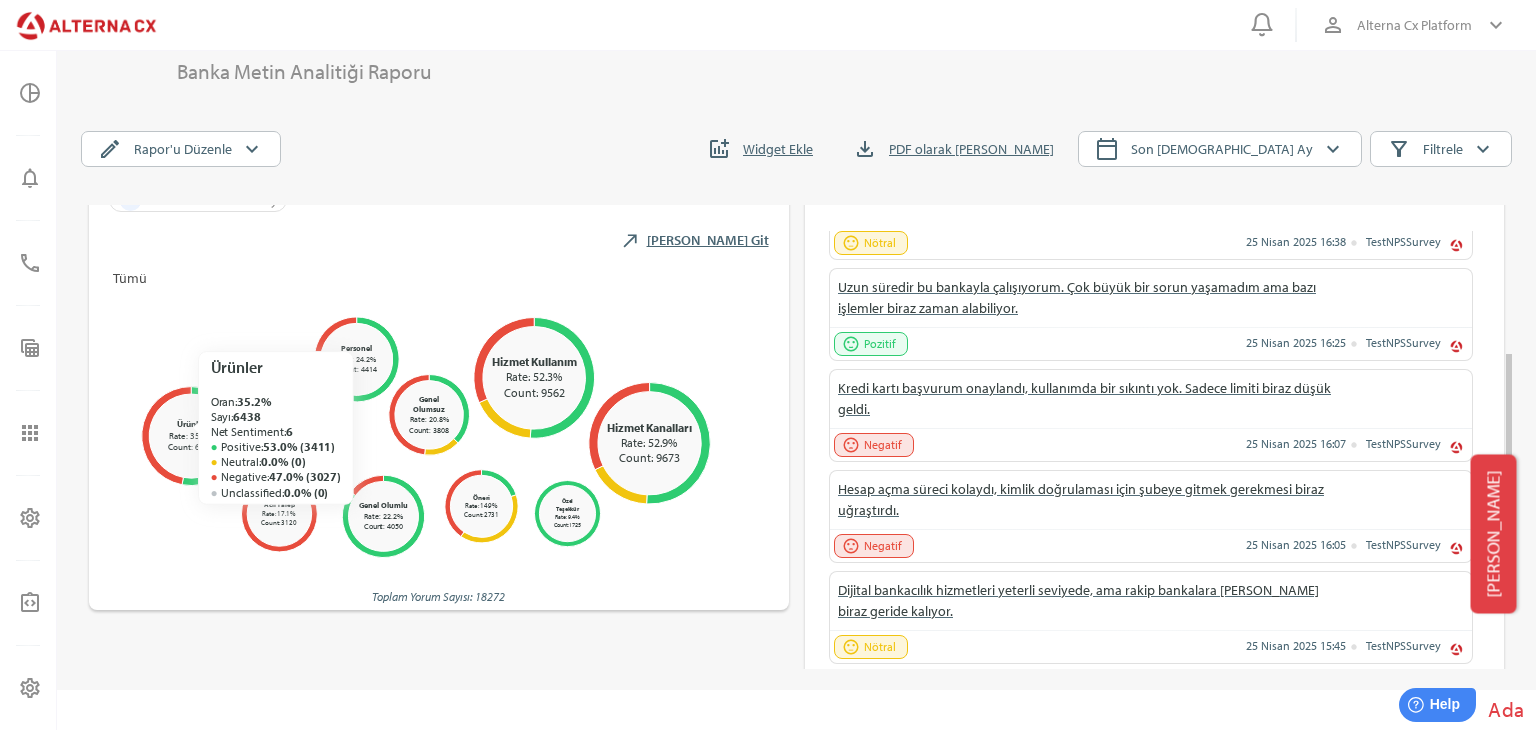 click 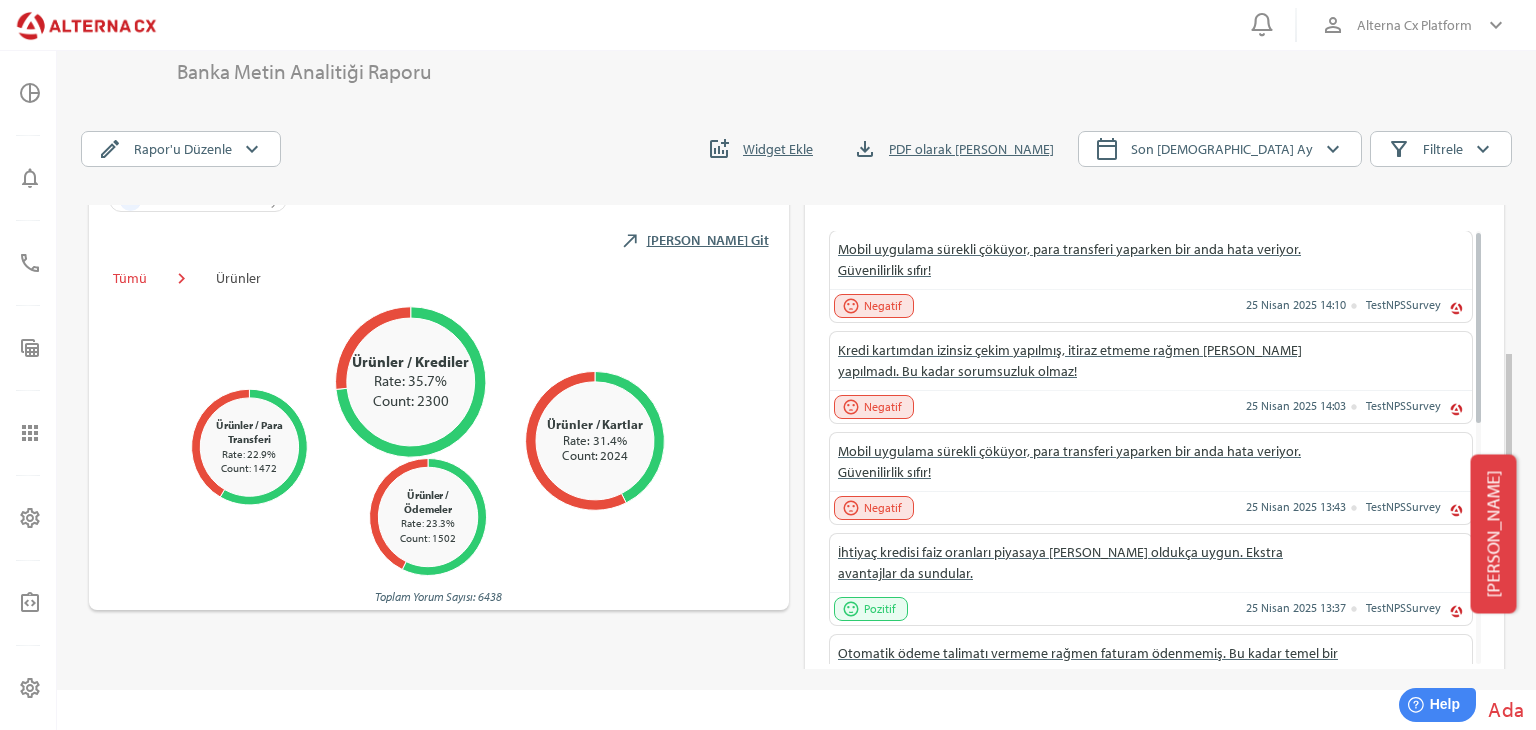scroll, scrollTop: 0, scrollLeft: 0, axis: both 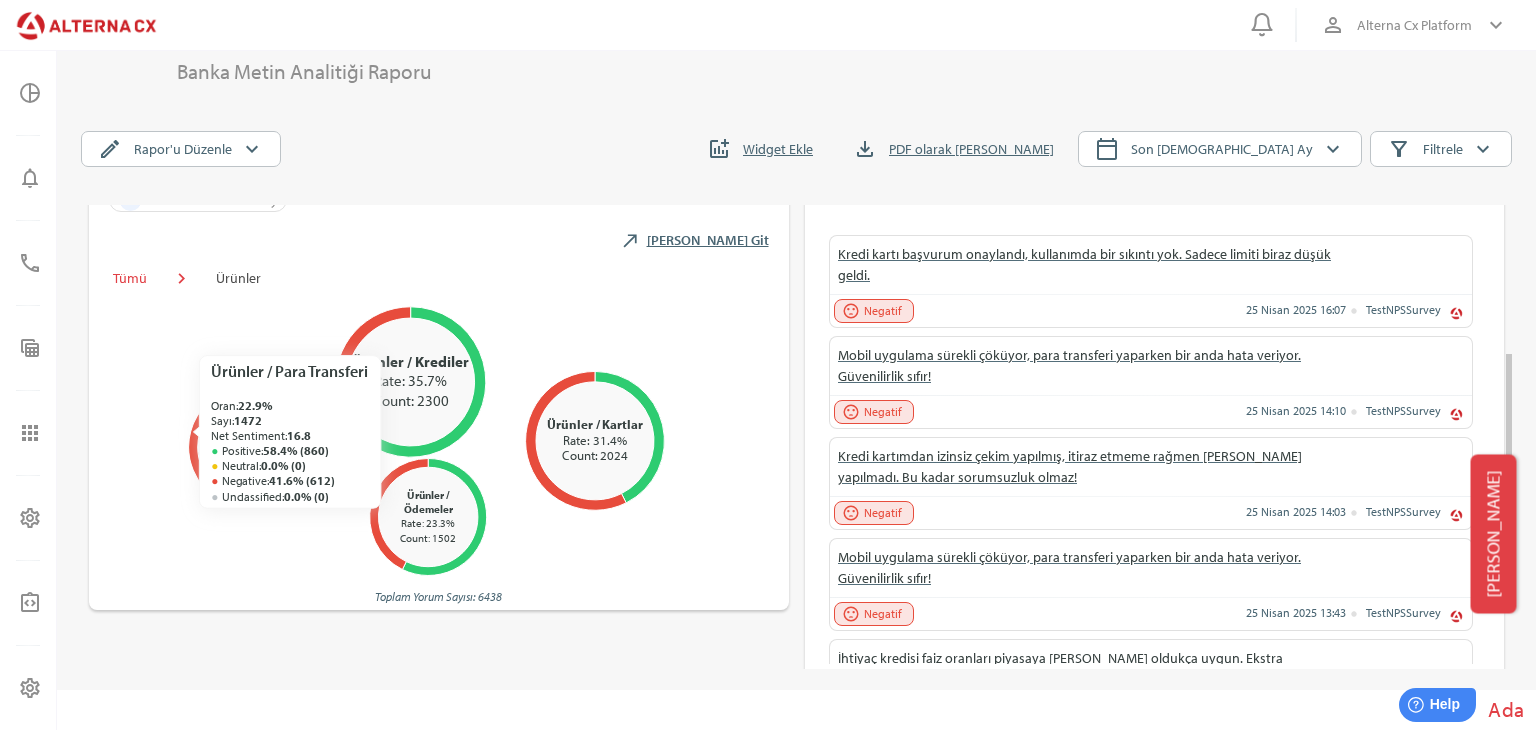 click 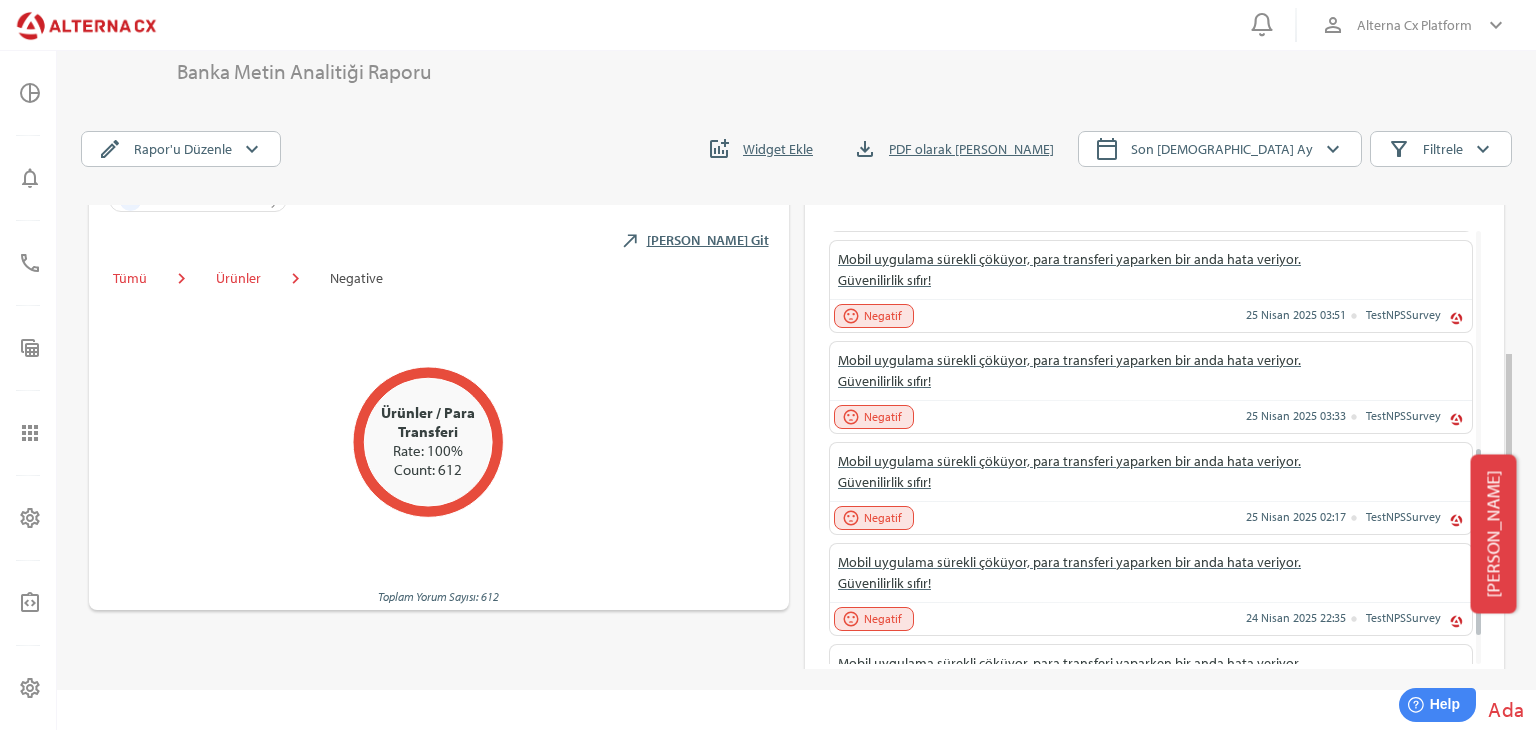 scroll, scrollTop: 573, scrollLeft: 0, axis: vertical 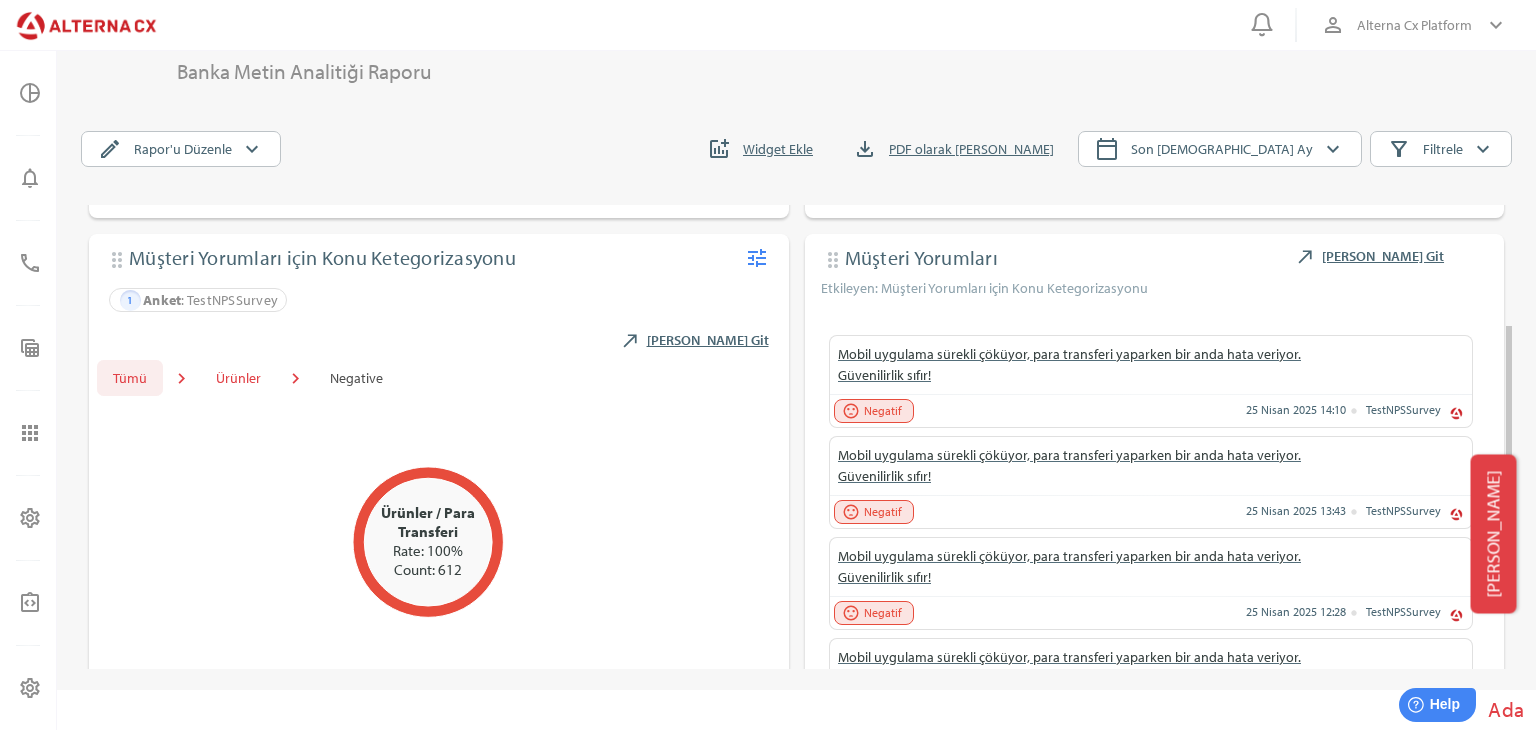 click on "Tümü" at bounding box center (130, 378) 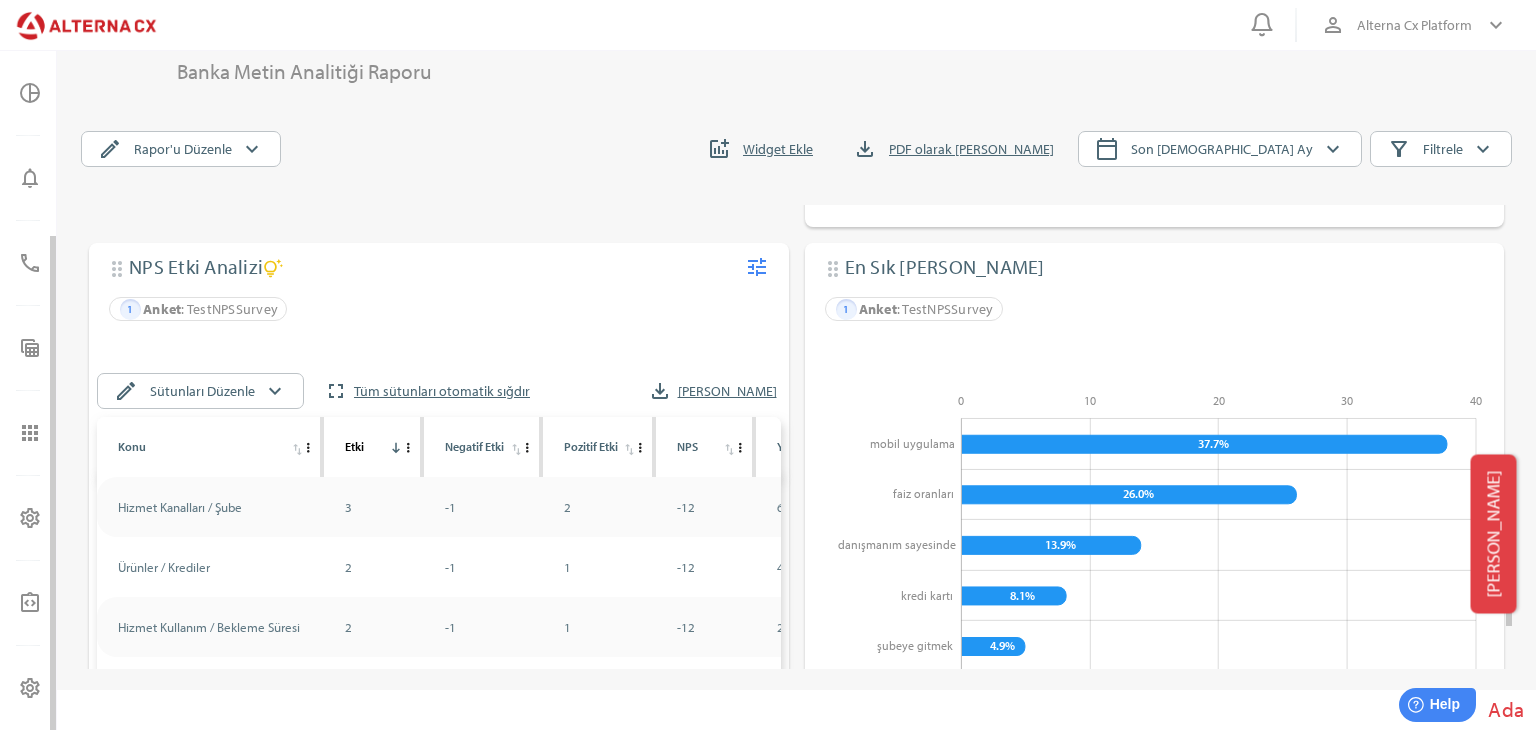 scroll, scrollTop: 1063, scrollLeft: 0, axis: vertical 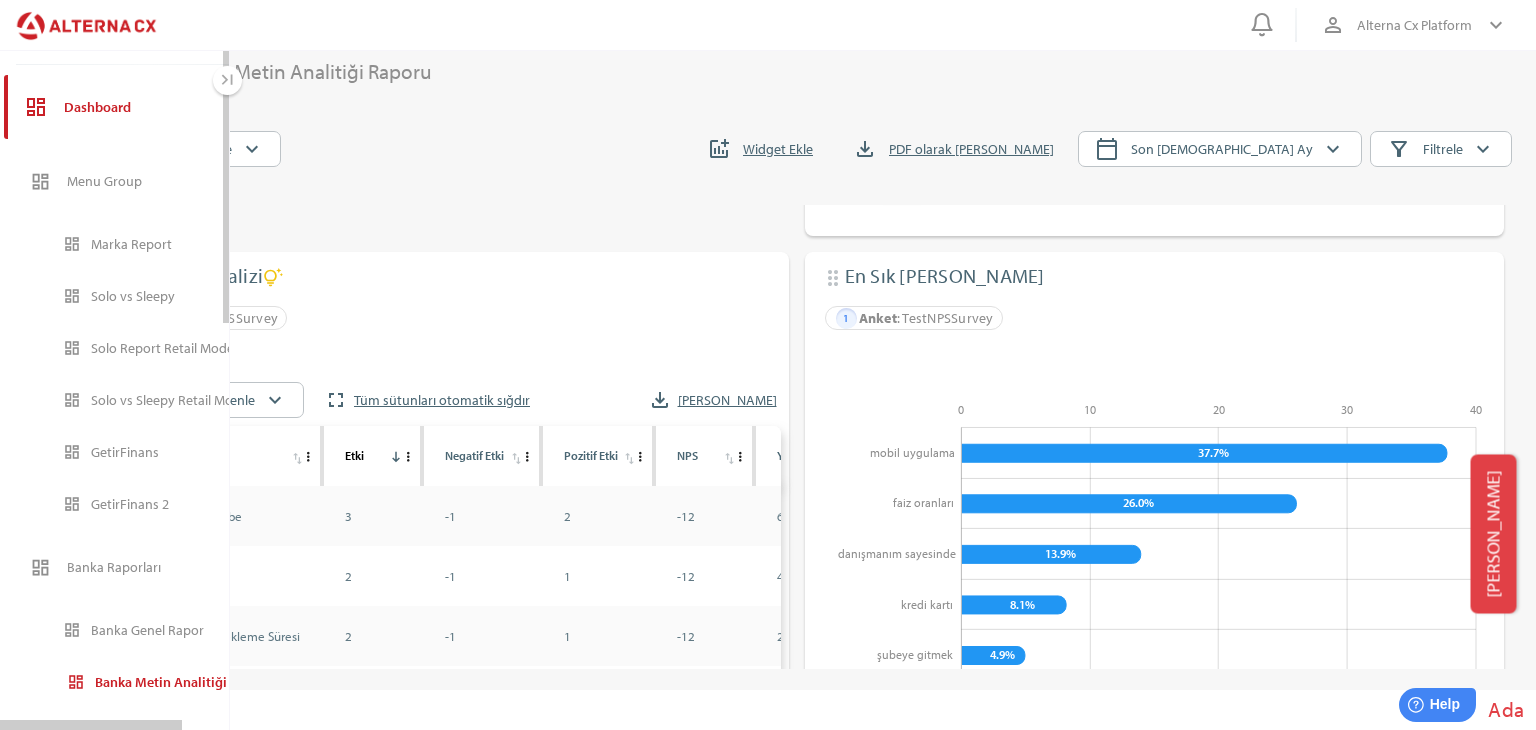 click on "Analiz Merkezi" at bounding box center [158, 22] 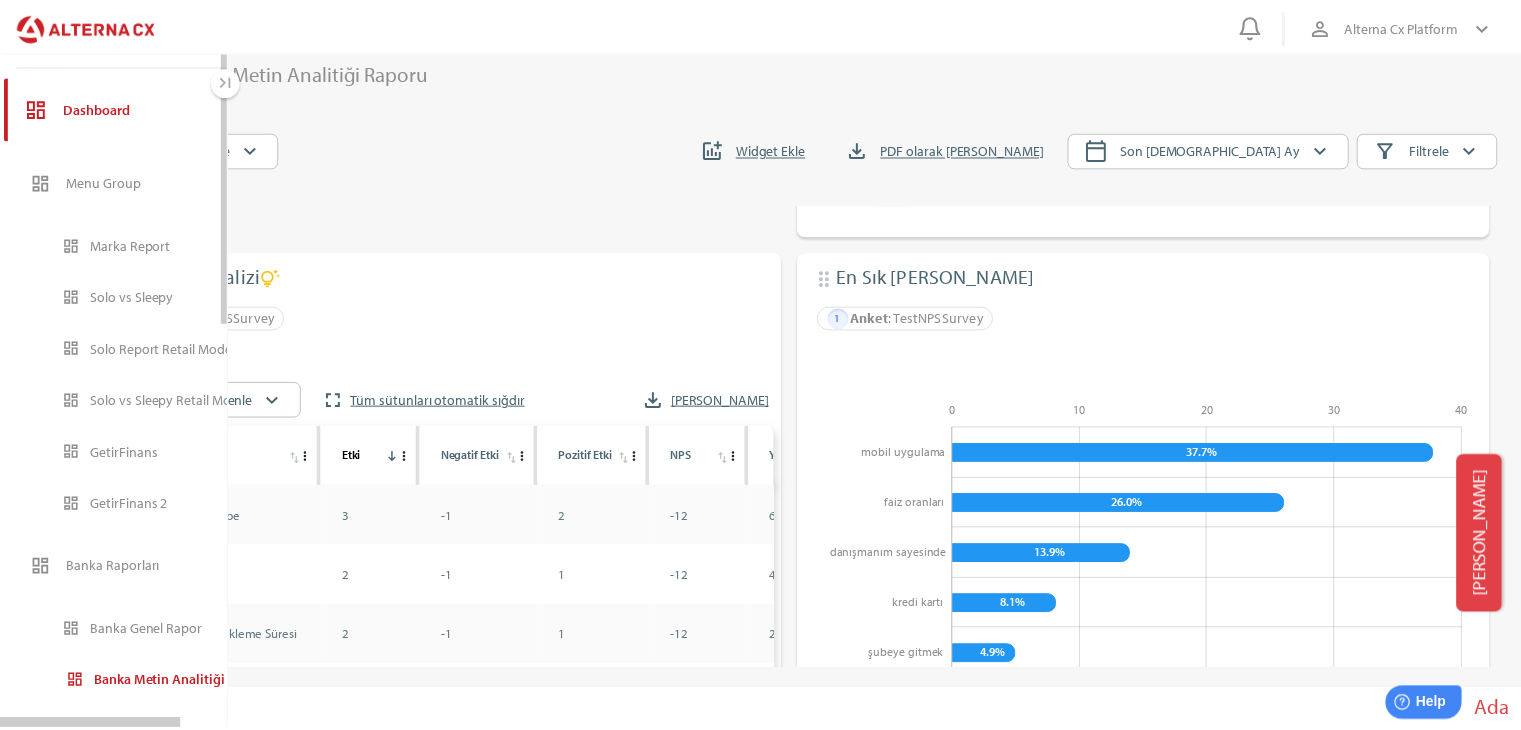 scroll, scrollTop: 0, scrollLeft: 0, axis: both 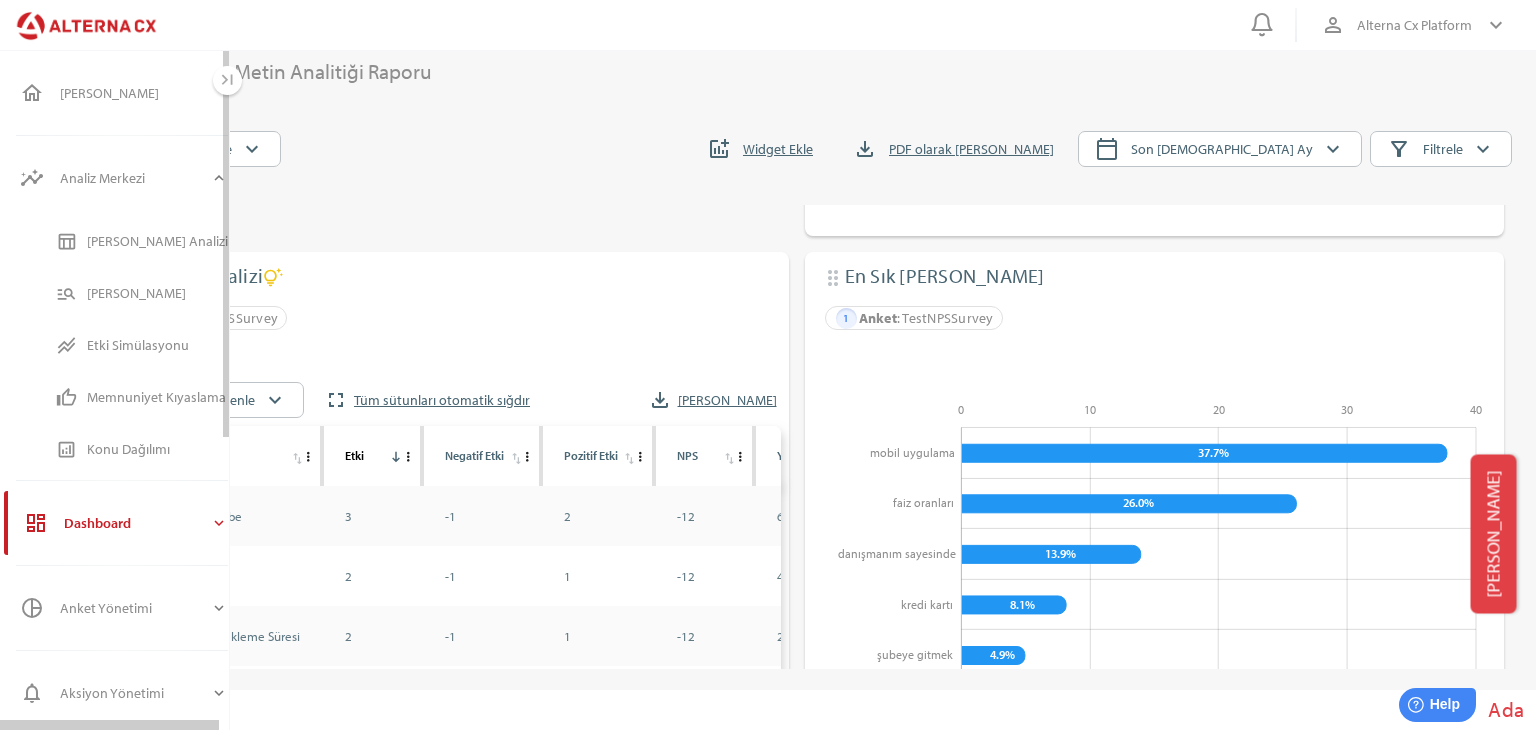 click on "Etki Simülasyonu" at bounding box center (157, 345) 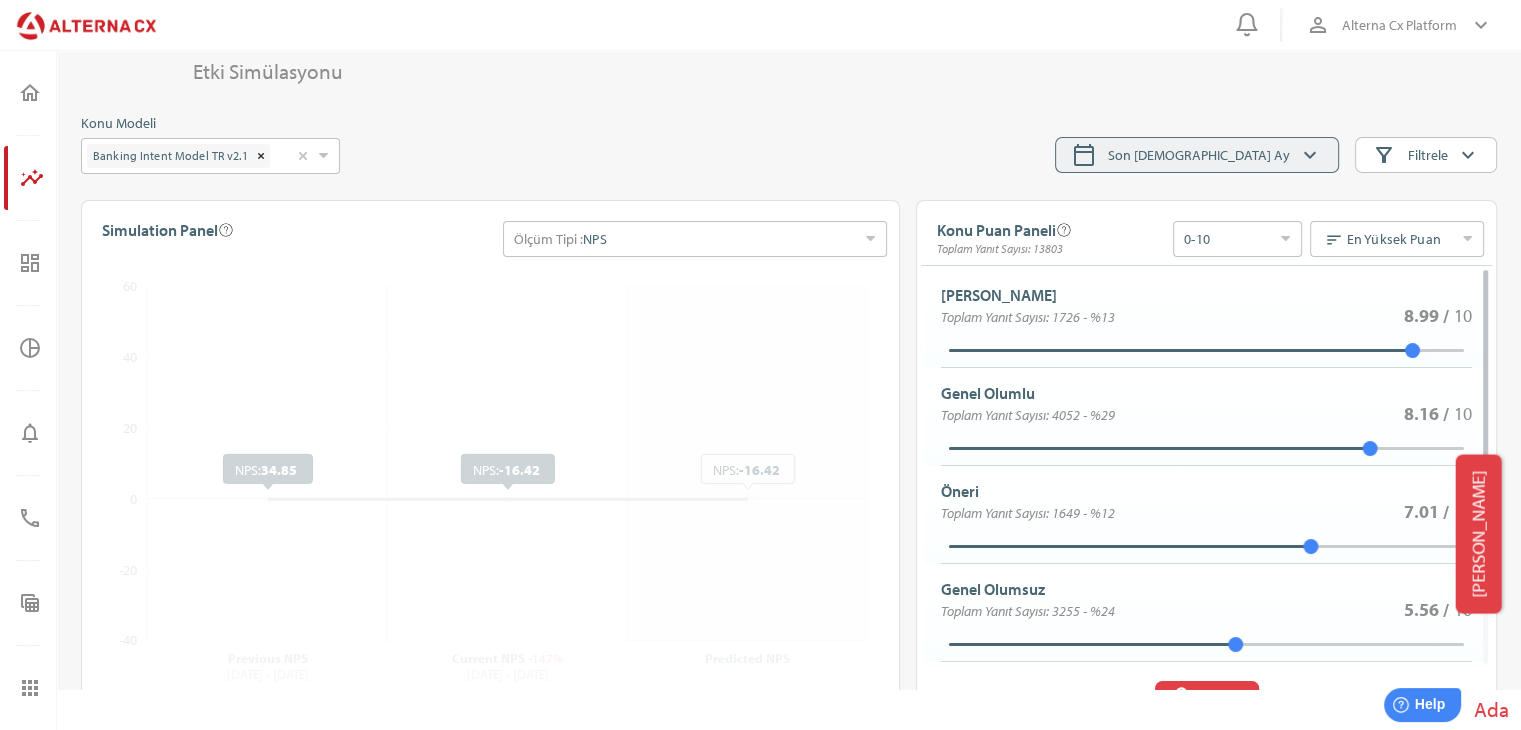 click on "keyboard_arrow_down" at bounding box center (1310, 155) 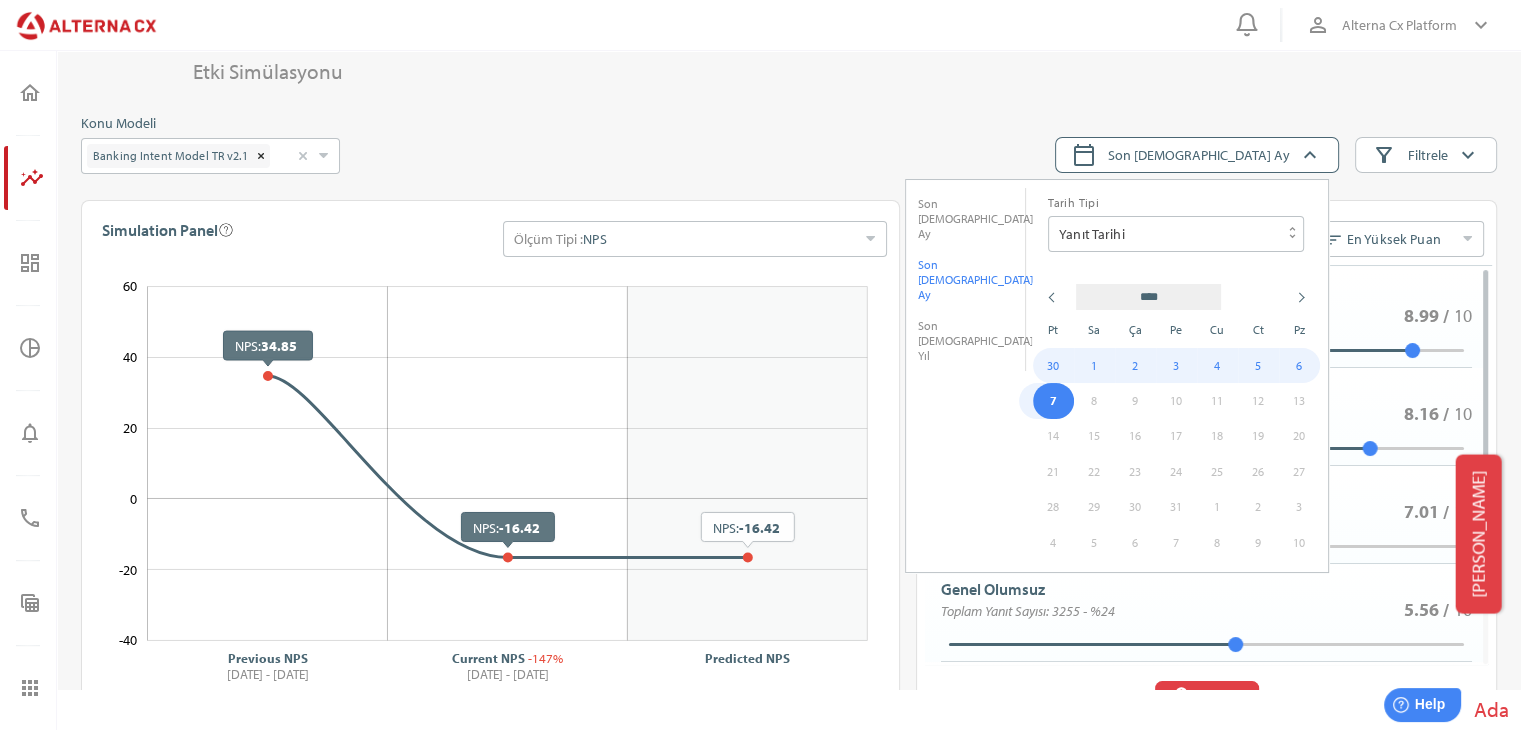 click at bounding box center (705, 152) 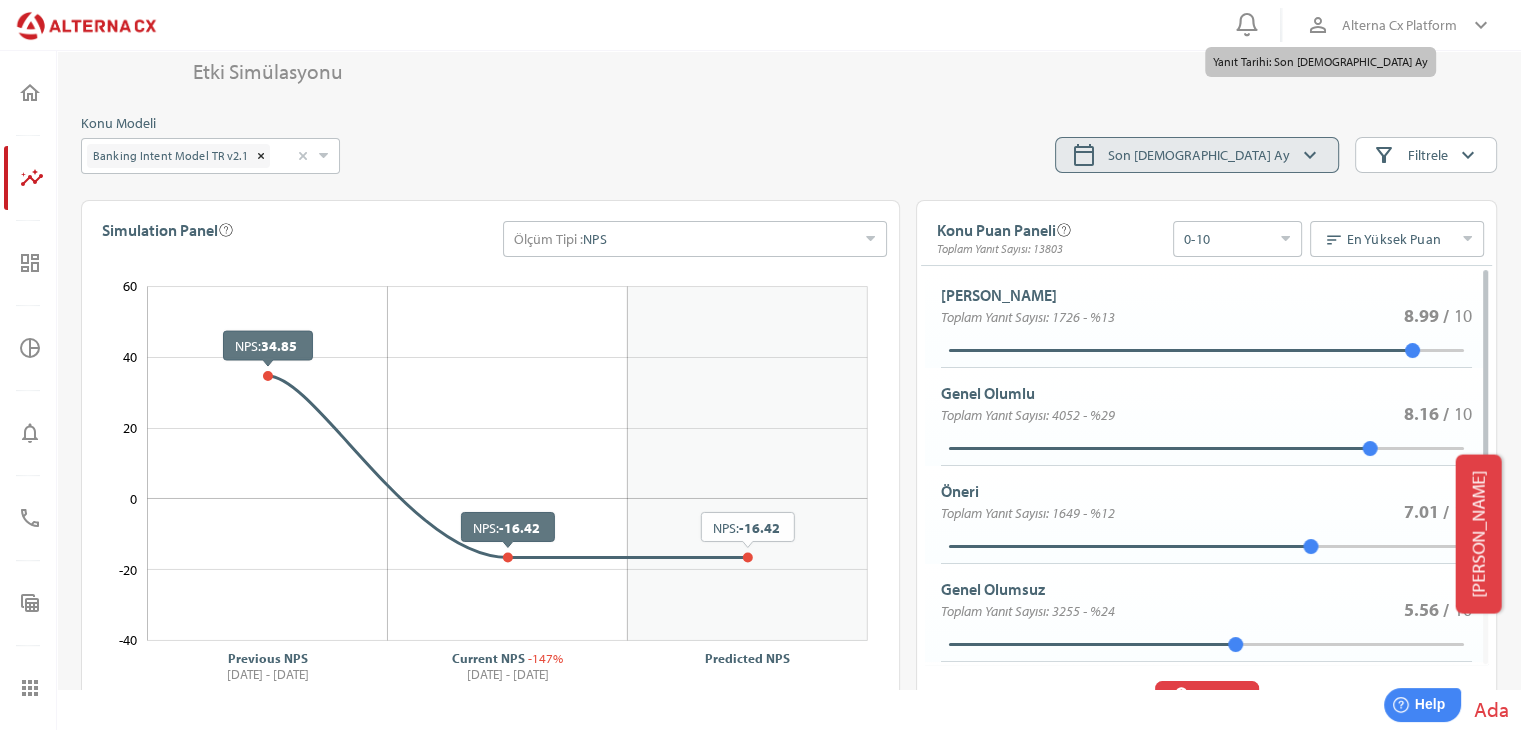 click on "Son [DEMOGRAPHIC_DATA] Ay" at bounding box center (1199, 155) 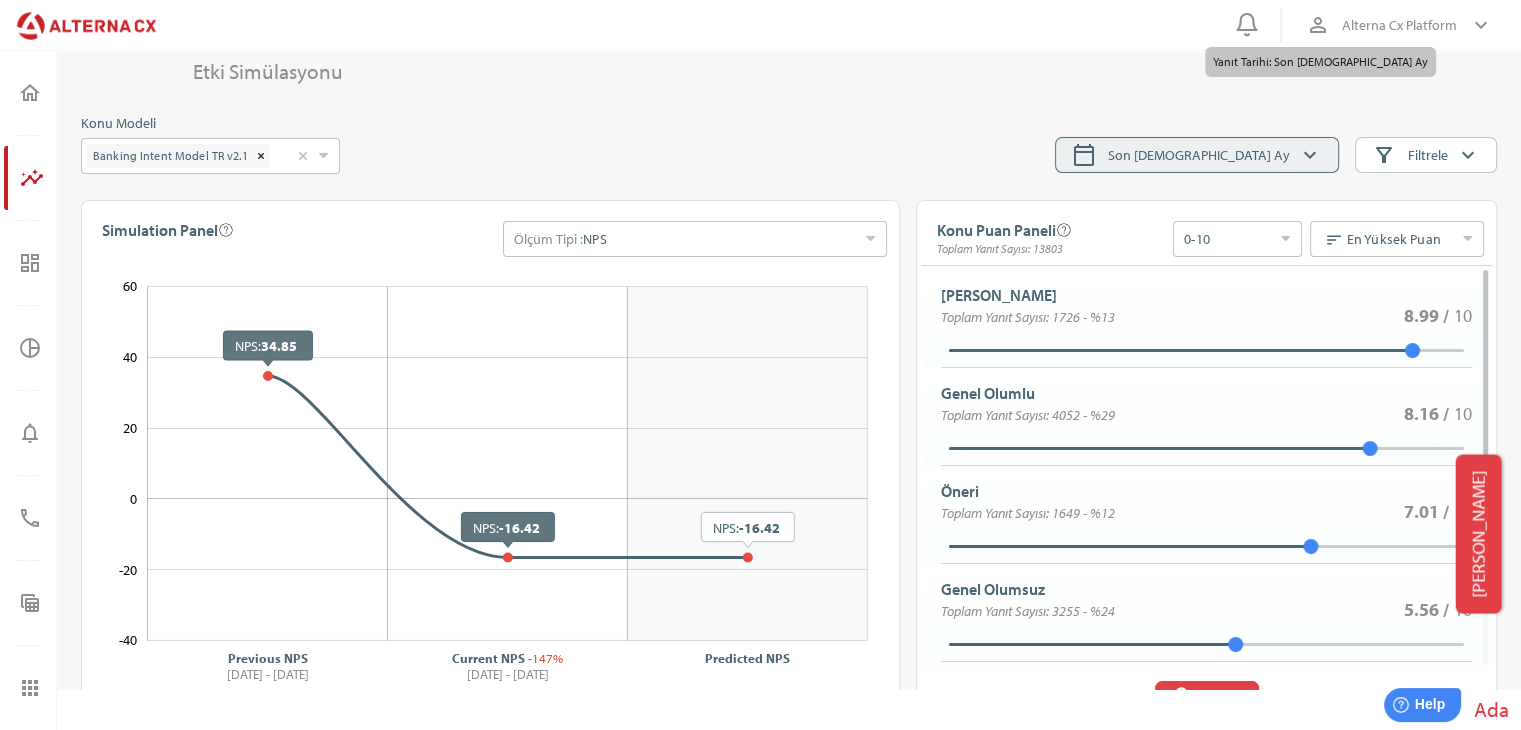 select on "*" 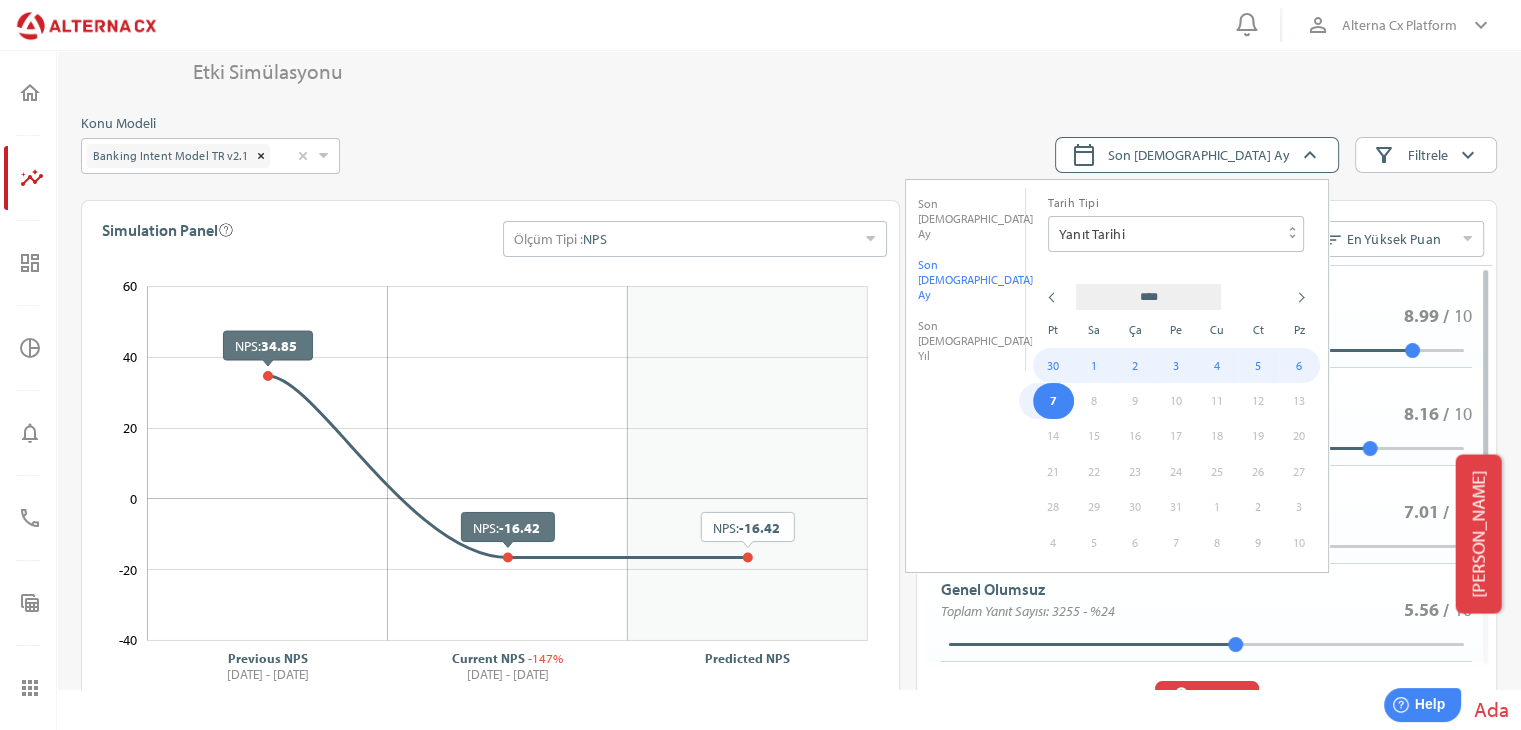 click at bounding box center [705, 152] 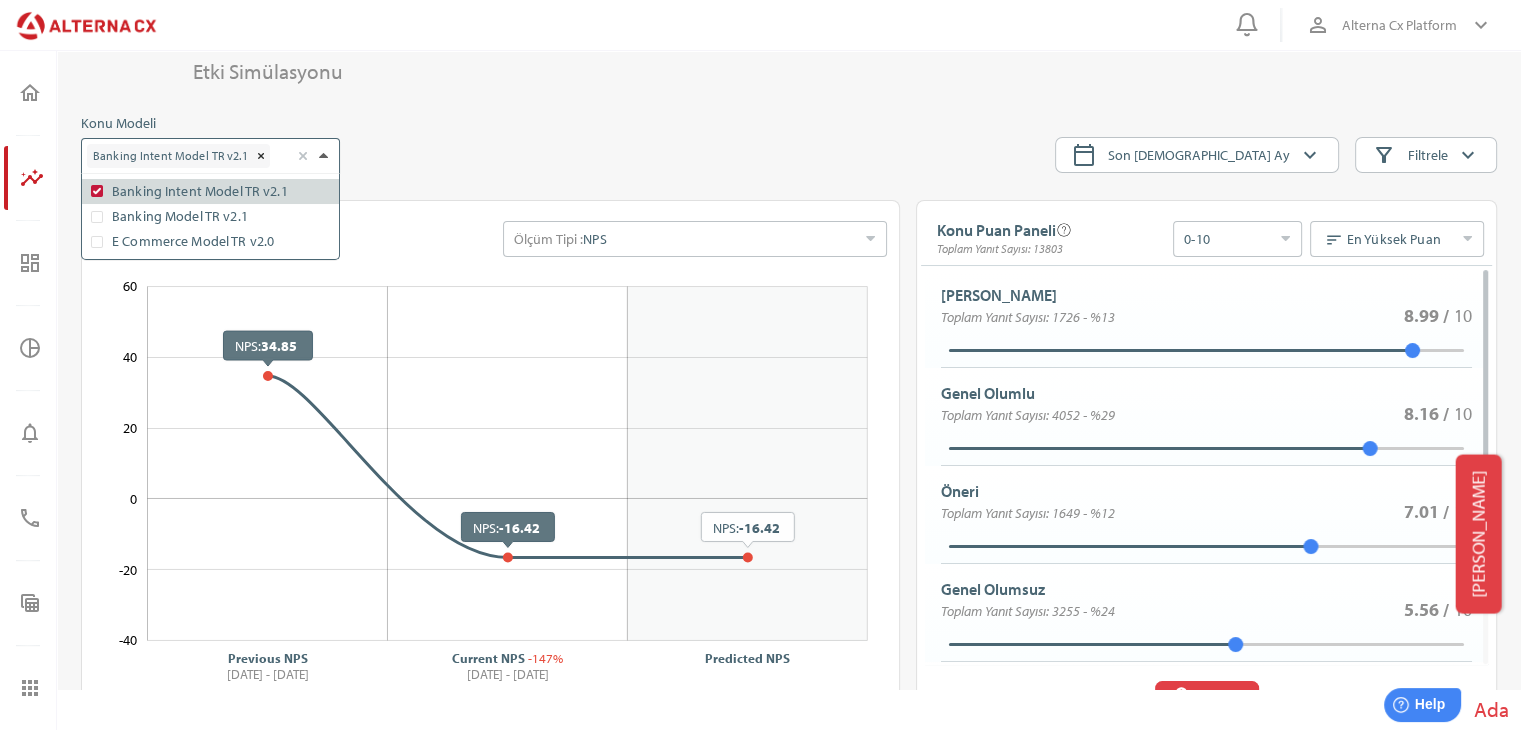 click at bounding box center (323, 156) 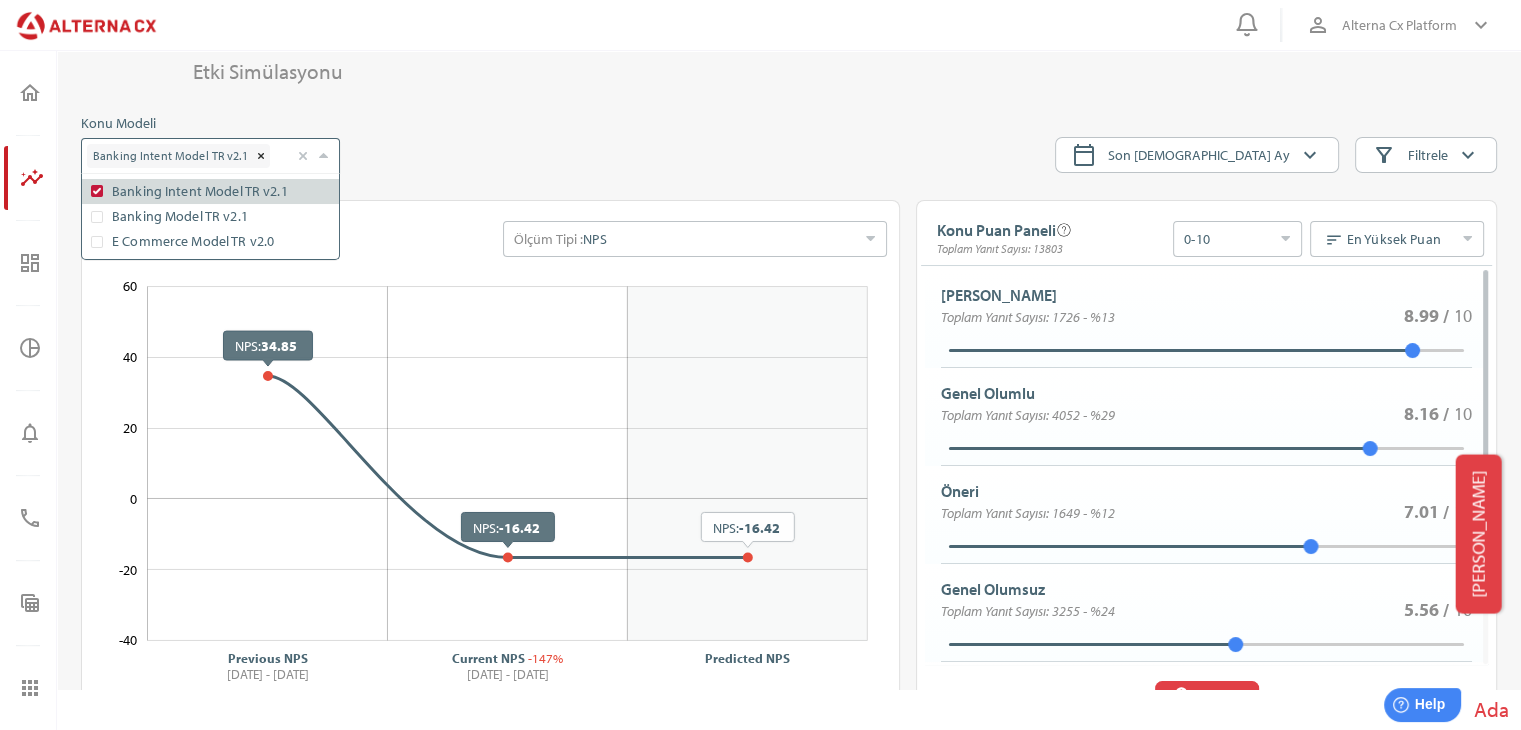click on "0
person_outline Alterna Cx Platform keyboard_arrow_down home
[PERSON_NAME] Sayfa
insights
Analiz Merkezi
expand_more table_chart
[PERSON_NAME] Bildirim Analizi
manage_search
Konu Keşfi
stacked_line_chart
Etki Simülasyonu
thumb_up_off_alt
Memnuniyet Kıyaslama
analytics
Konu Dağılımı
dashboard
Dashboard
add expand_more dashboard
Menu Group
expand_more drag_indicator dashboard
Marka Report
drag_indicator dashboard
Solo vs Sleepy
drag_indicator dashboard
Solo Report Retail Model" at bounding box center (760, 392) 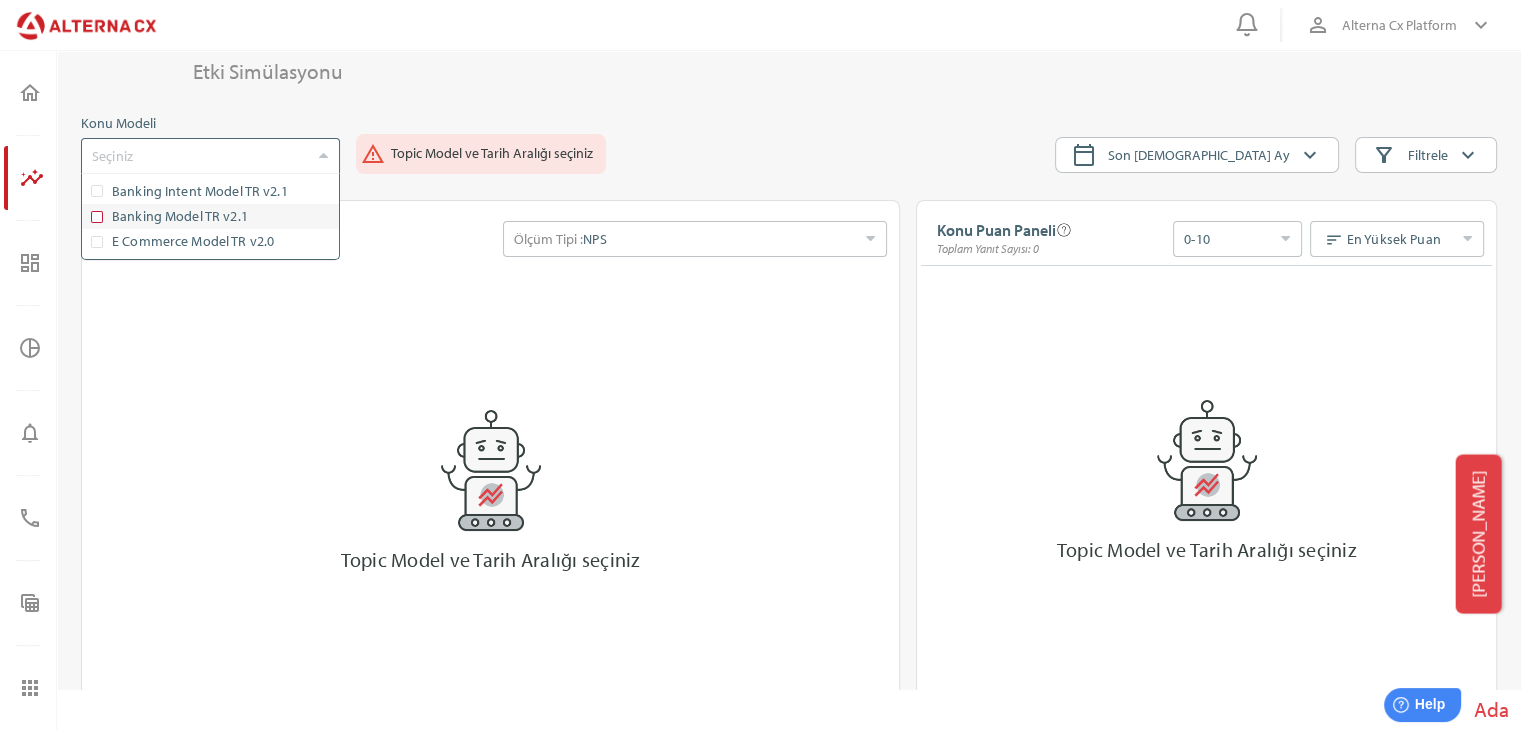 click at bounding box center [97, 217] 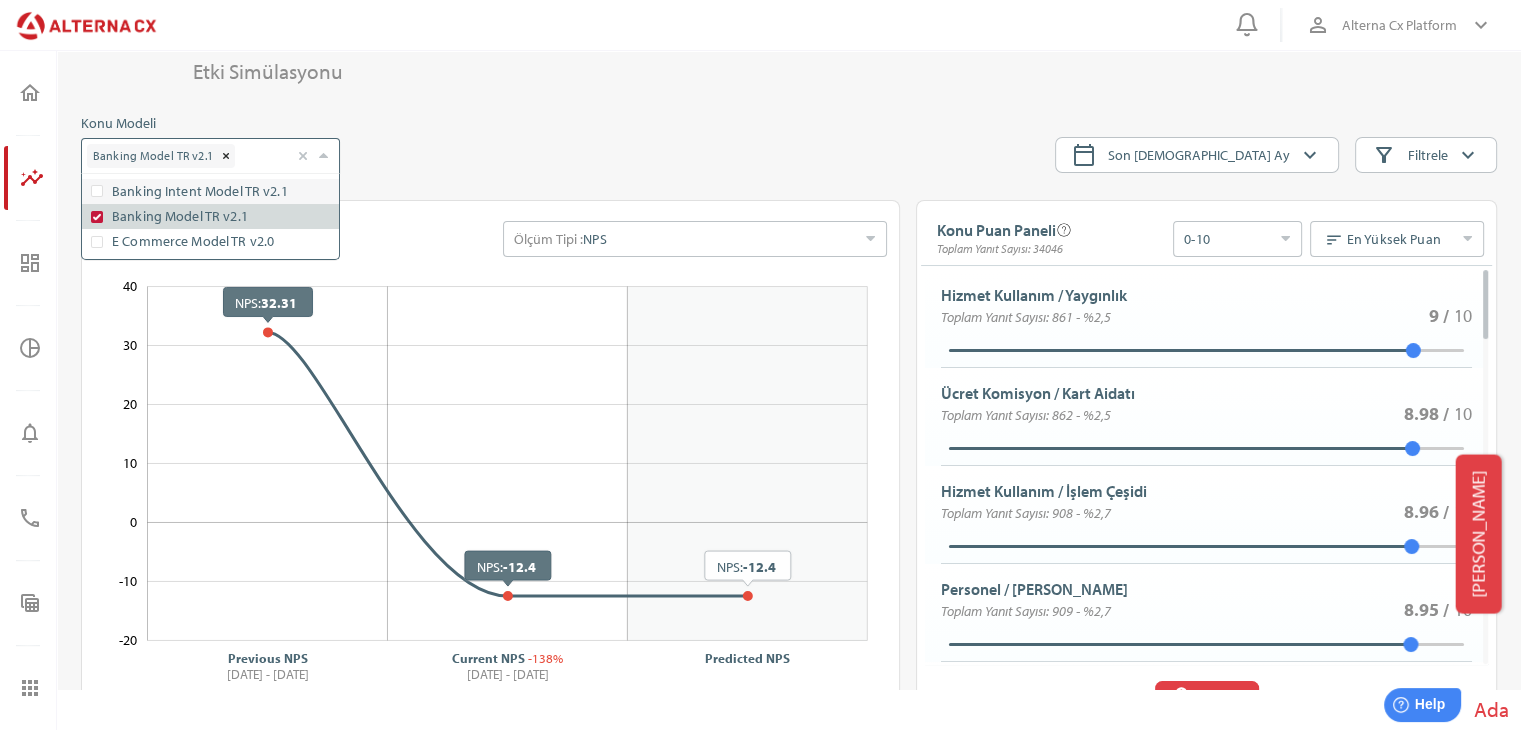 click at bounding box center [705, 152] 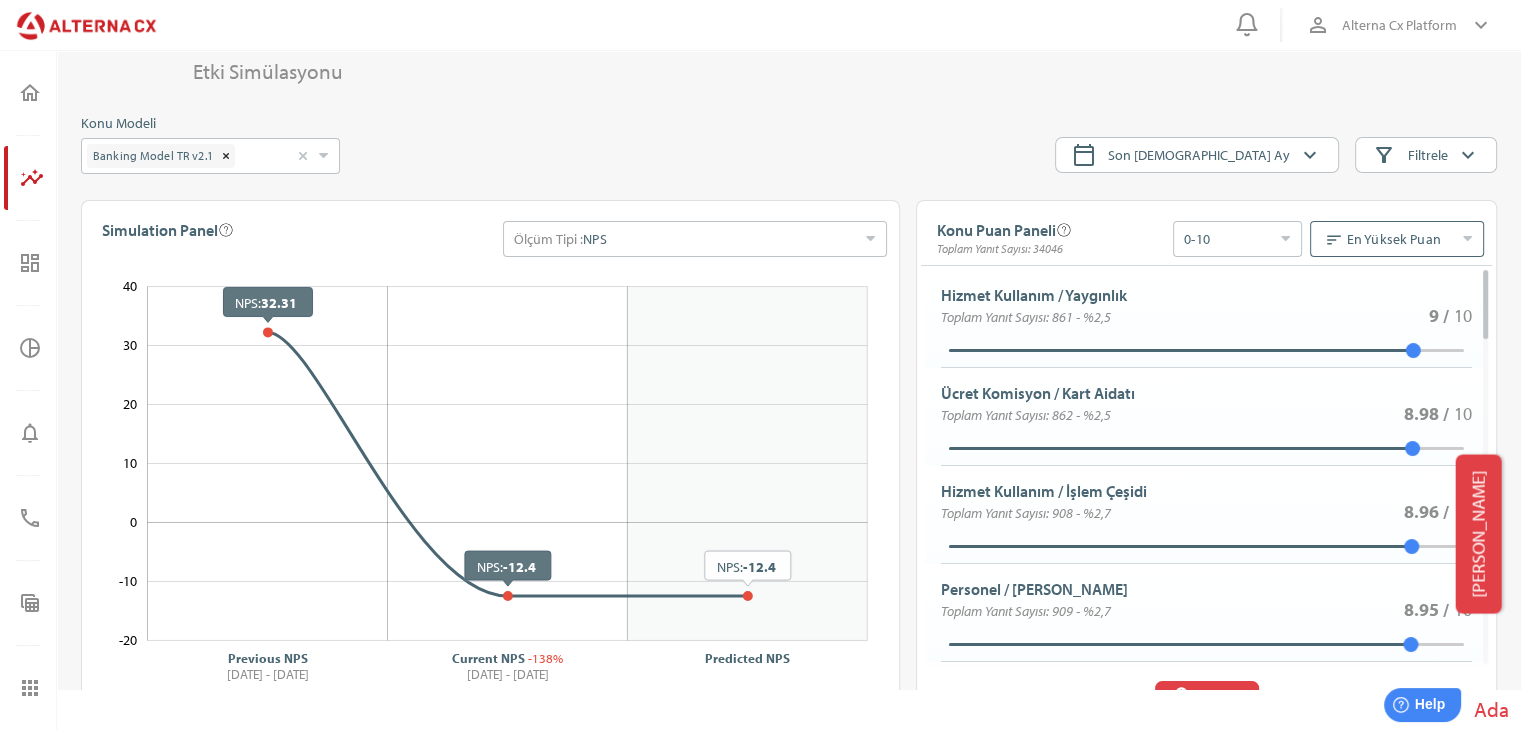 click on "sort En Yüksek Puan Seçiniz" at bounding box center [1386, 239] 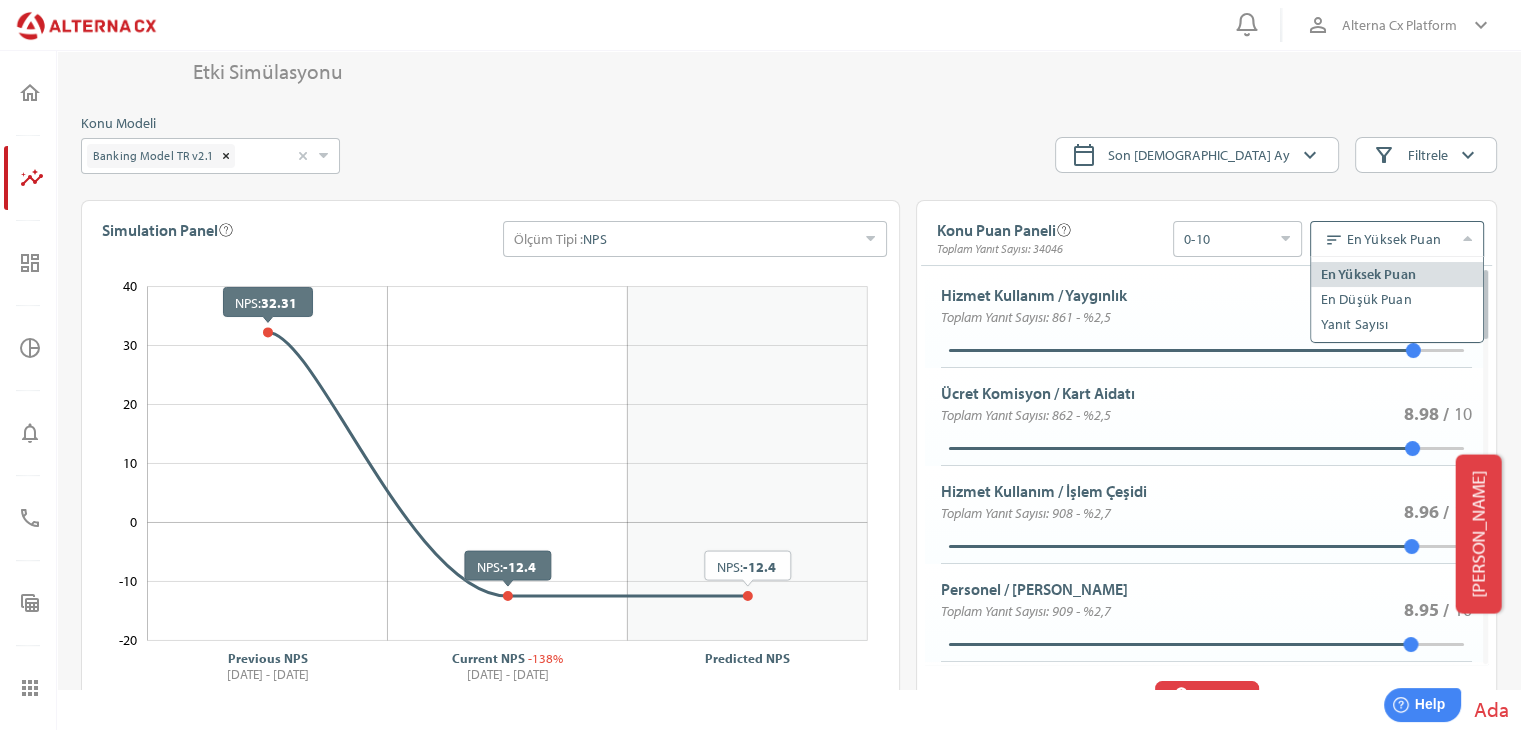 scroll, scrollTop: 88, scrollLeft: 175, axis: both 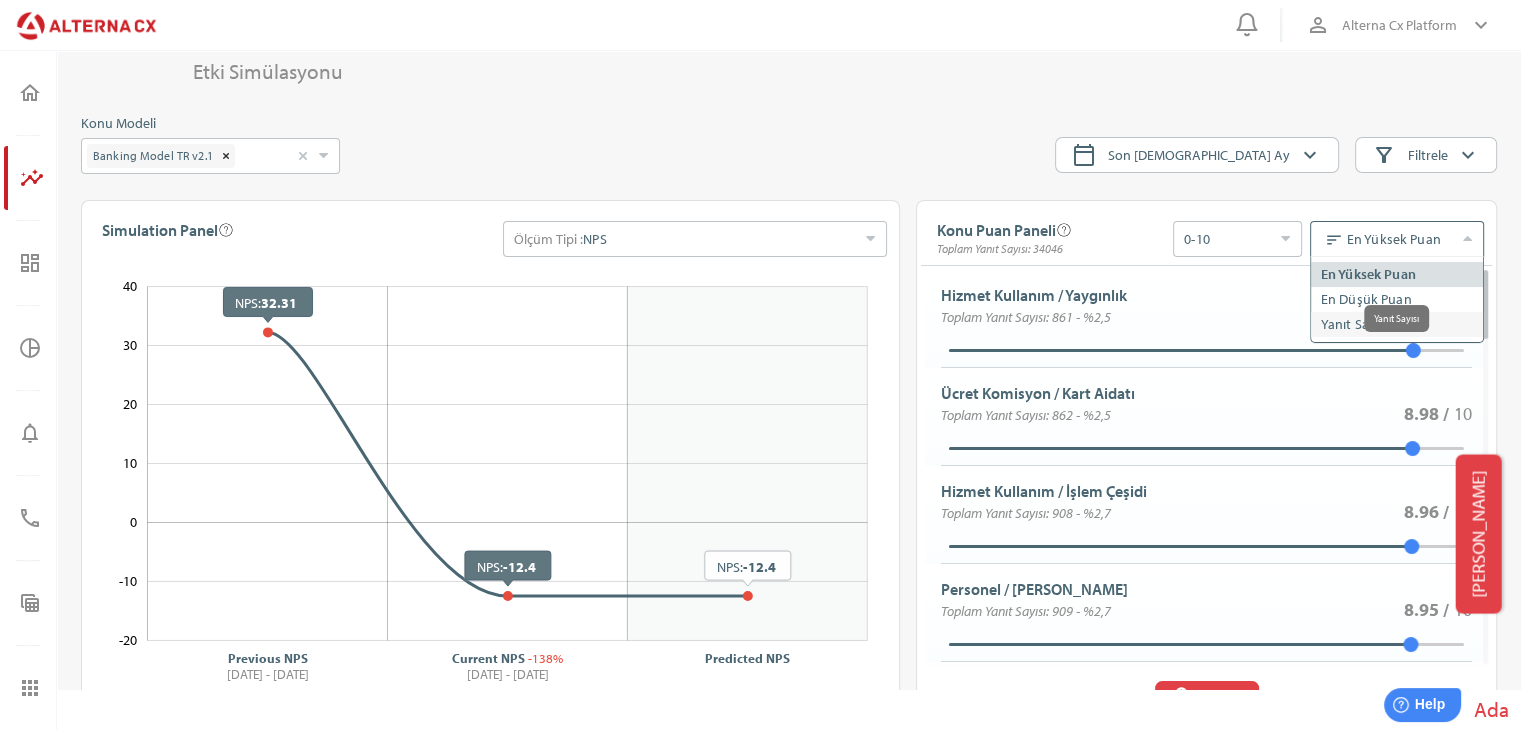 click on "Yanıt Sayısı" at bounding box center (1355, 324) 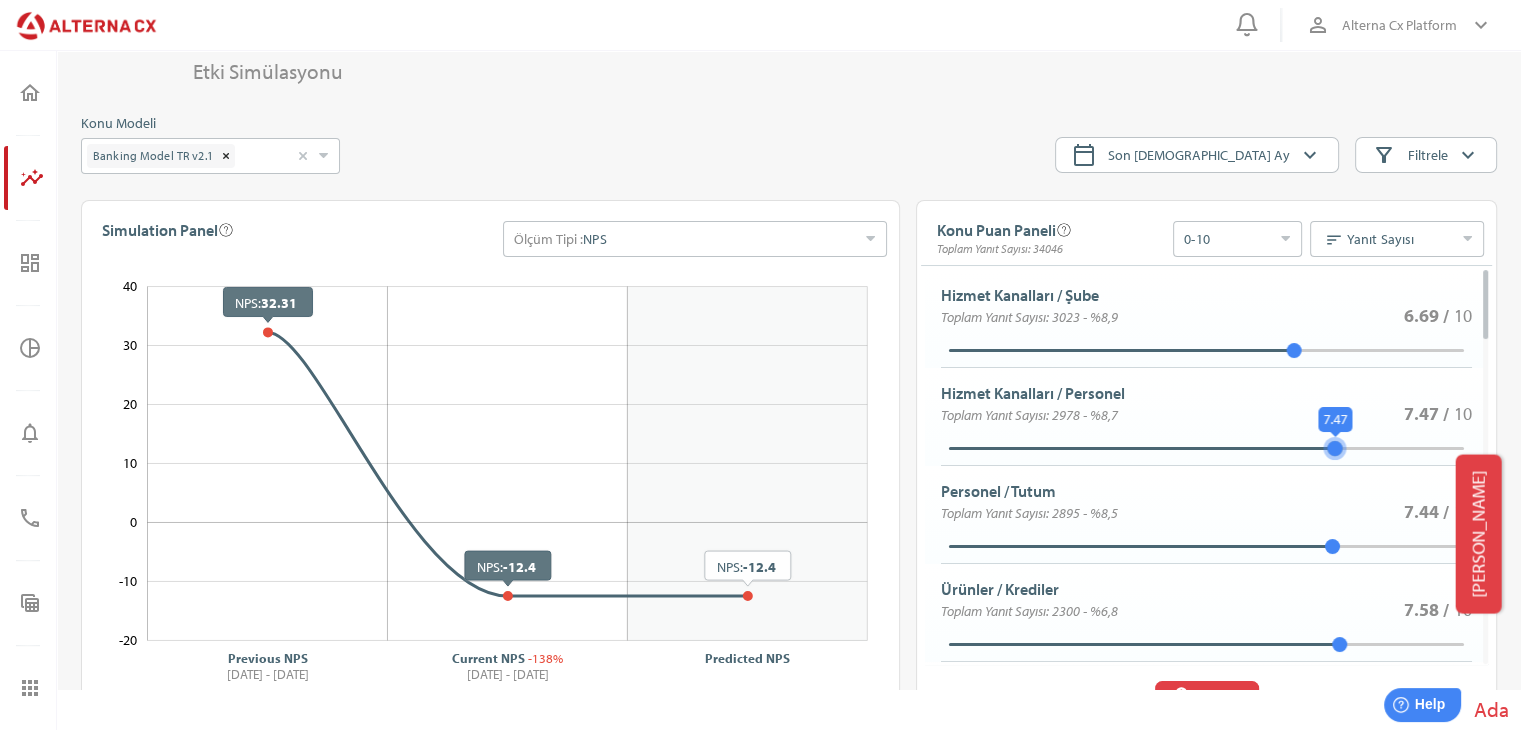 type on "*" 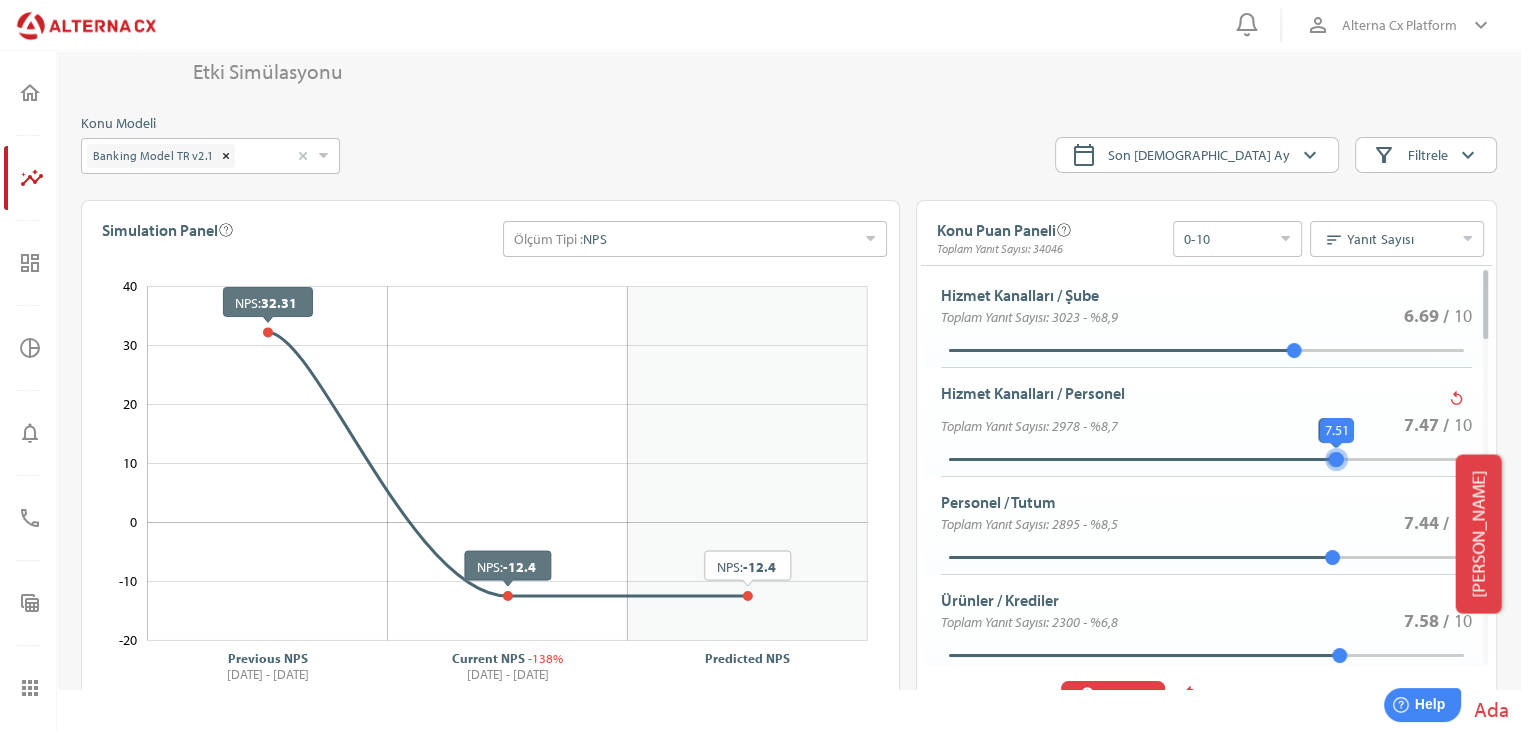 type on "*" 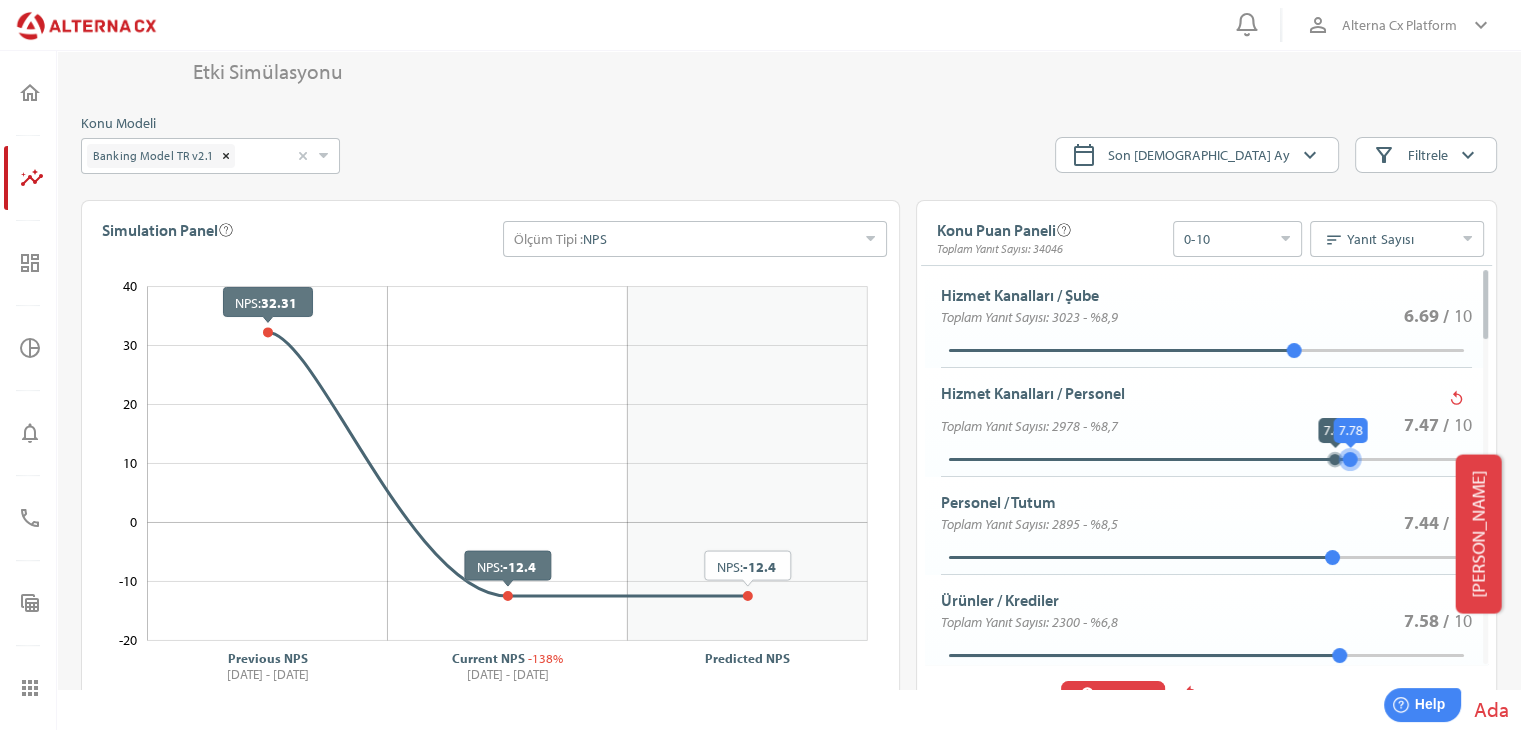 type on "*" 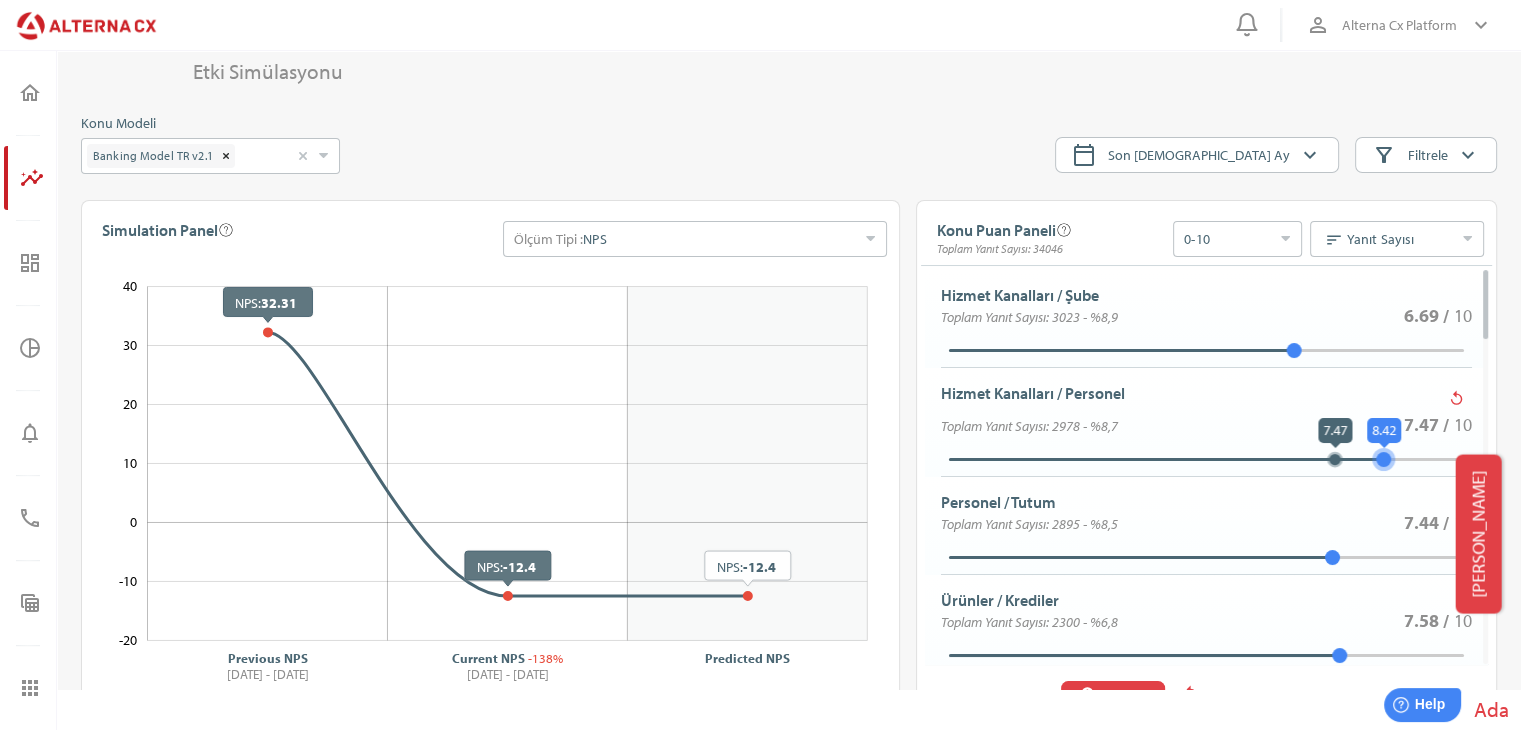 type on "*" 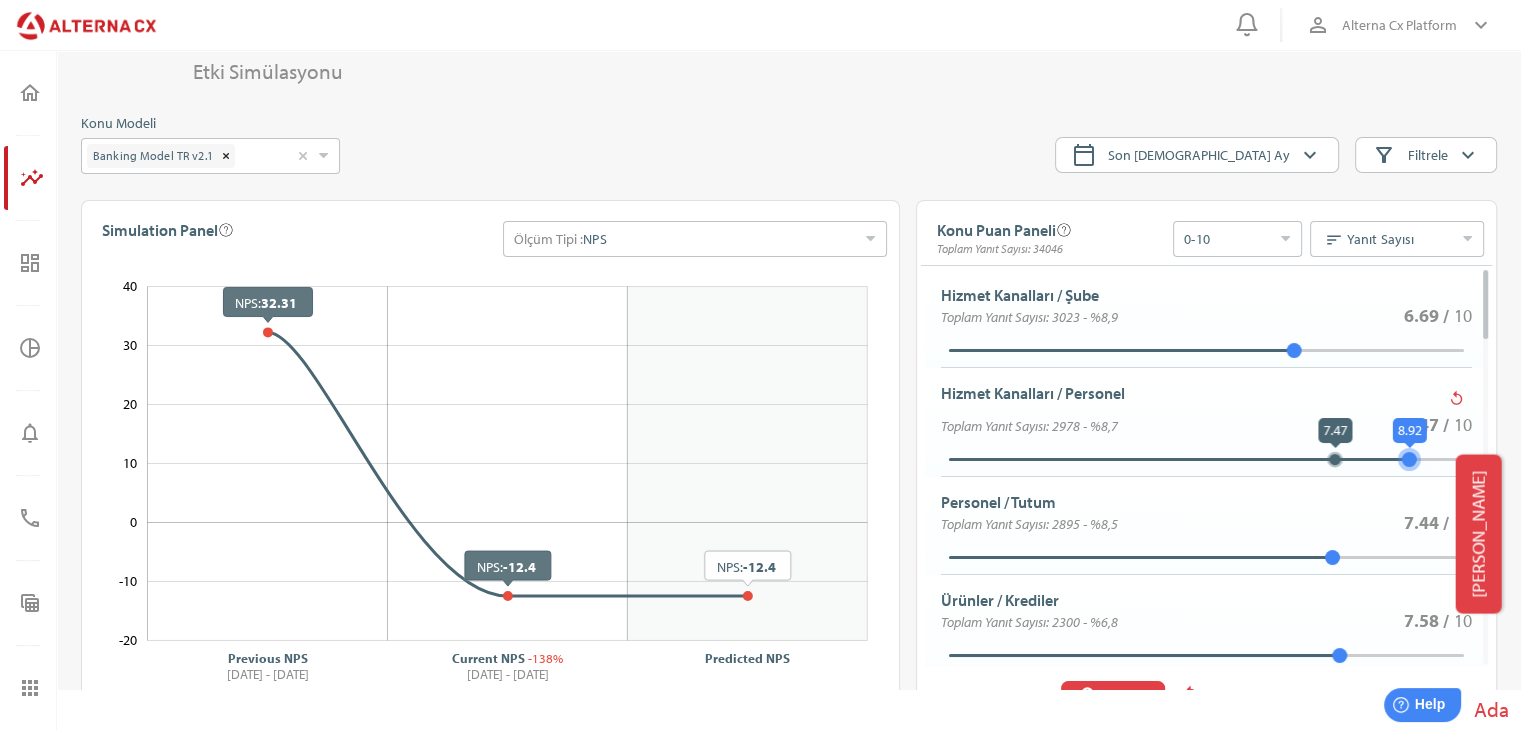 drag, startPoint x: 1336, startPoint y: 399, endPoint x: 1409, endPoint y: 405, distance: 73.24616 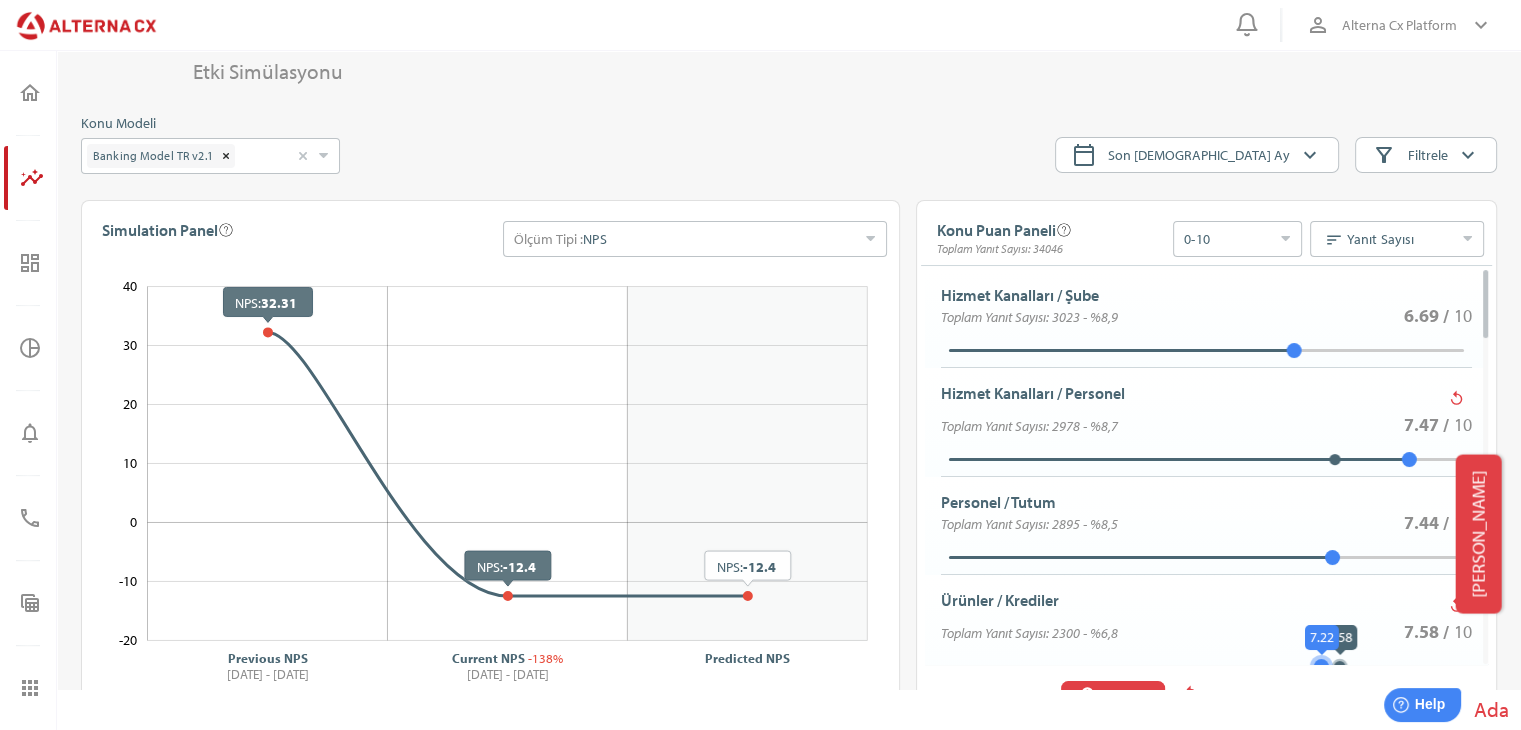 drag, startPoint x: 1334, startPoint y: 609, endPoint x: 1321, endPoint y: 611, distance: 13.152946 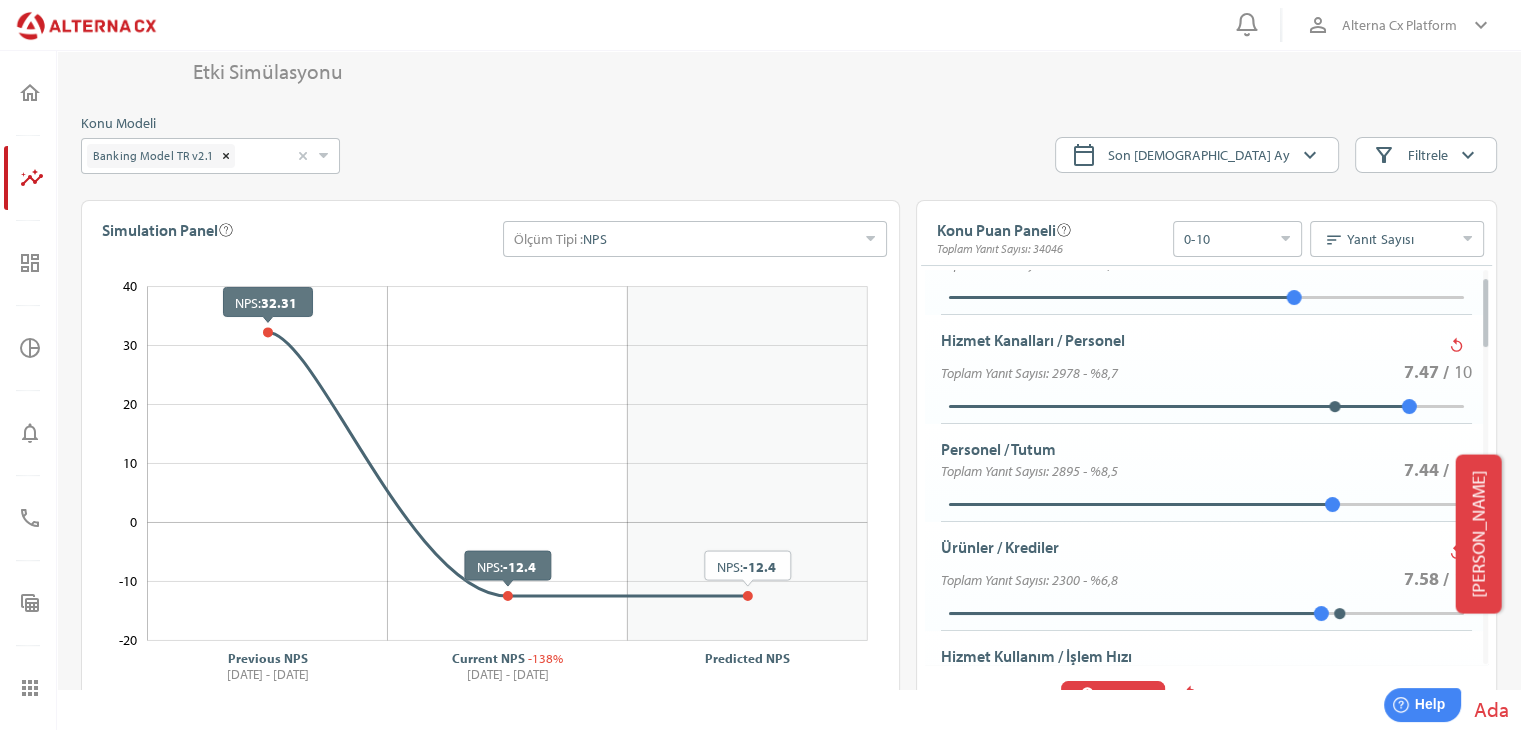 scroll, scrollTop: 100, scrollLeft: 0, axis: vertical 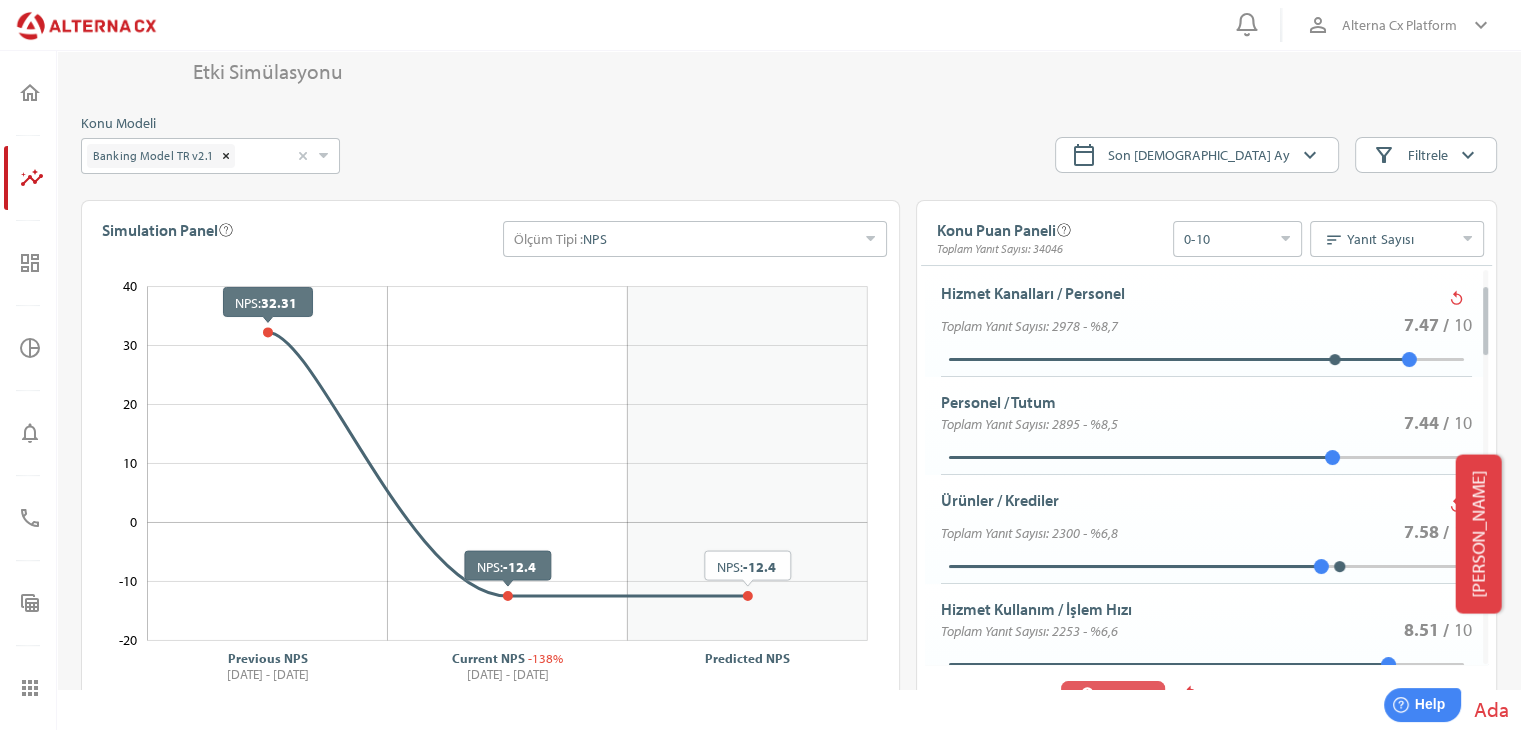 click on "Hesapla" at bounding box center (1125, 695) 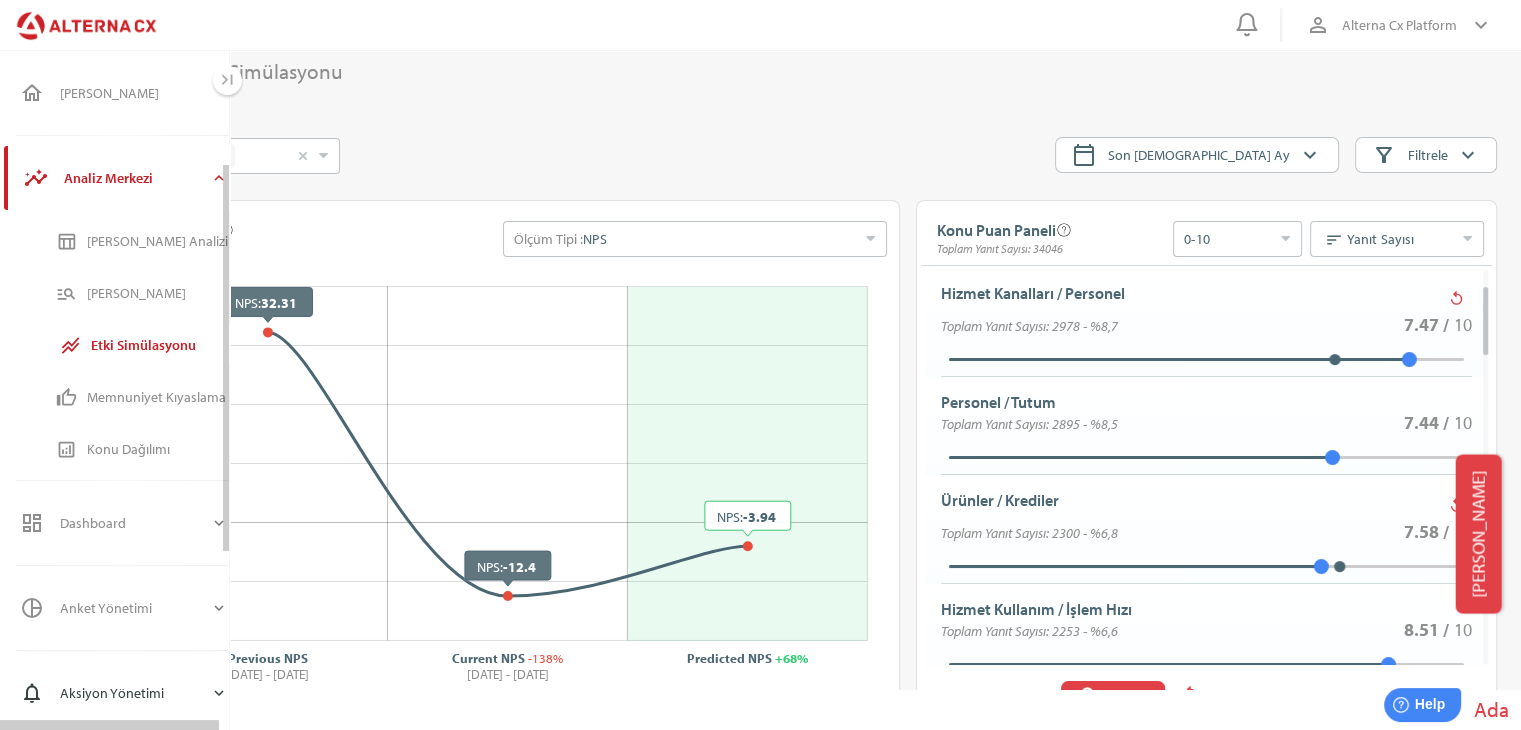 scroll, scrollTop: 200, scrollLeft: 0, axis: vertical 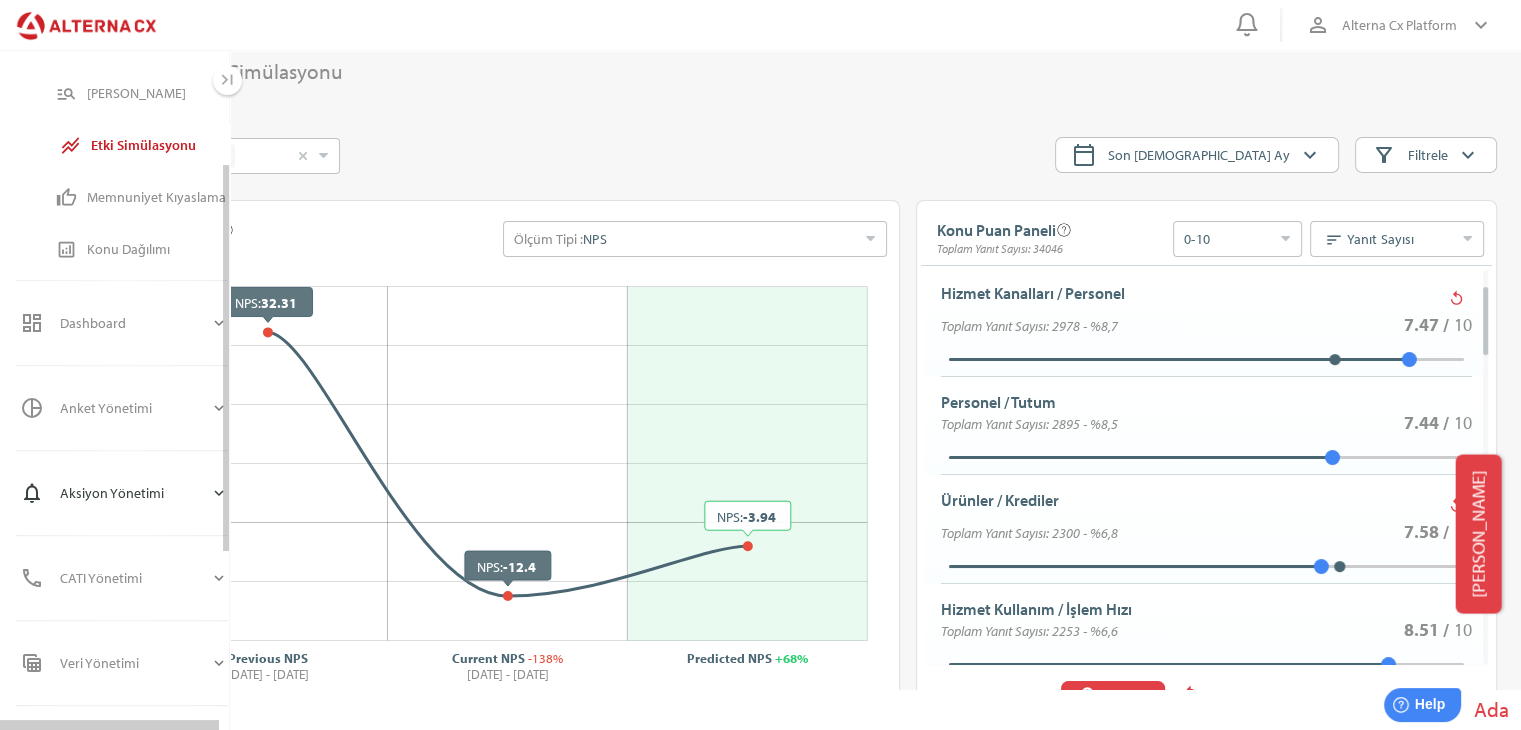 click on "Aksiyon Yönetimi" at bounding box center [135, 493] 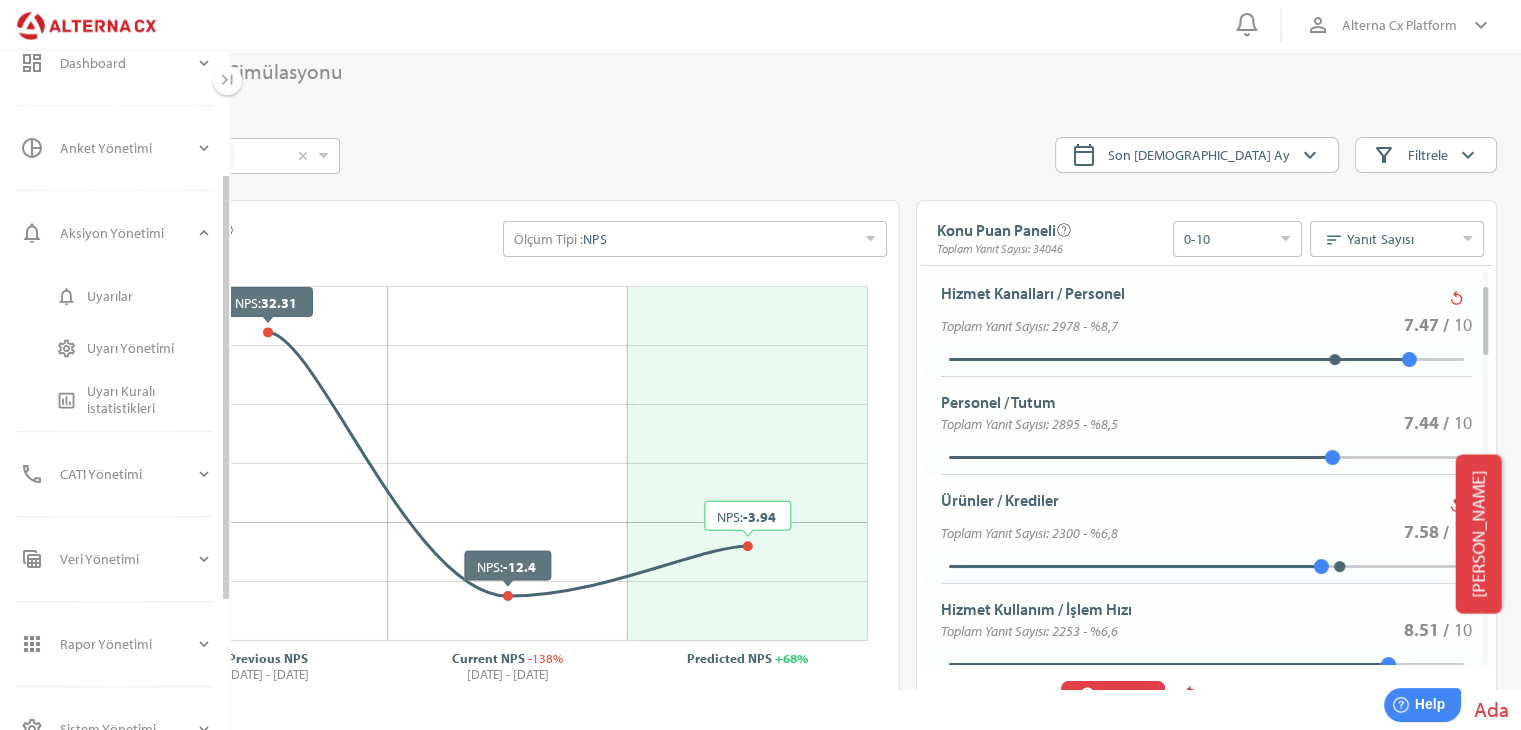 click on "Uyarı Yönetimi" at bounding box center (150, 348) 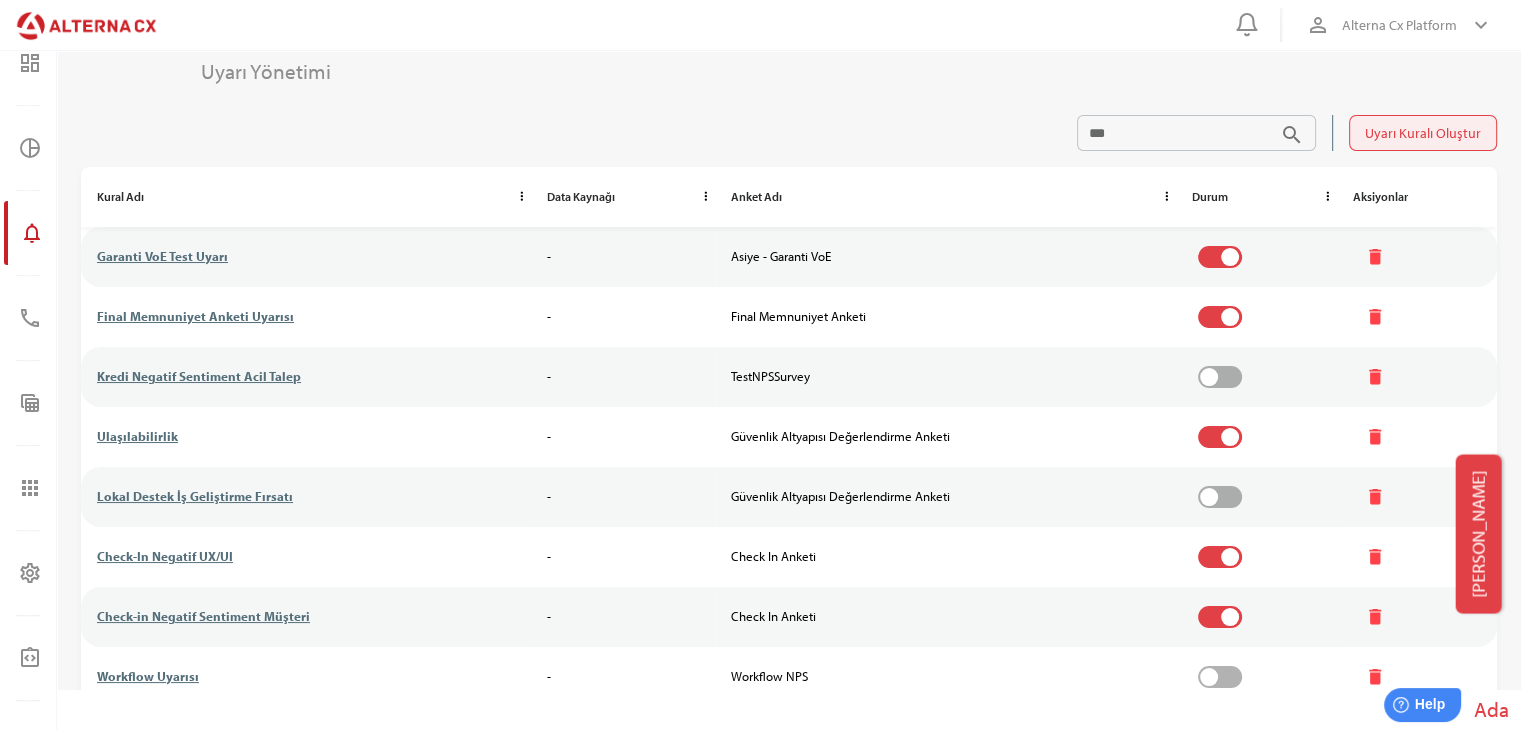 click on "Uyarı Kuralı Oluştur" at bounding box center [1423, 133] 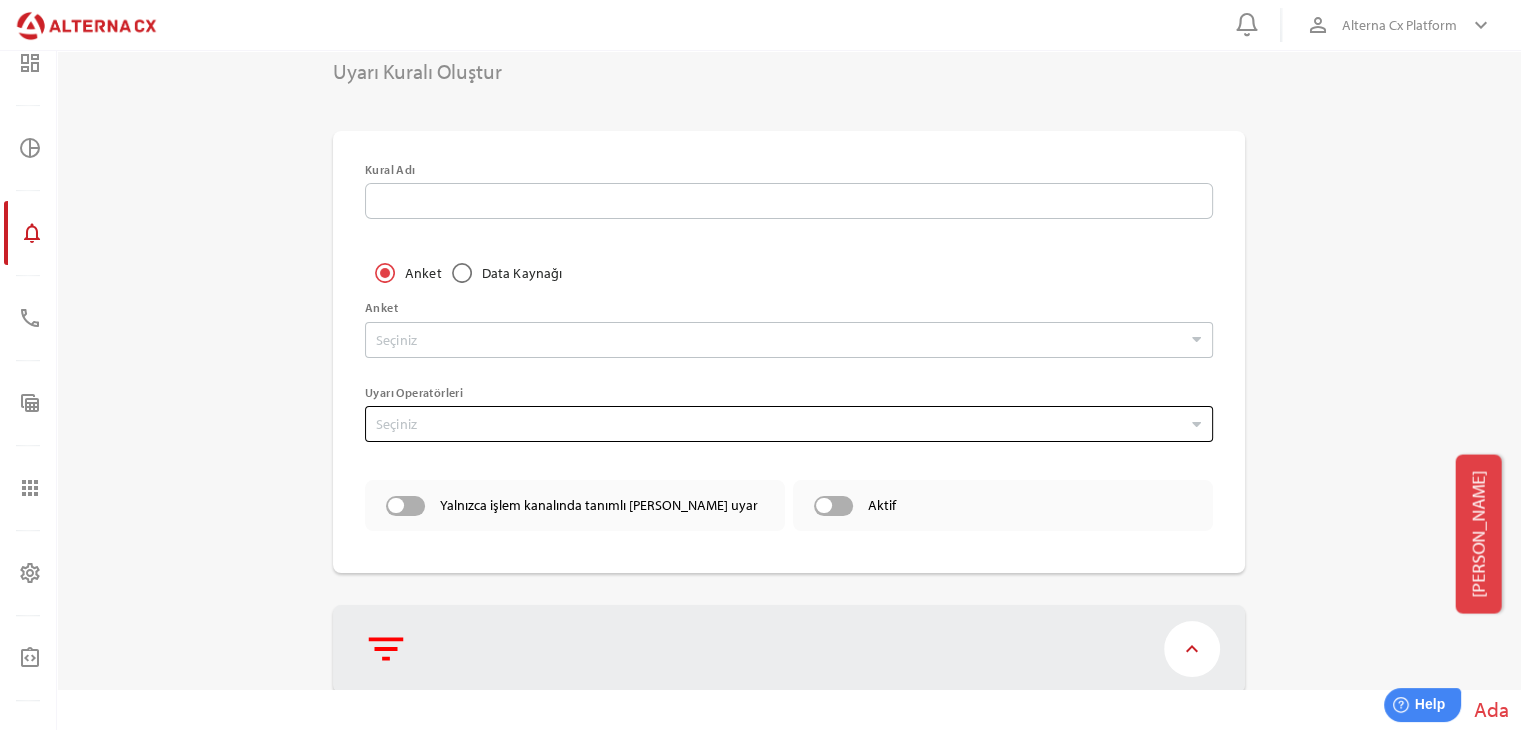 click on "Seçiniz" at bounding box center (789, 424) 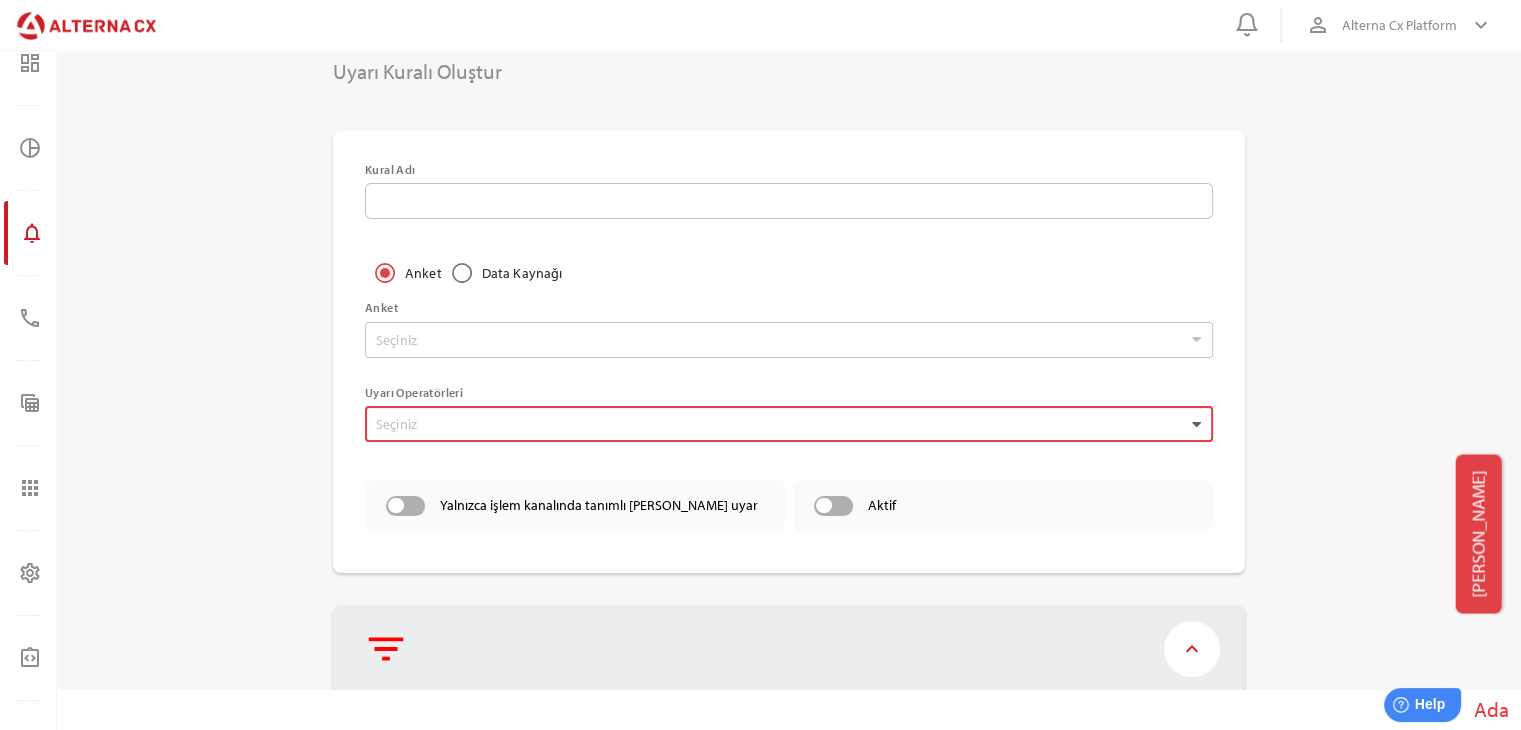 click 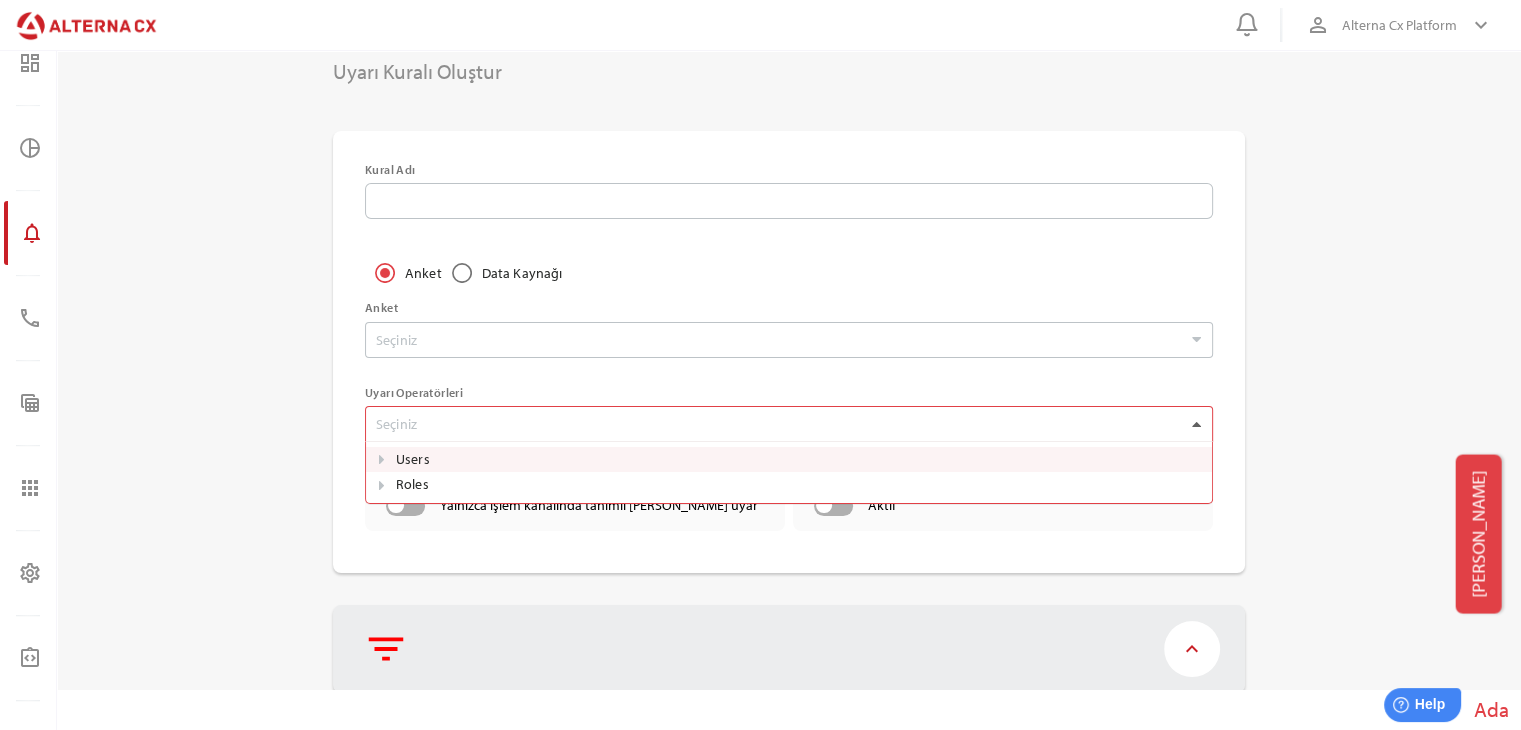scroll, scrollTop: 63, scrollLeft: 849, axis: both 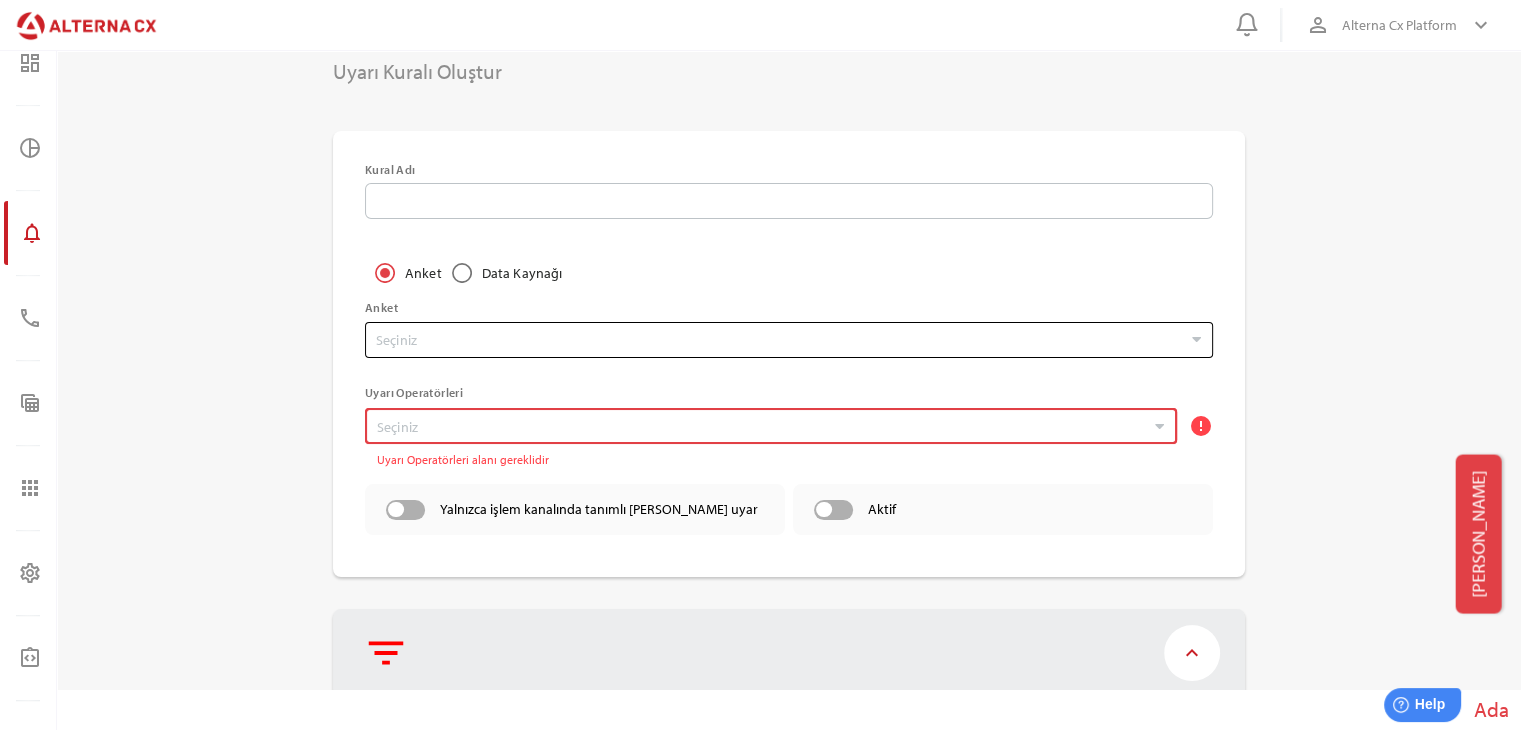 click on "Seçiniz" at bounding box center [778, 340] 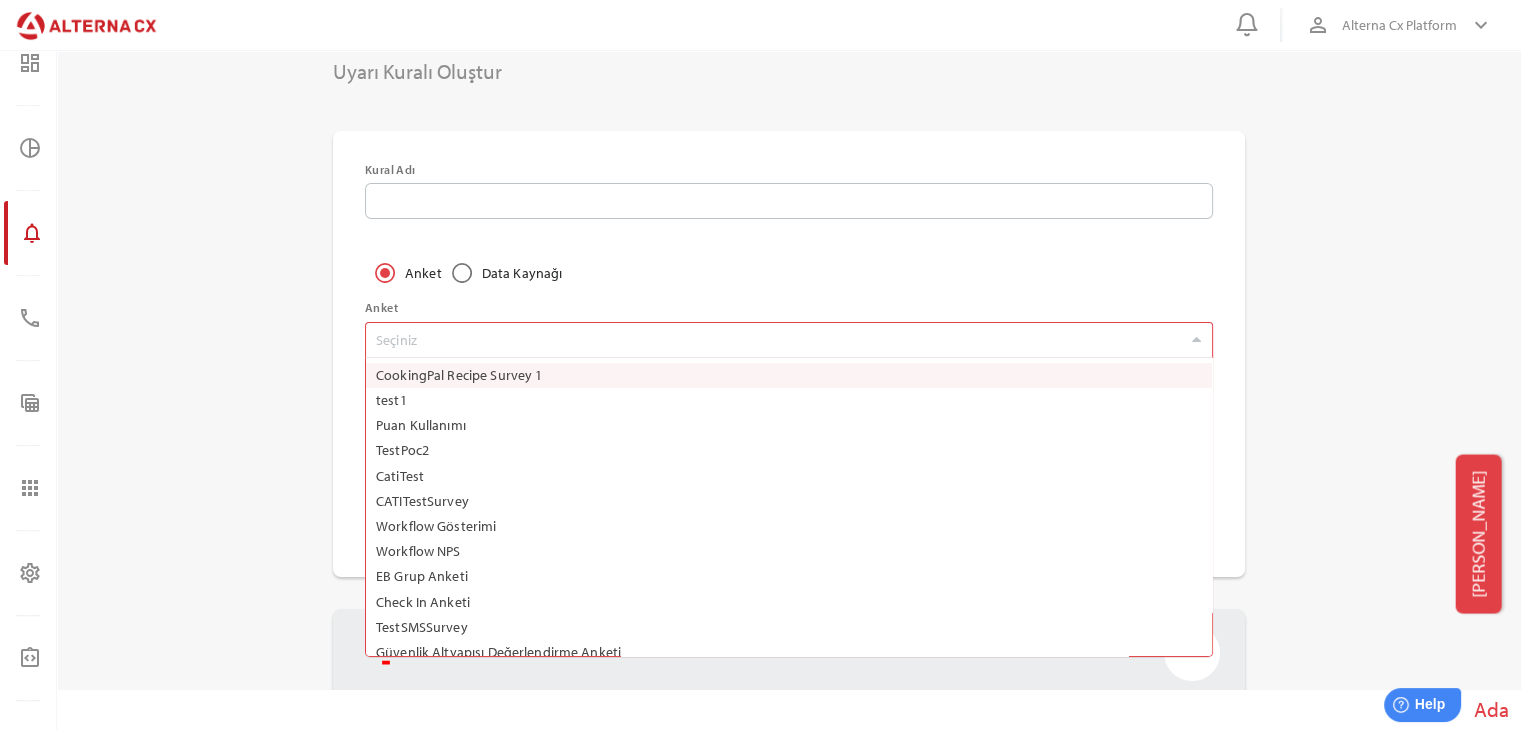 scroll, scrollTop: 301, scrollLeft: 864, axis: both 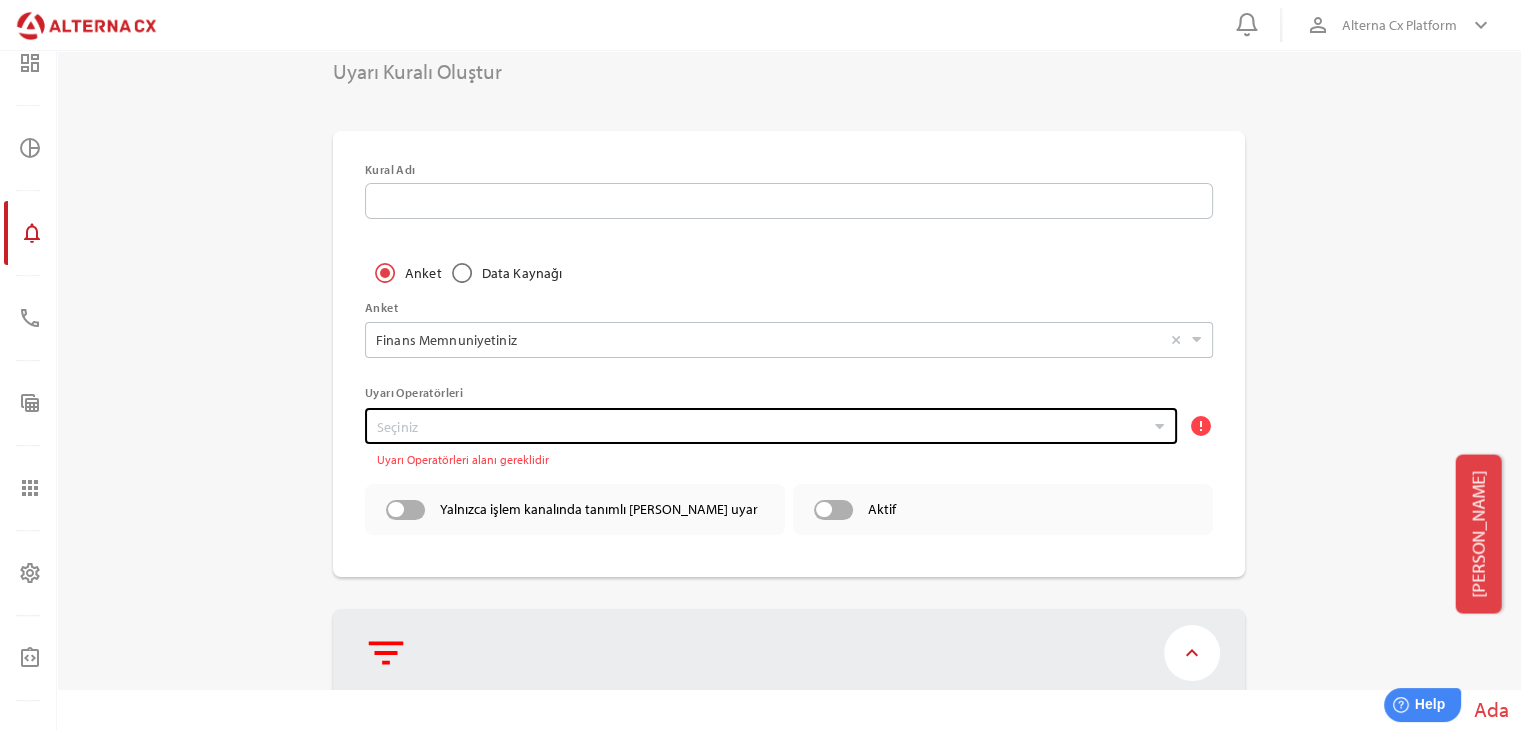 click on "Seçiniz" at bounding box center (760, 426) 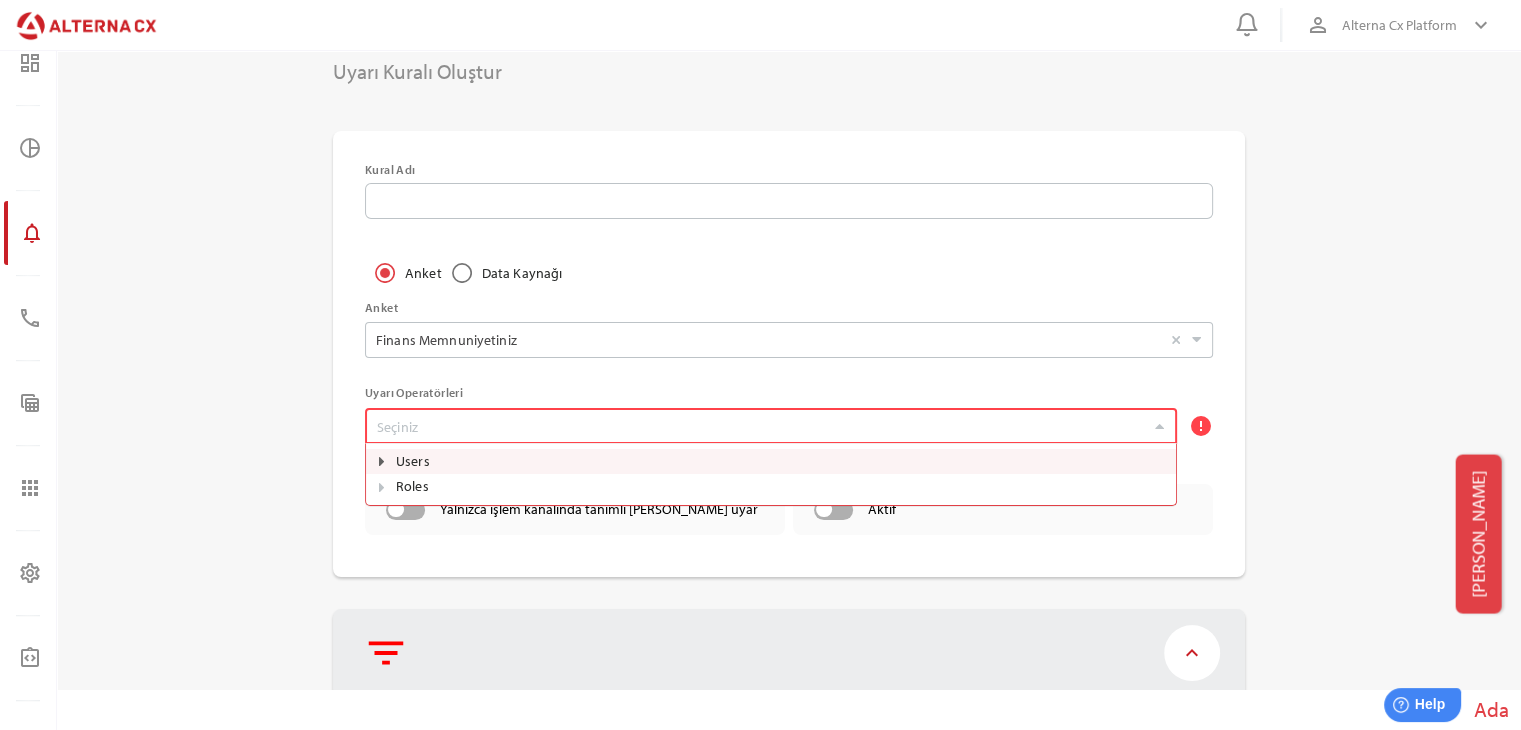 scroll, scrollTop: 63, scrollLeft: 813, axis: both 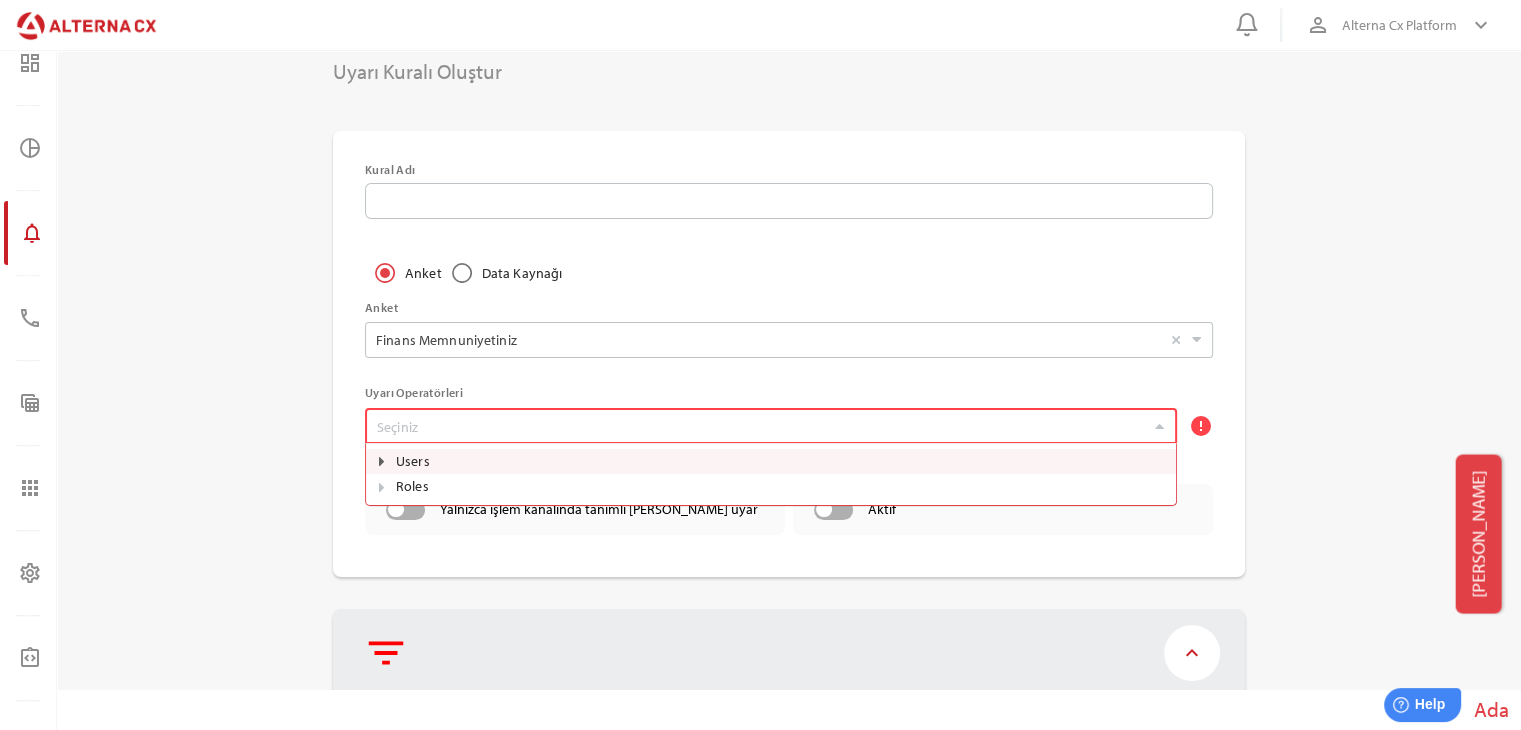click on "Seçiniz Users Roles error Uyarı Operatörleri alanı gereklidir" at bounding box center (789, 426) 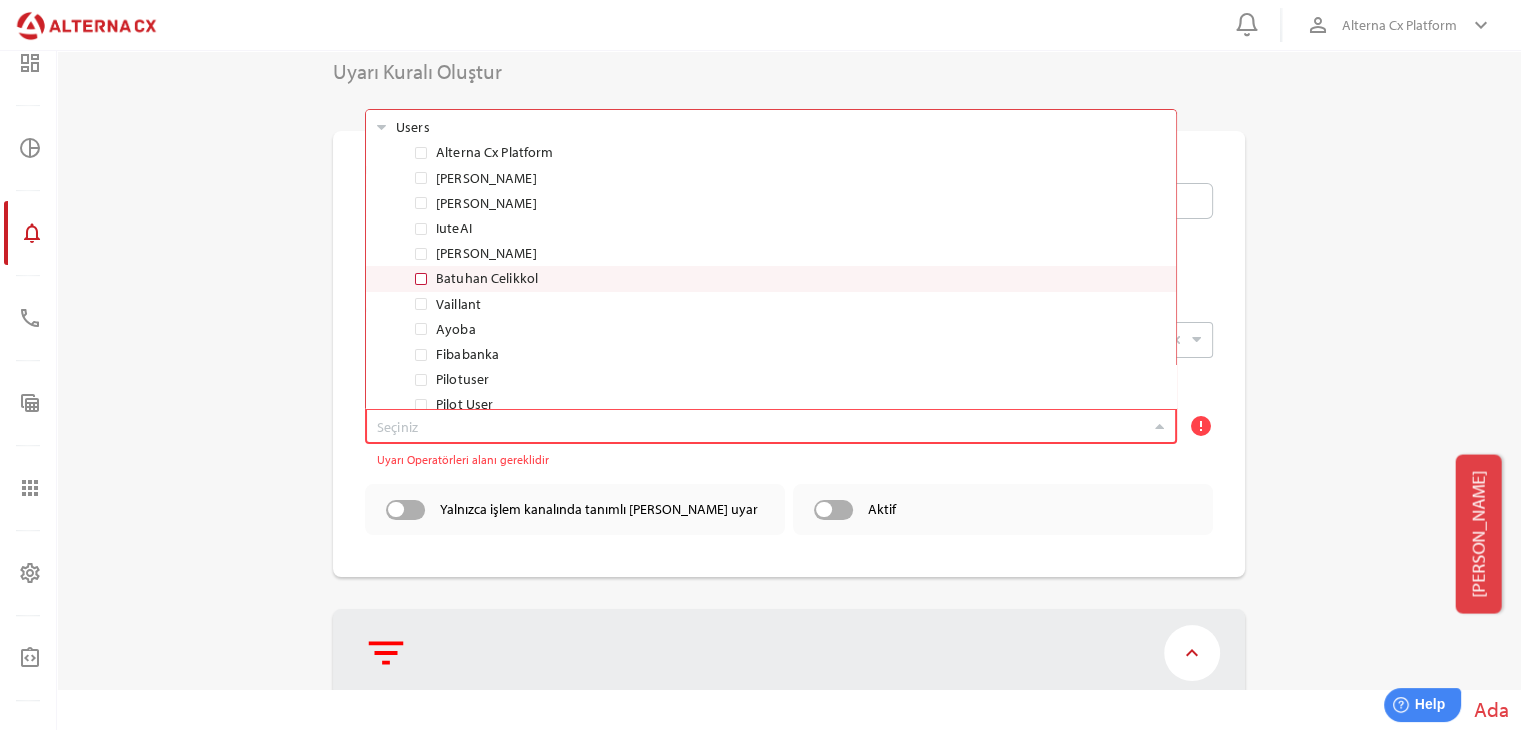 click on "Batuhan Celikkol" at bounding box center (487, 278) 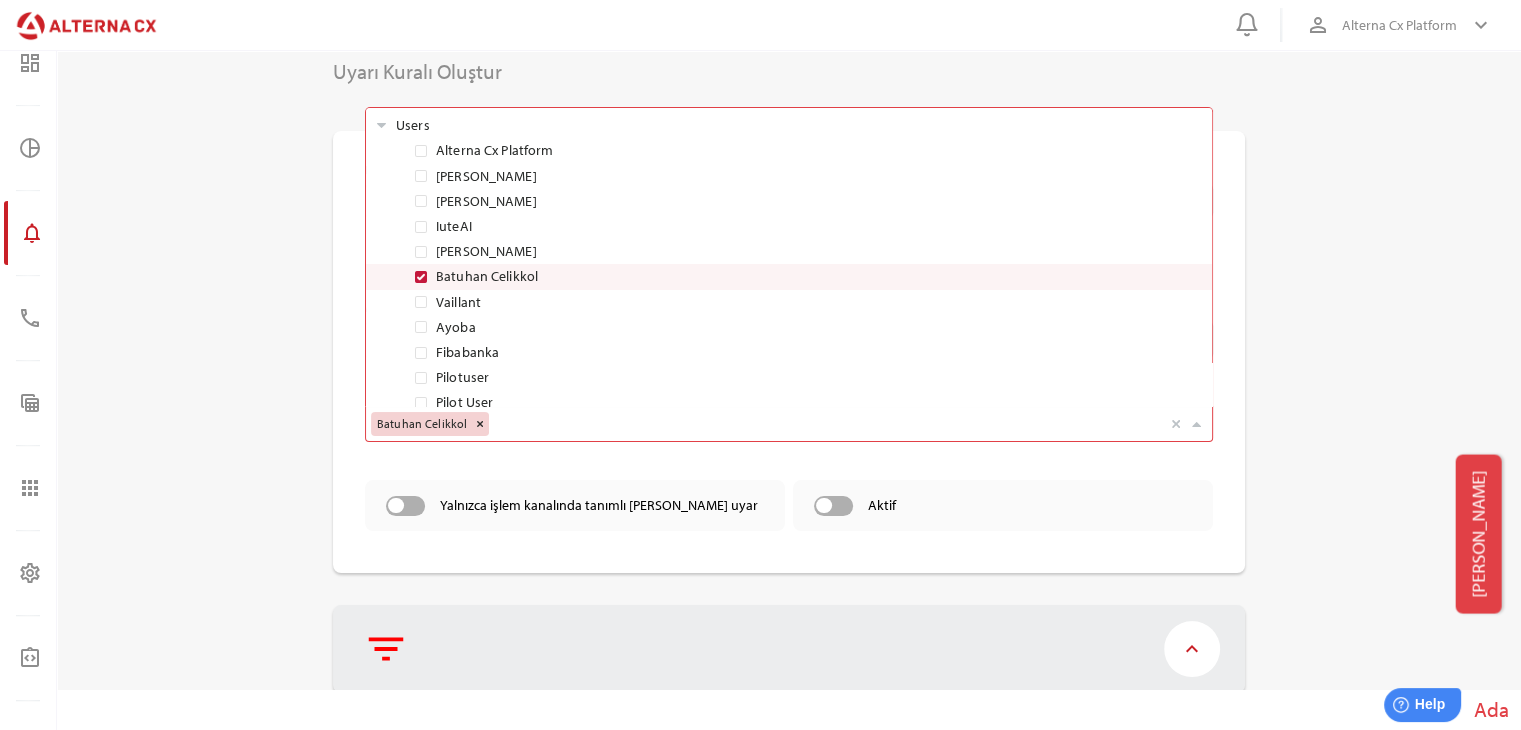 scroll, scrollTop: 301, scrollLeft: 864, axis: both 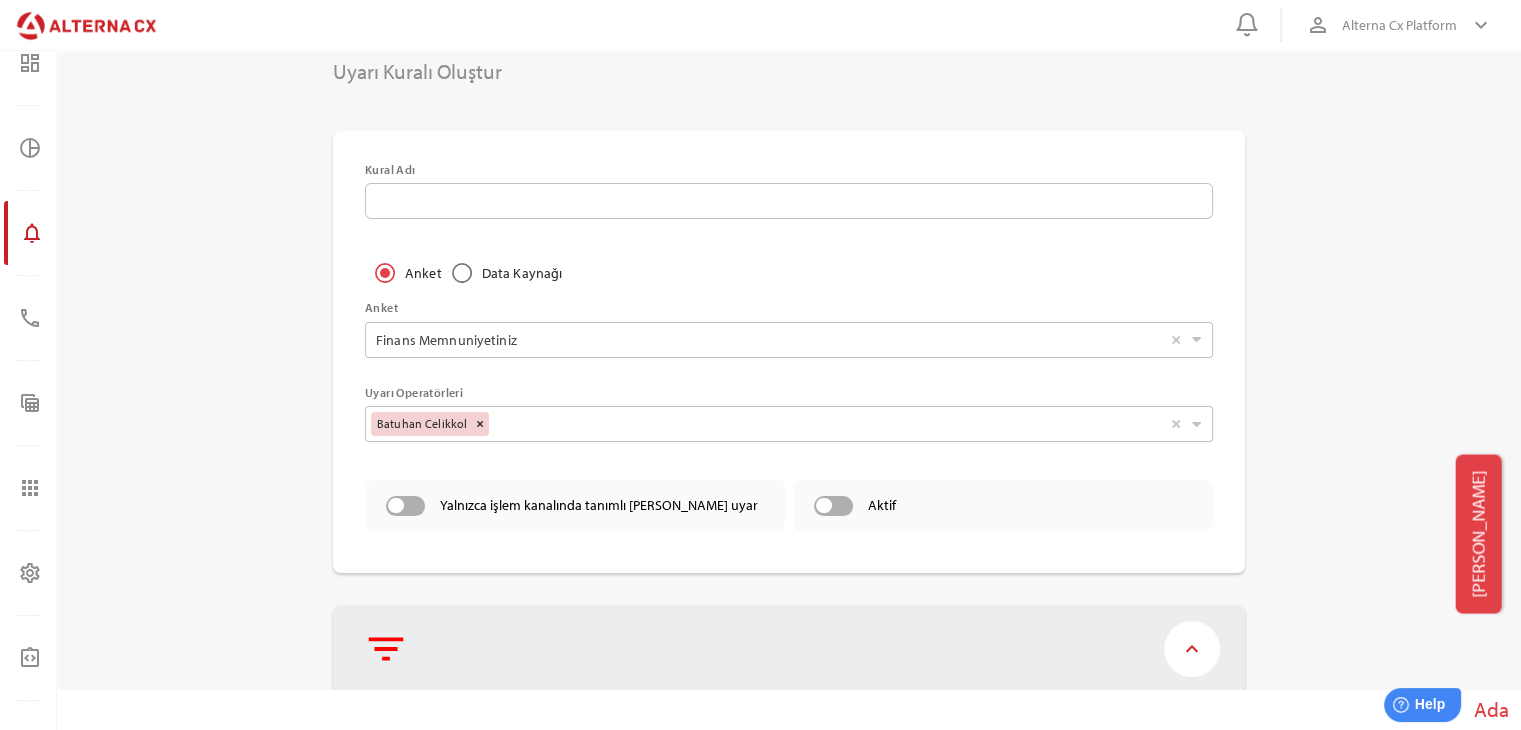 click on "Uyarı Kuralı Oluştur
Kural Adı
Anket Data Kaynağı
Anket
Finans Memnuniyetiniz Seçiniz
Uyarı Operatörleri
Batuhan Celikkol Seçiniz Uyarı Operatörleri alanı gereklidir Yalnızca işlem kanalında tanımlı [PERSON_NAME] uyar Aktif filter_list keyboard_arrow_up  Ekle add
[PERSON_NAME]
Kaydet" at bounding box center [789, 470] 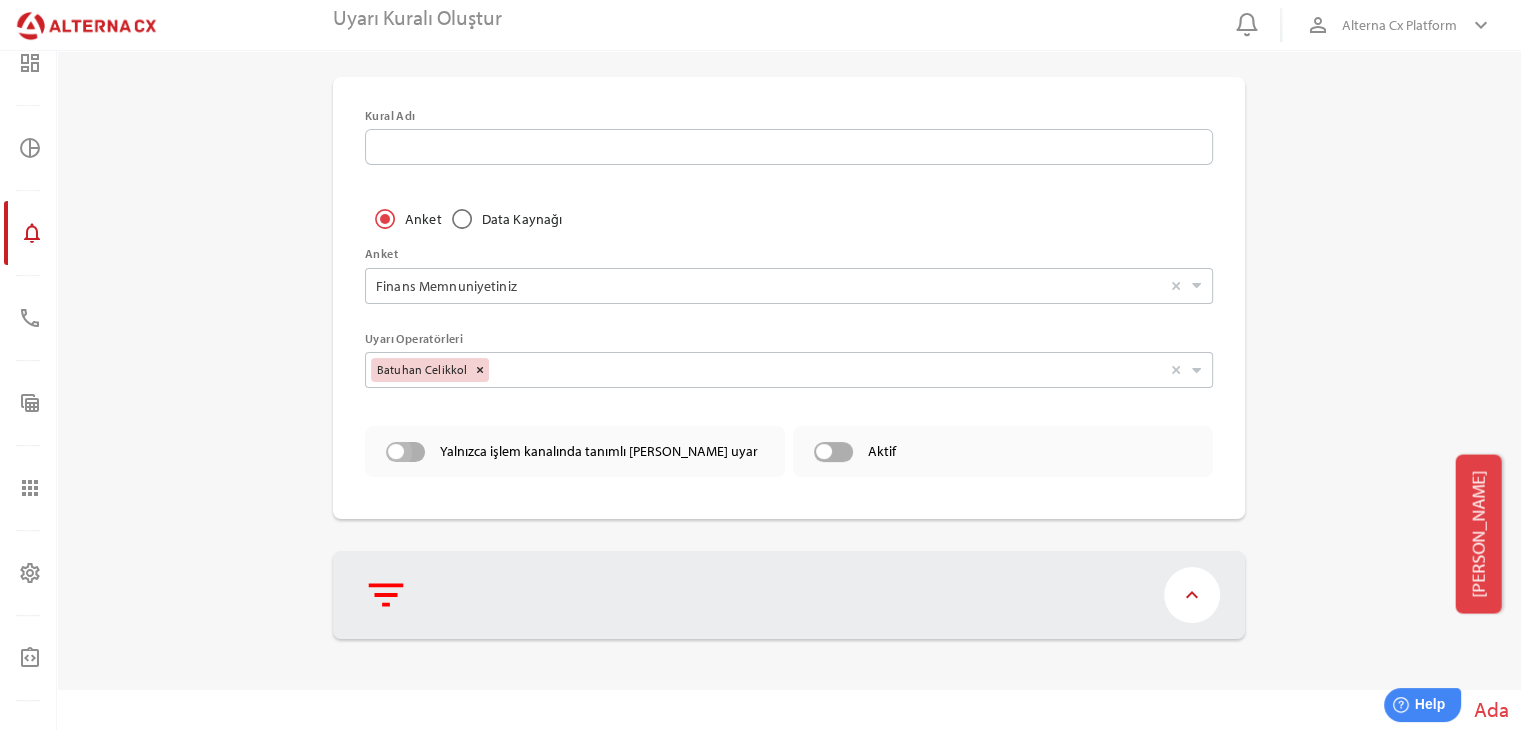 scroll, scrollTop: 84, scrollLeft: 0, axis: vertical 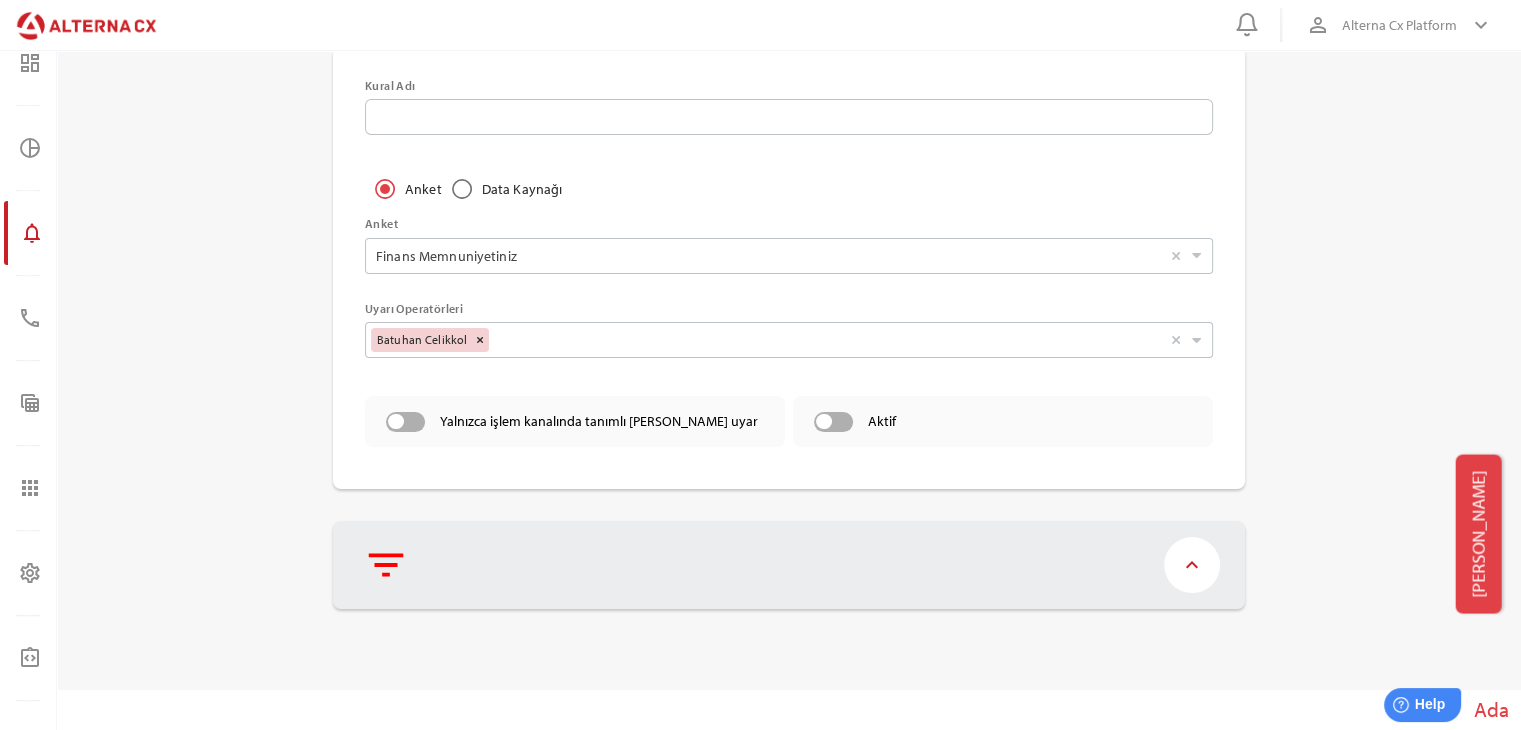 click on "keyboard_arrow_up" at bounding box center (1192, 565) 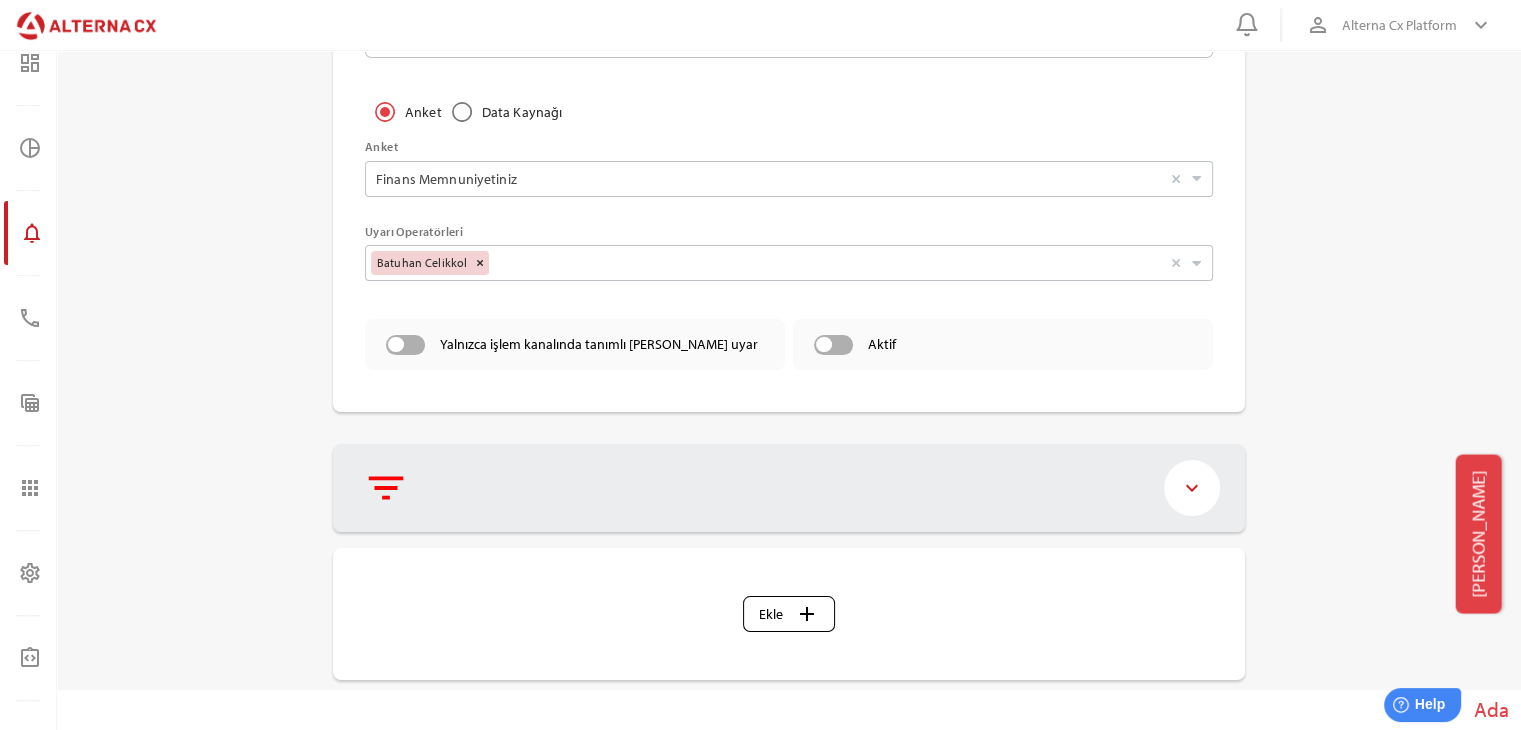 scroll, scrollTop: 216, scrollLeft: 0, axis: vertical 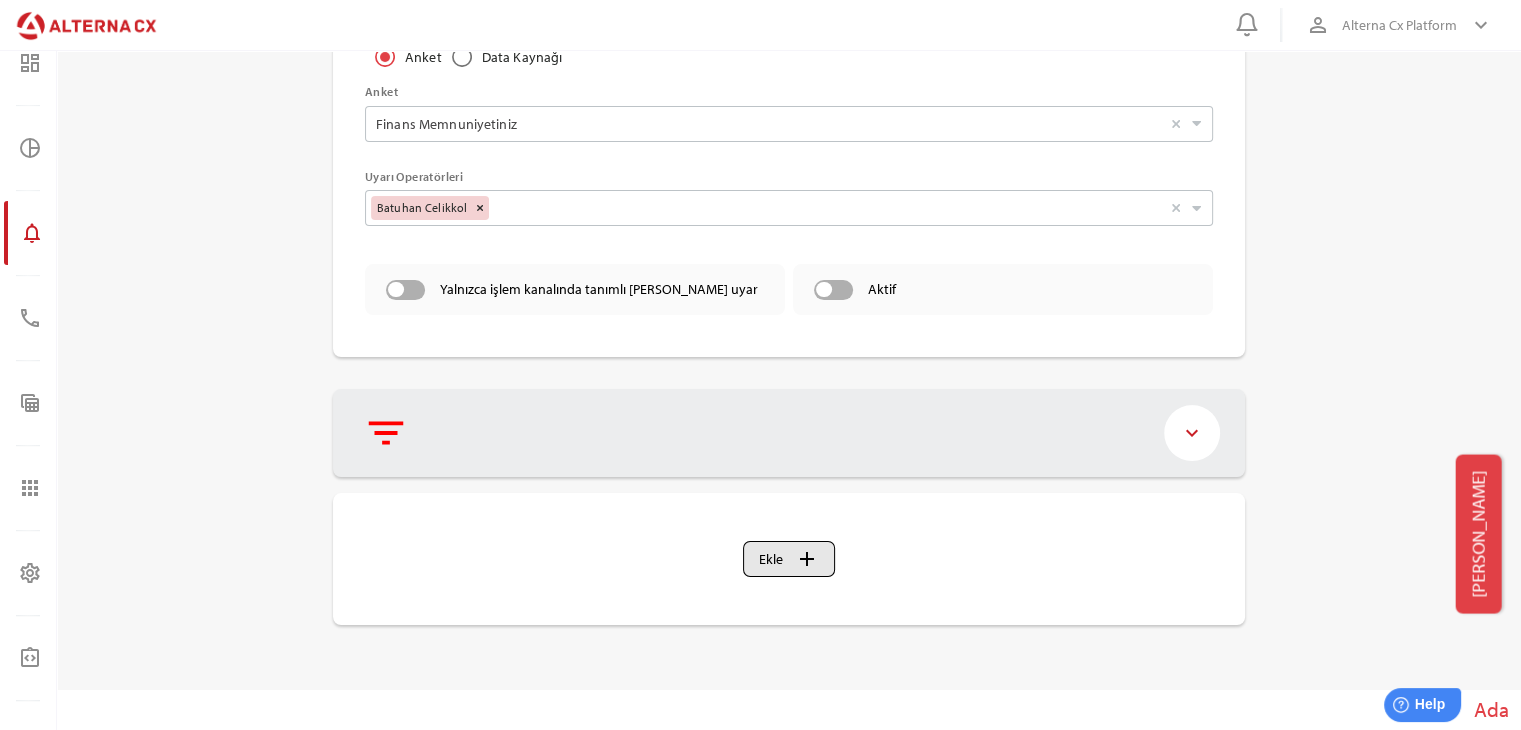 click on "add" at bounding box center (807, 559) 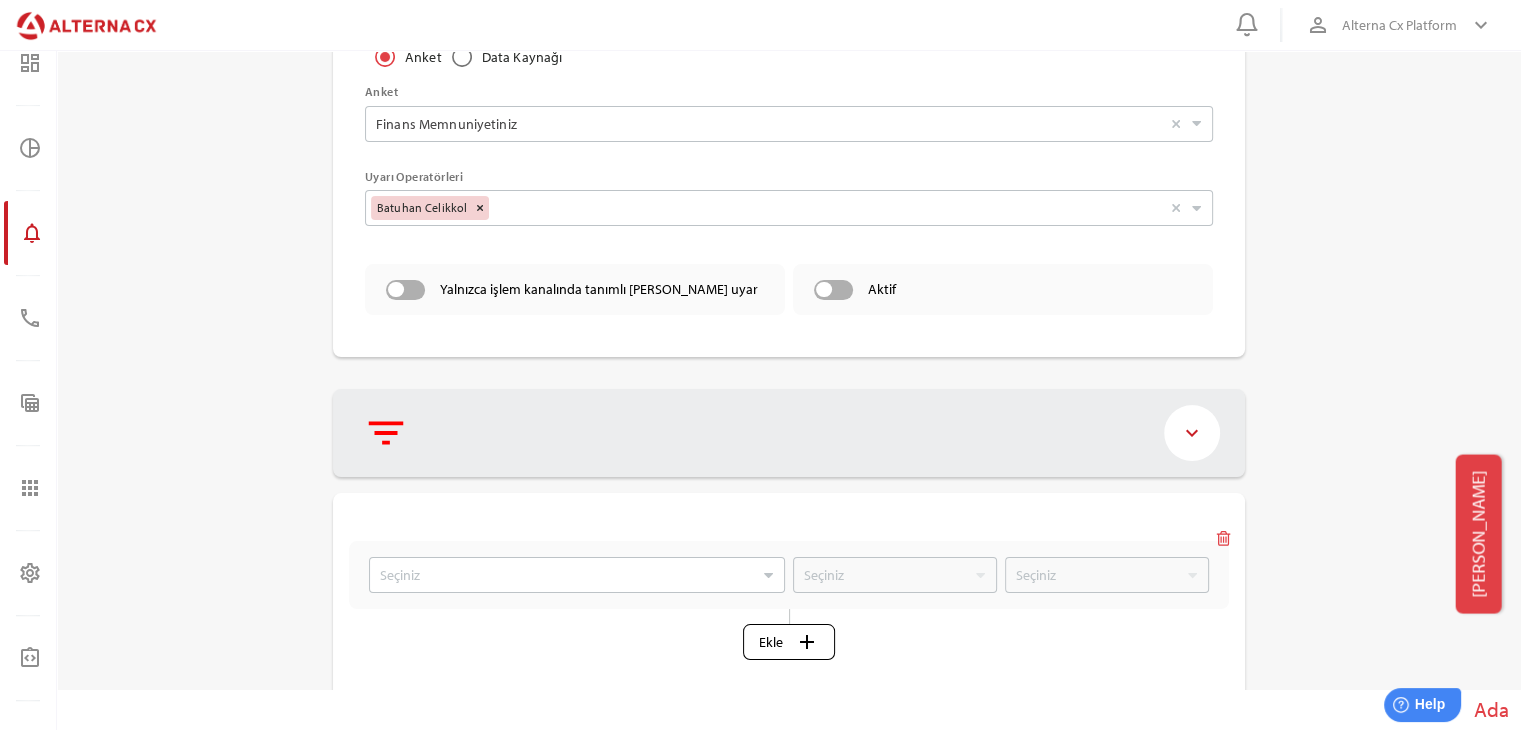 scroll, scrollTop: 298, scrollLeft: 0, axis: vertical 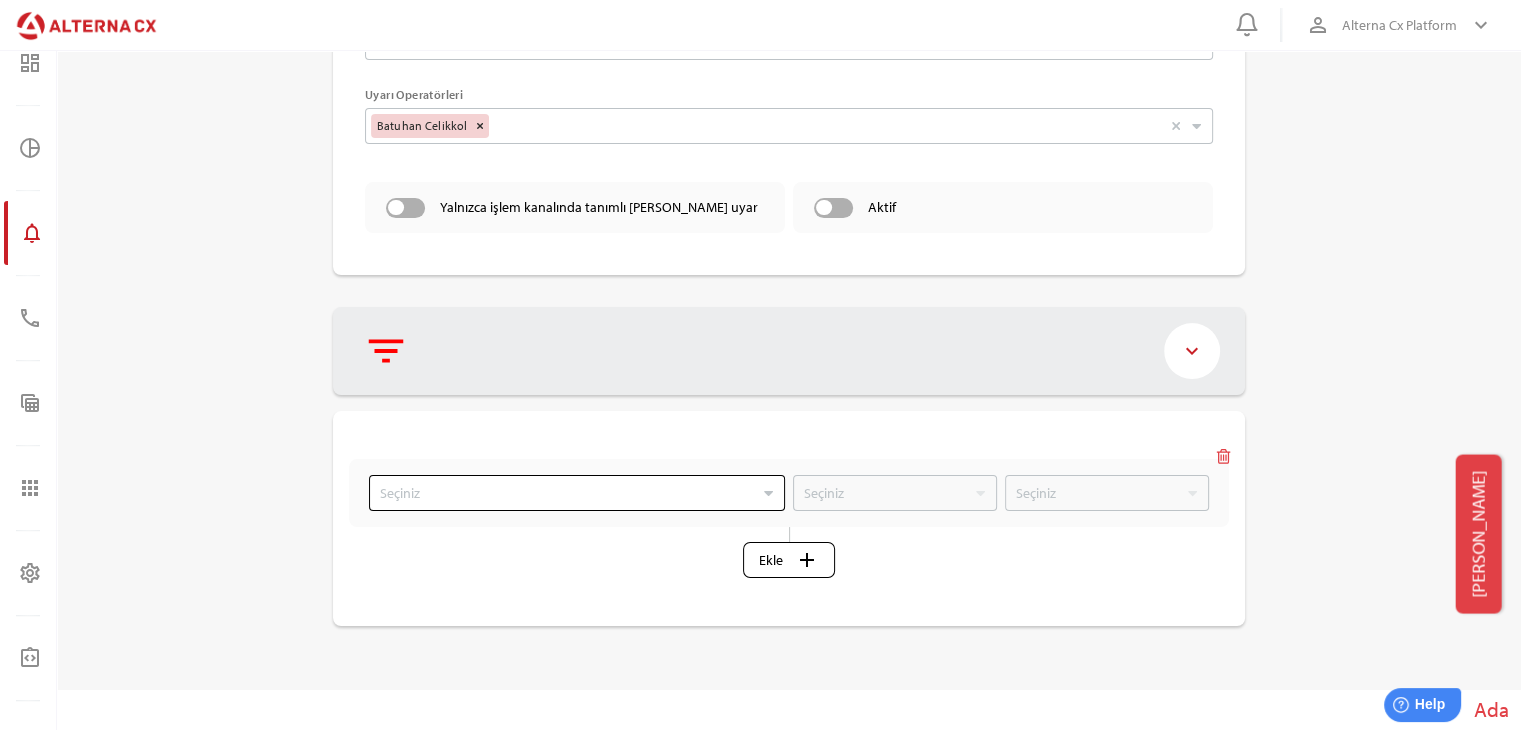 click at bounding box center [566, 493] 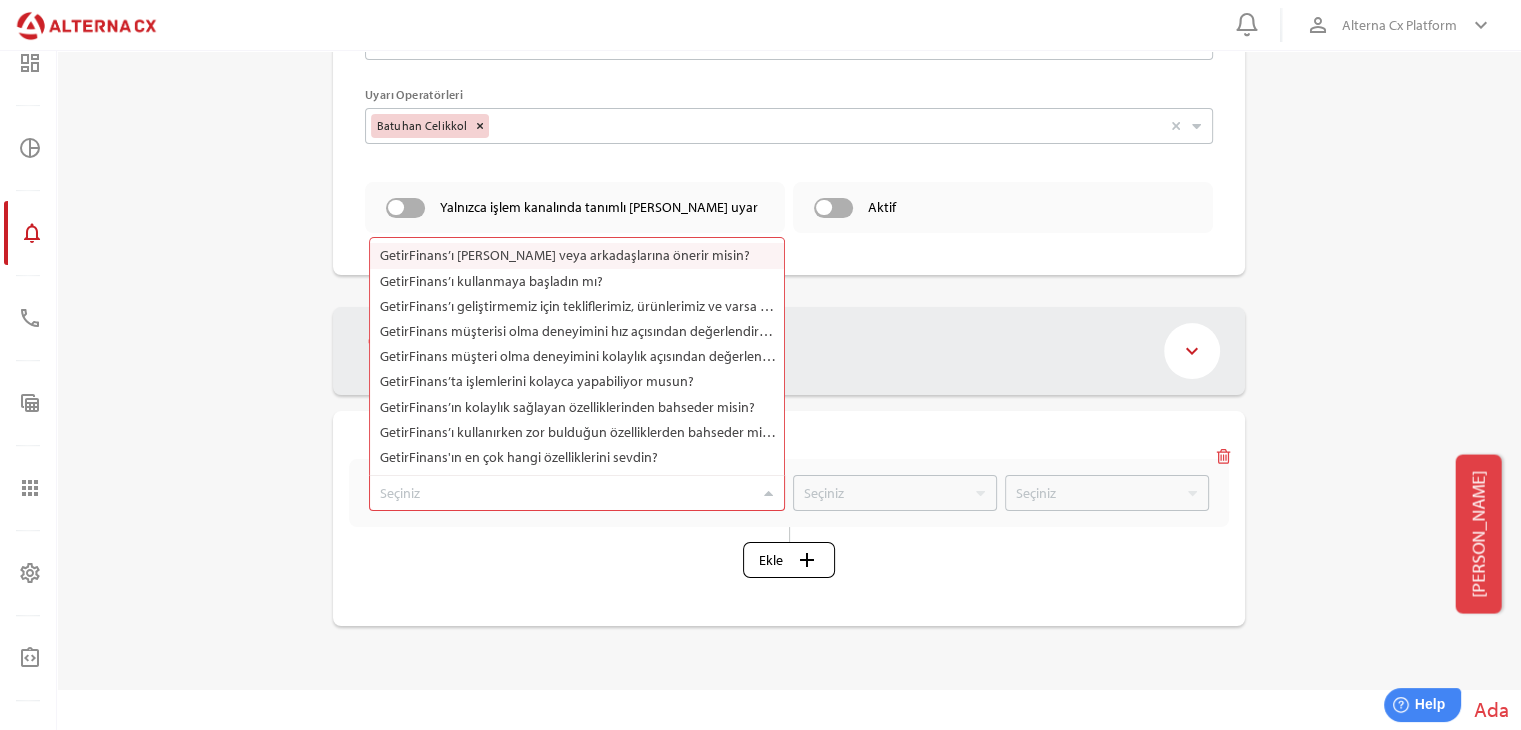 scroll, scrollTop: 239, scrollLeft: 417, axis: both 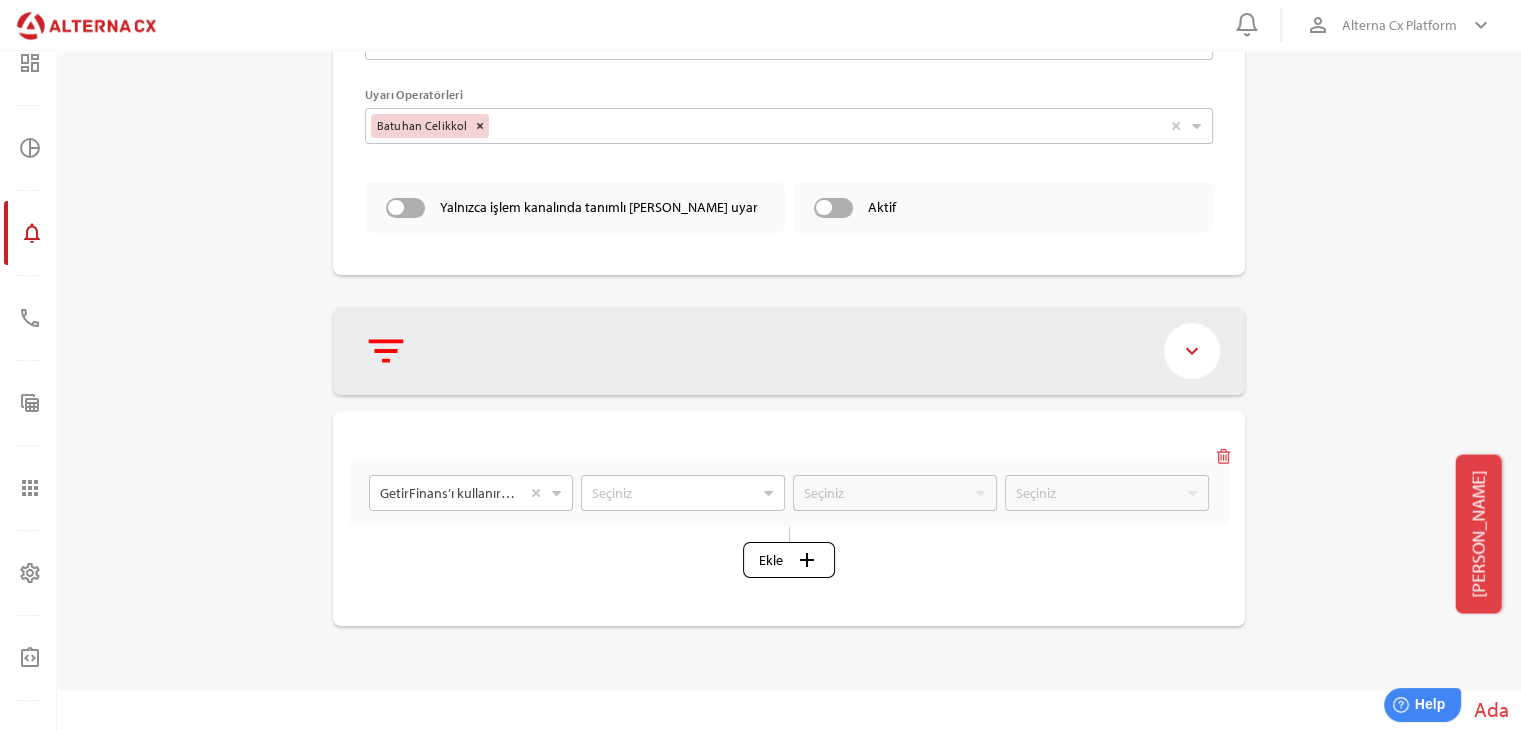 click on "GetirFinans’ı kullanırken zor bulduğun özelliklerden bahseder misin? Seçiniz Seçiniz [PERSON_NAME]" at bounding box center [789, 493] 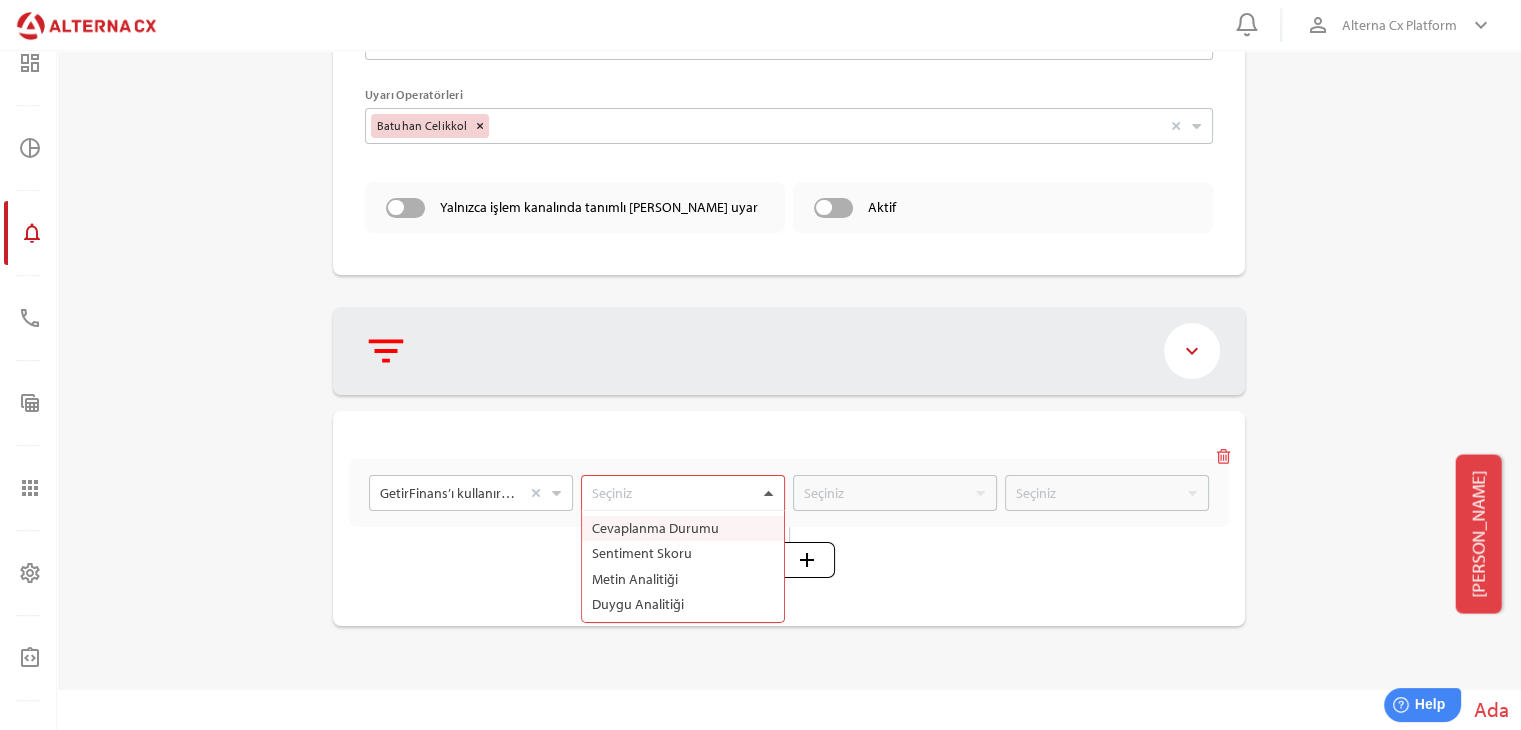 click at bounding box center [768, 493] 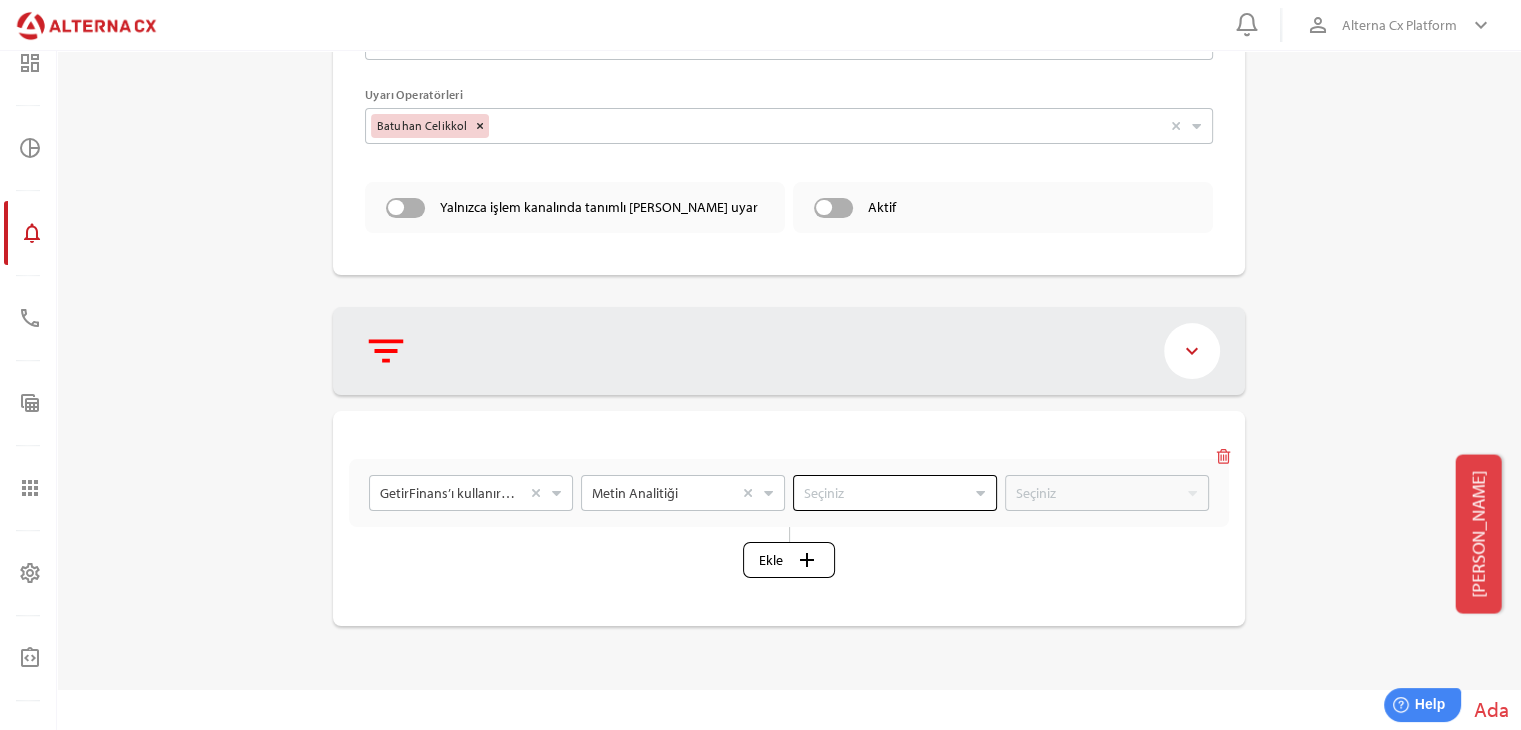 click at bounding box center [884, 493] 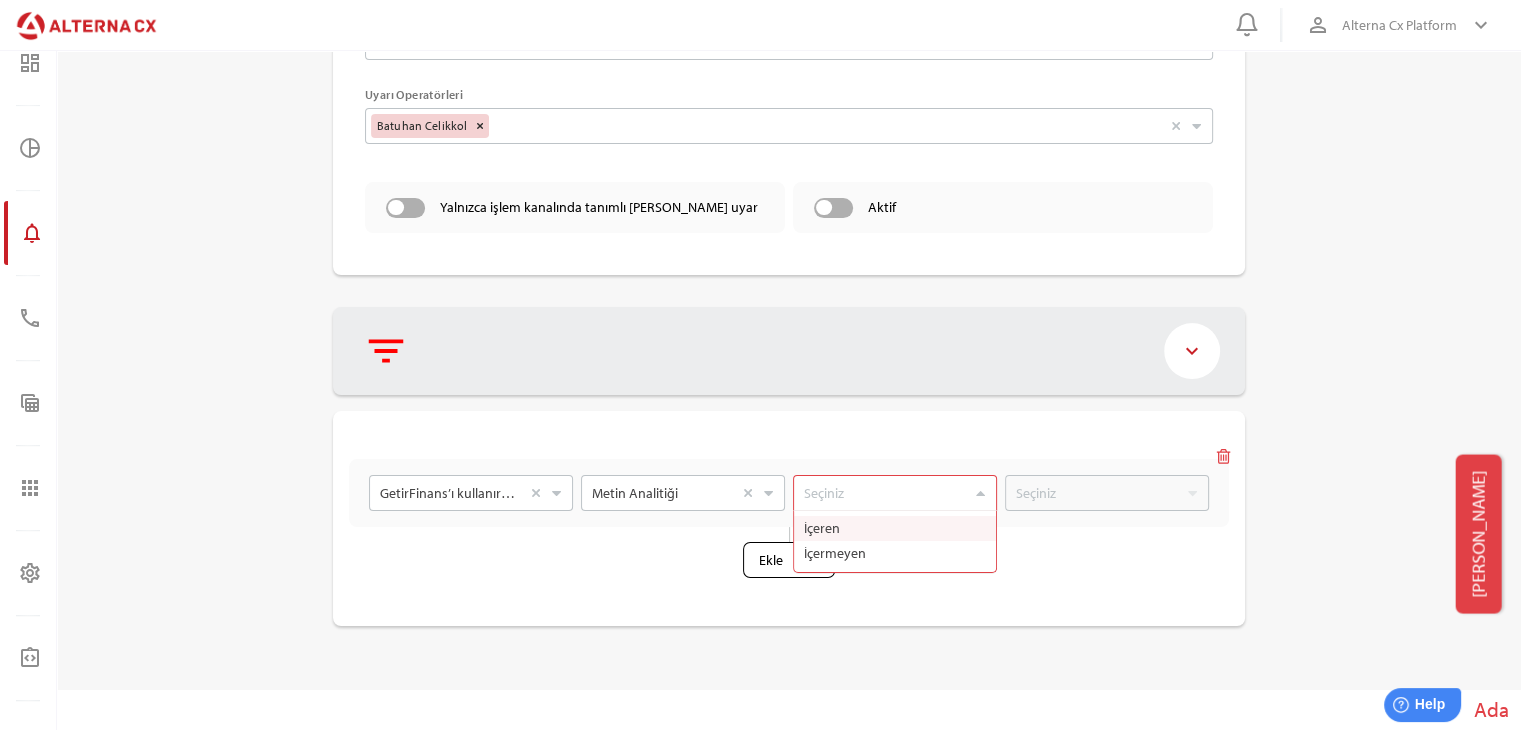 scroll, scrollTop: 63, scrollLeft: 205, axis: both 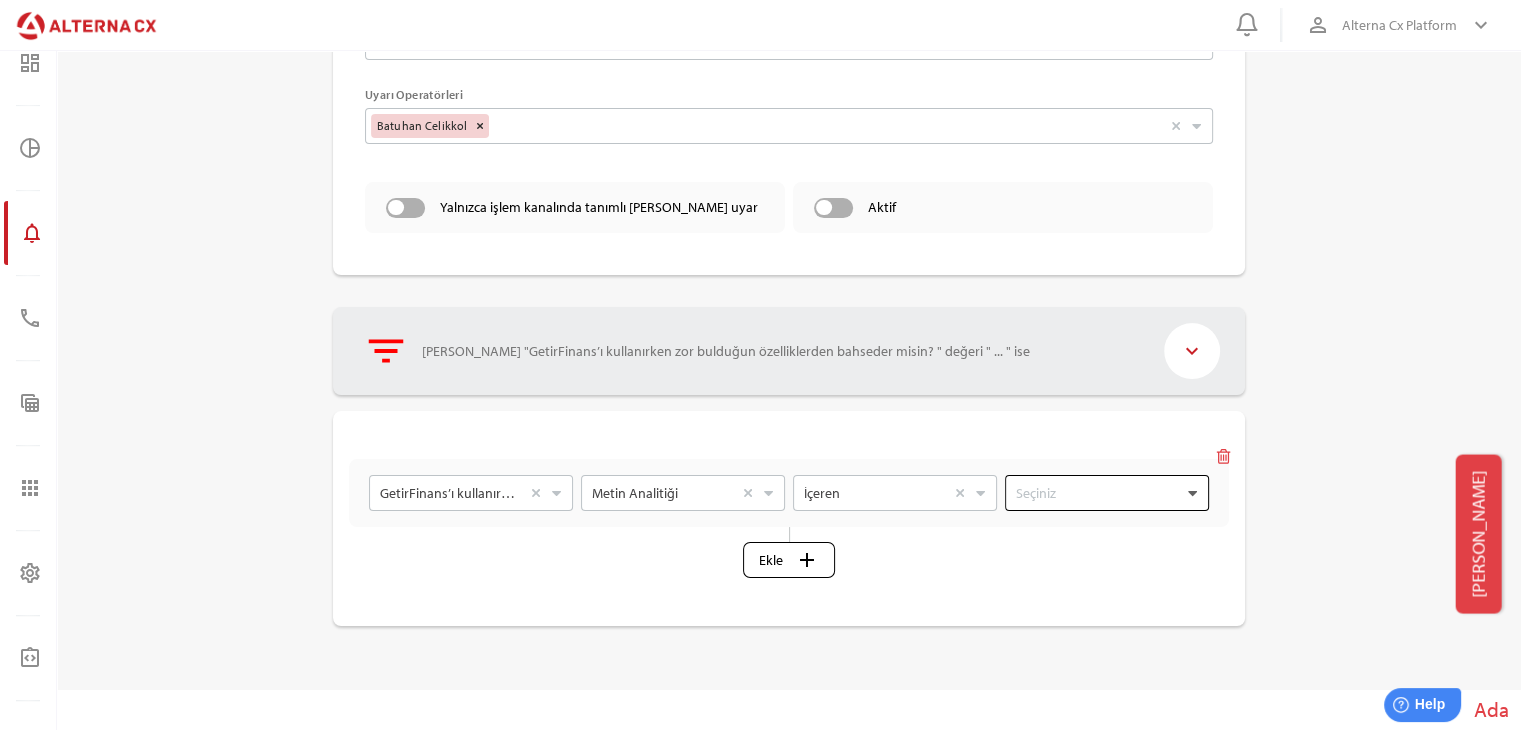click 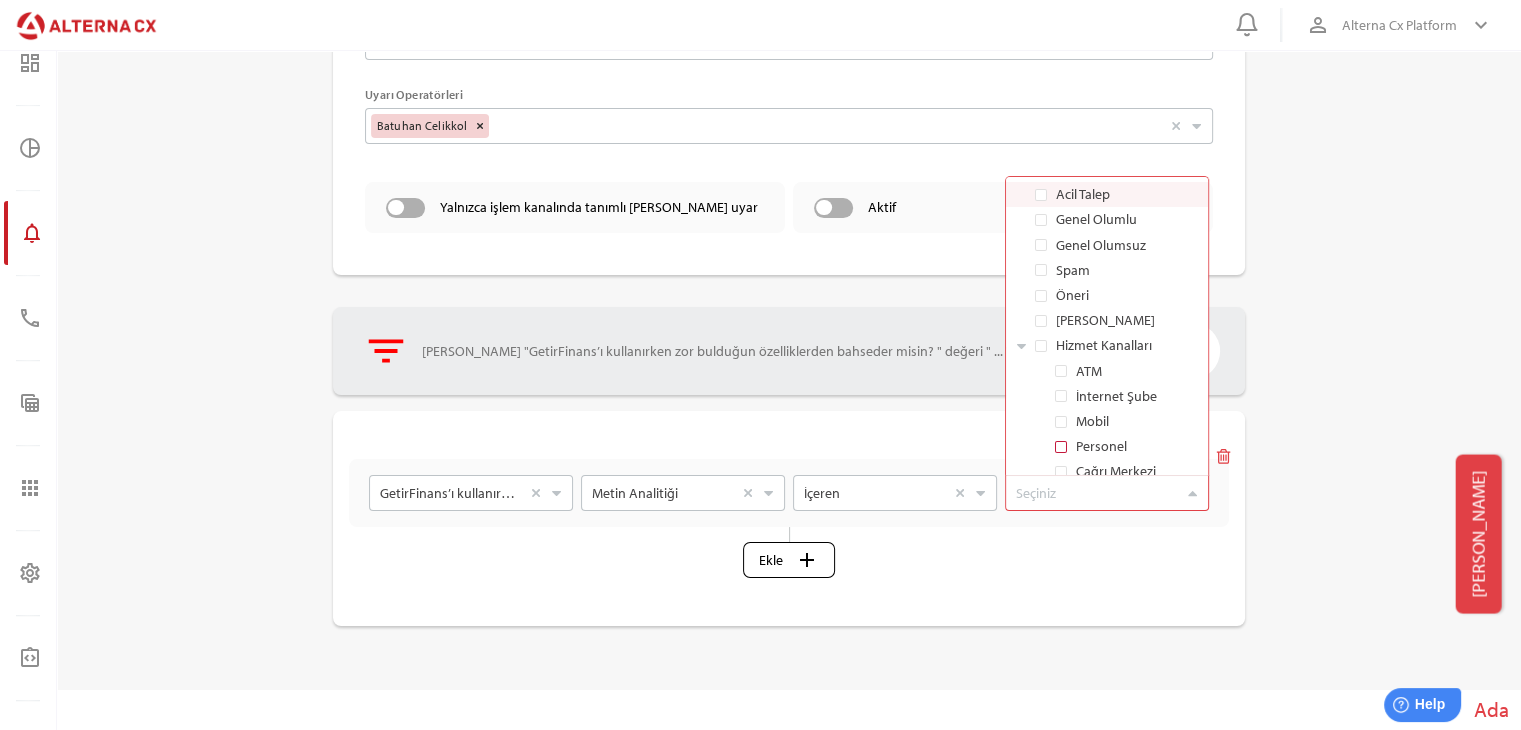 scroll, scrollTop: 301, scrollLeft: 220, axis: both 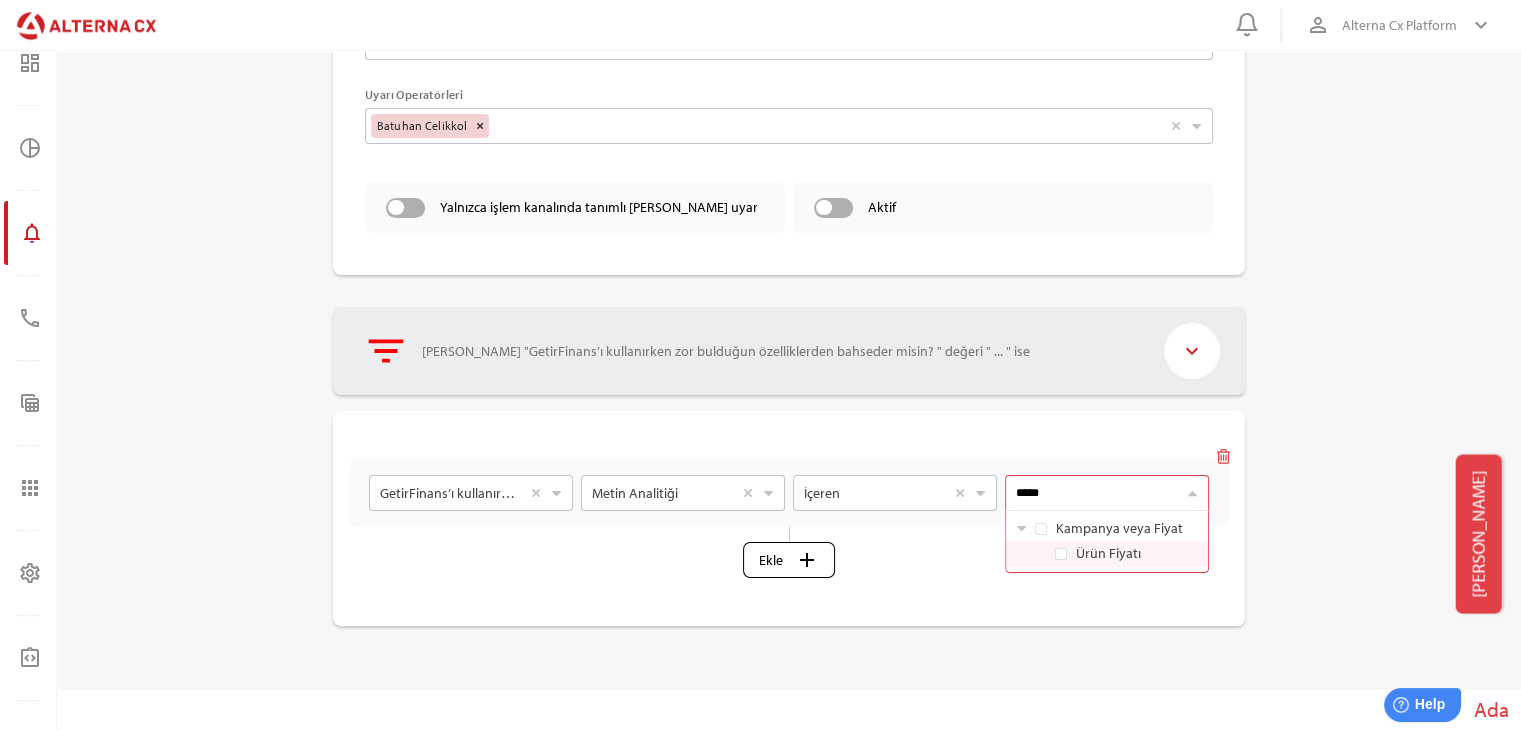 click on "Seçiniz ***** fiyat
Acil Talep
Genel Olumlu
Genel Olumsuz
Spam
[PERSON_NAME]
Hizmet Kanalları
Hizmet Kullanım
Personel
Ücret Komisyon
Ürünler
İade
[GEOGRAPHIC_DATA] veya [GEOGRAPHIC_DATA]
Diğer
Papel veya Hediye Çeki Tanımlama
Ürün Fiyatı
Kargo ve [GEOGRAPHIC_DATA]
Marka, [GEOGRAPHIC_DATA]
Mobil Uygulama, Web Sitesi
Müşteri Hizmetleri
Tedarik, Sipariş Hazırlık" at bounding box center [1107, 493] 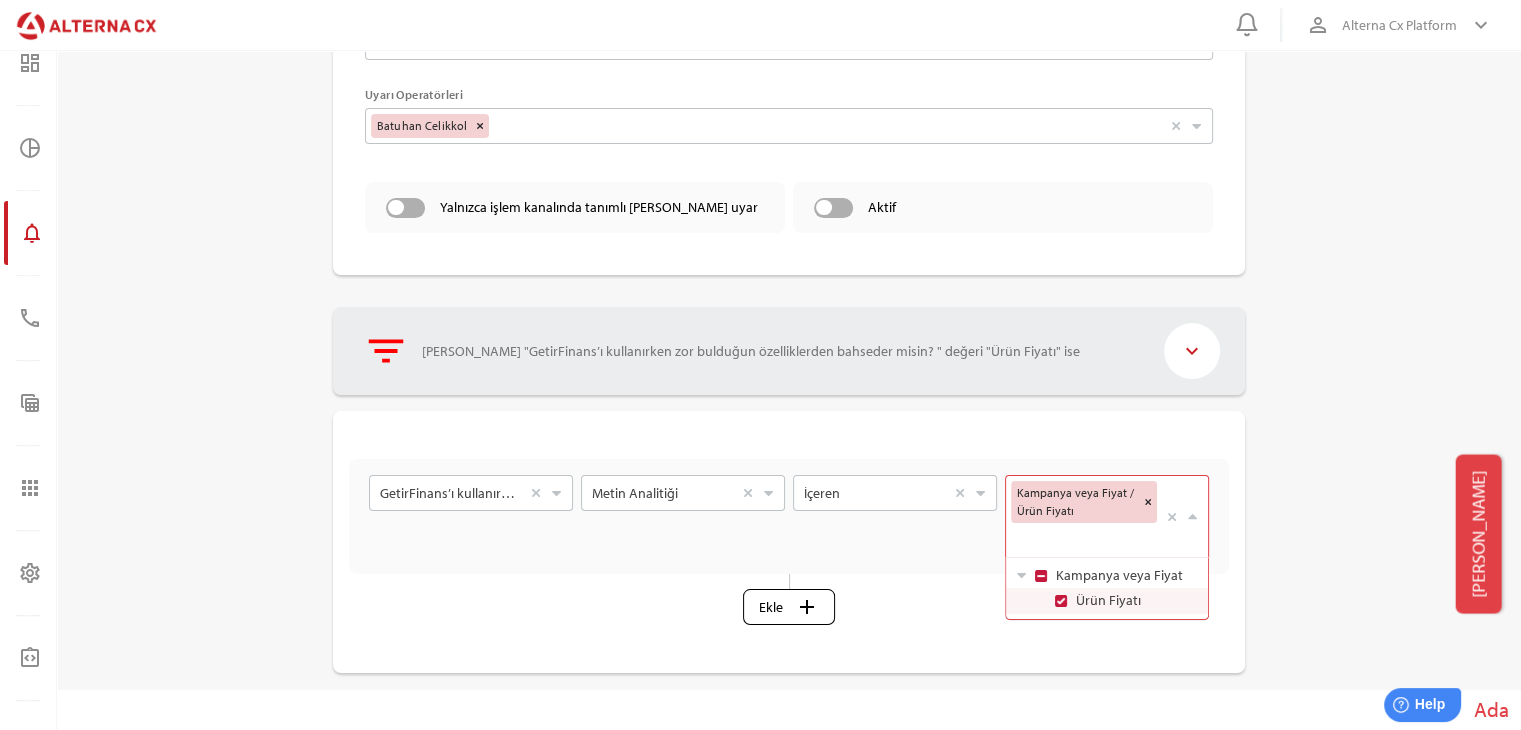 click at bounding box center (789, 697) 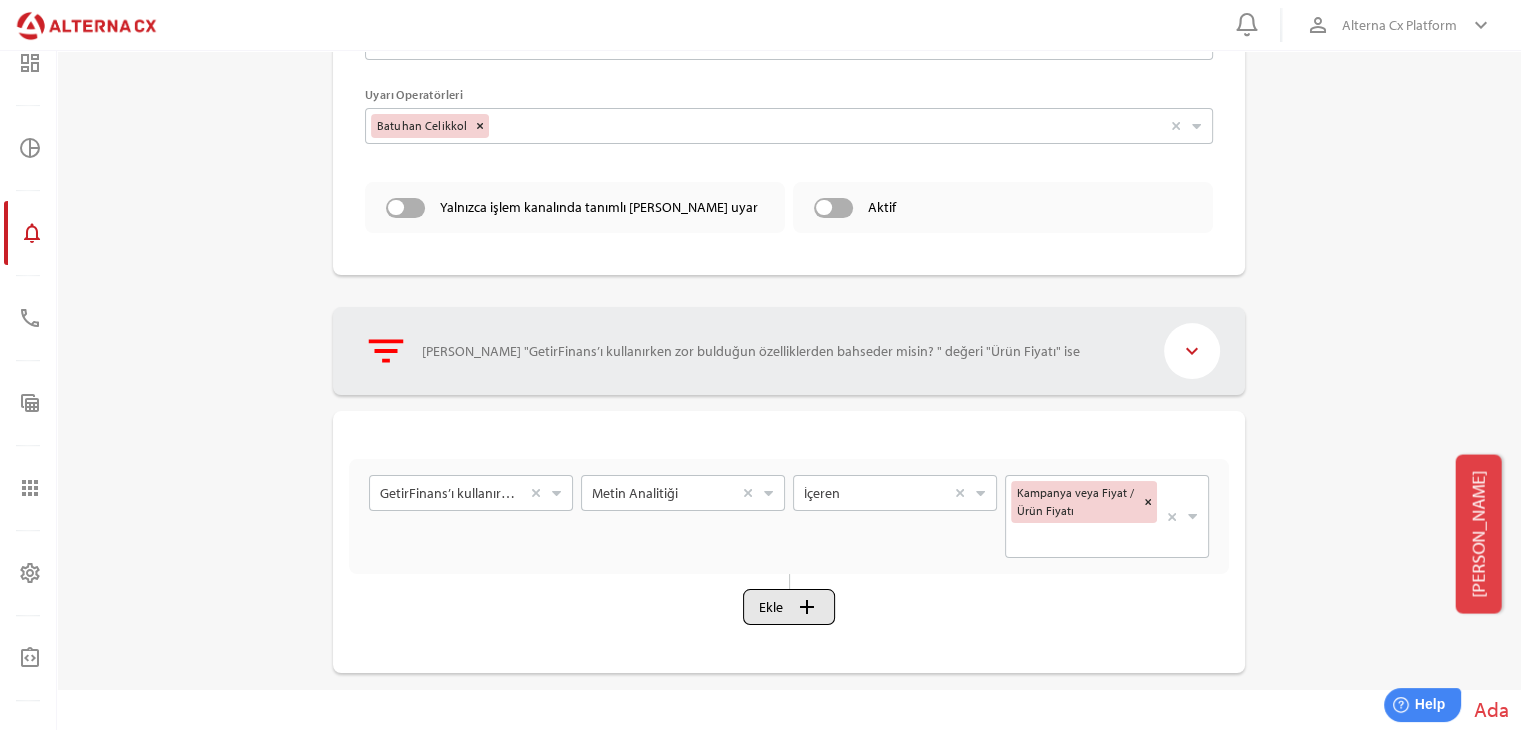 click on "Ekle add" at bounding box center (789, 607) 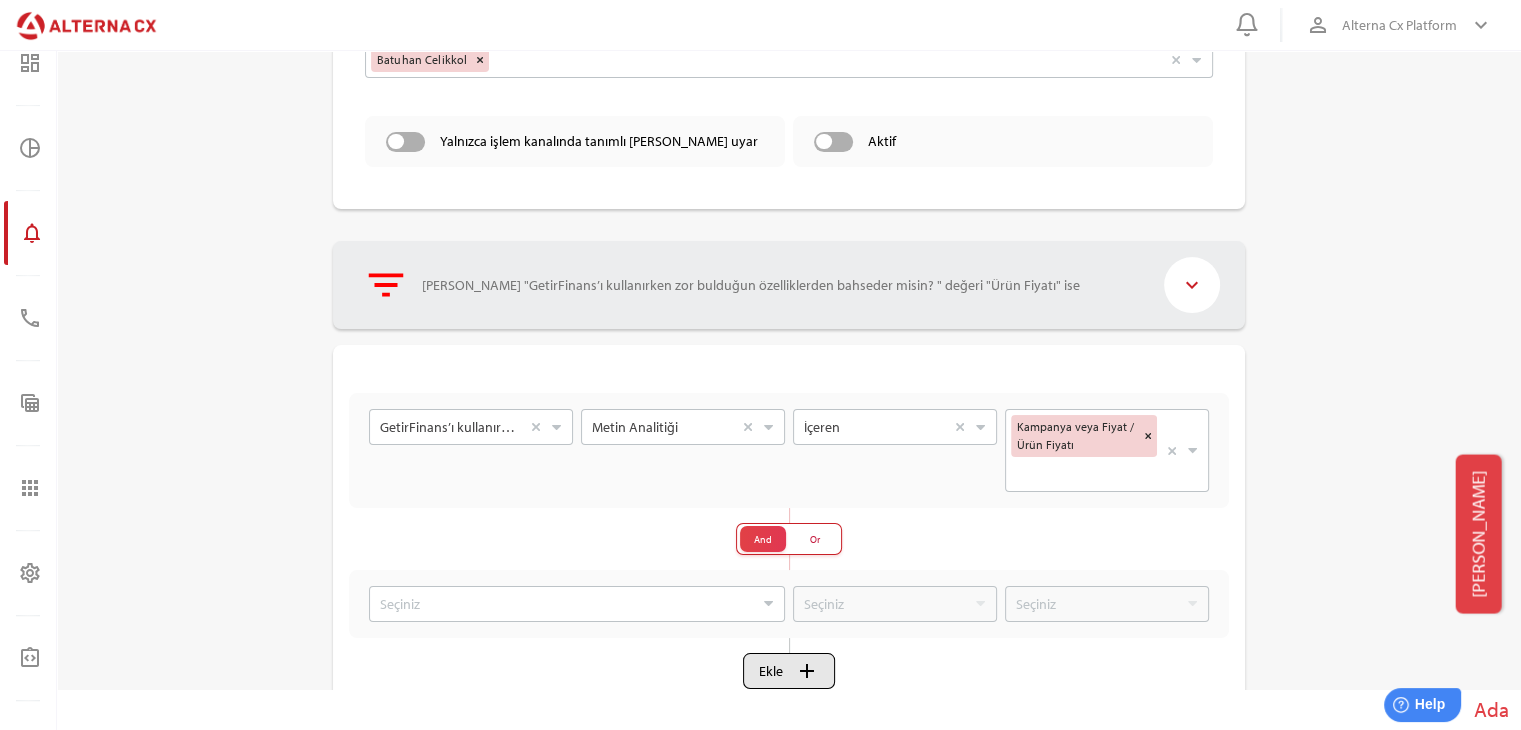 scroll 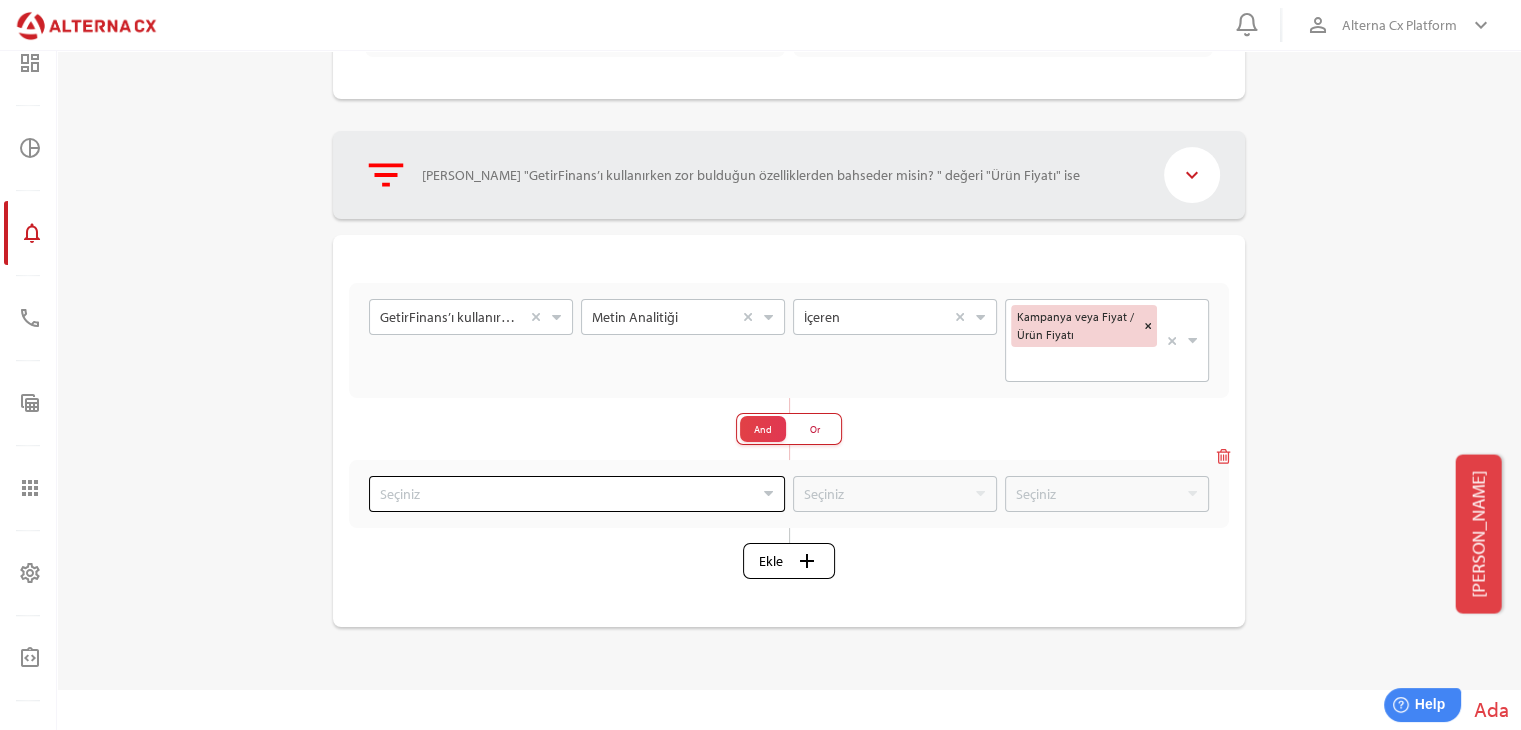 click at bounding box center [566, 494] 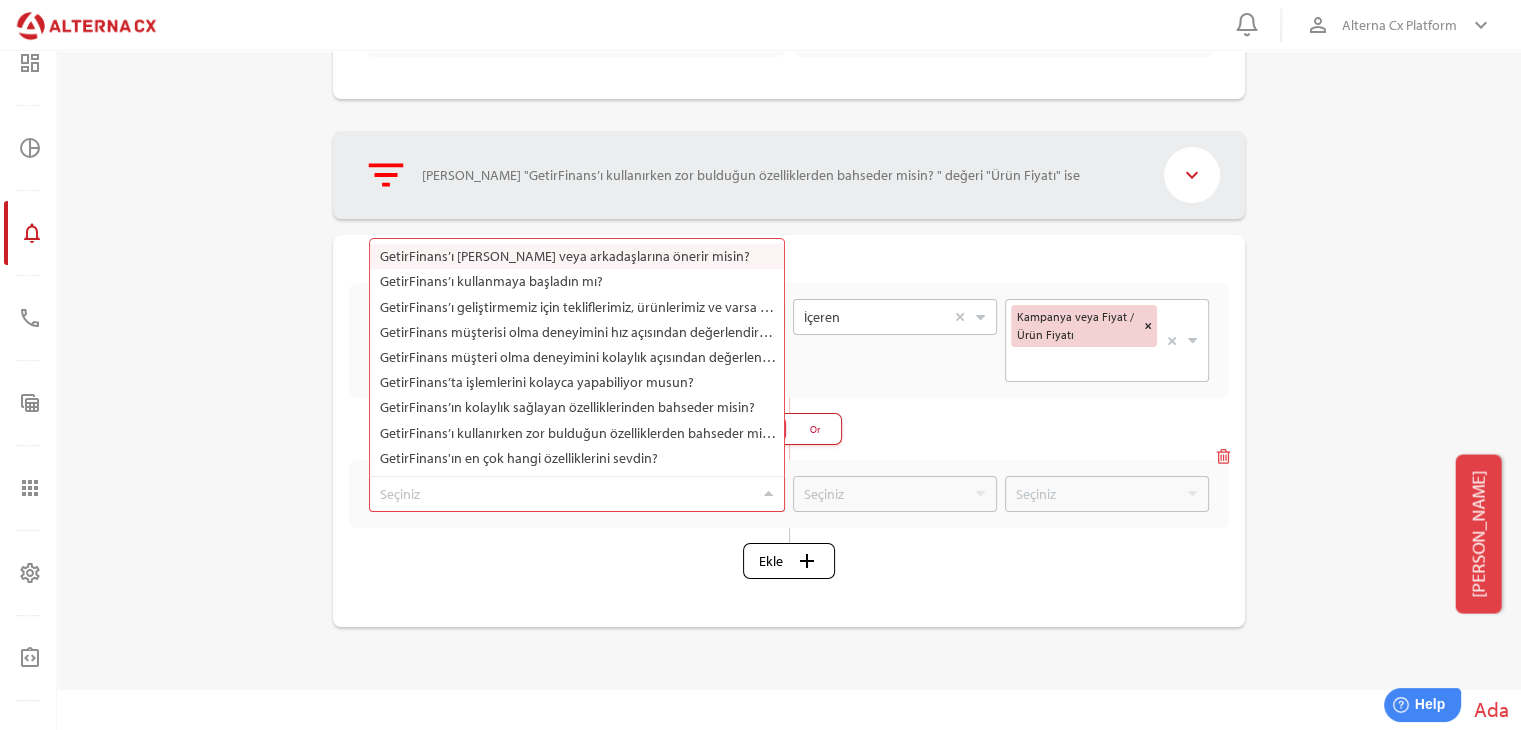scroll, scrollTop: 239, scrollLeft: 417, axis: both 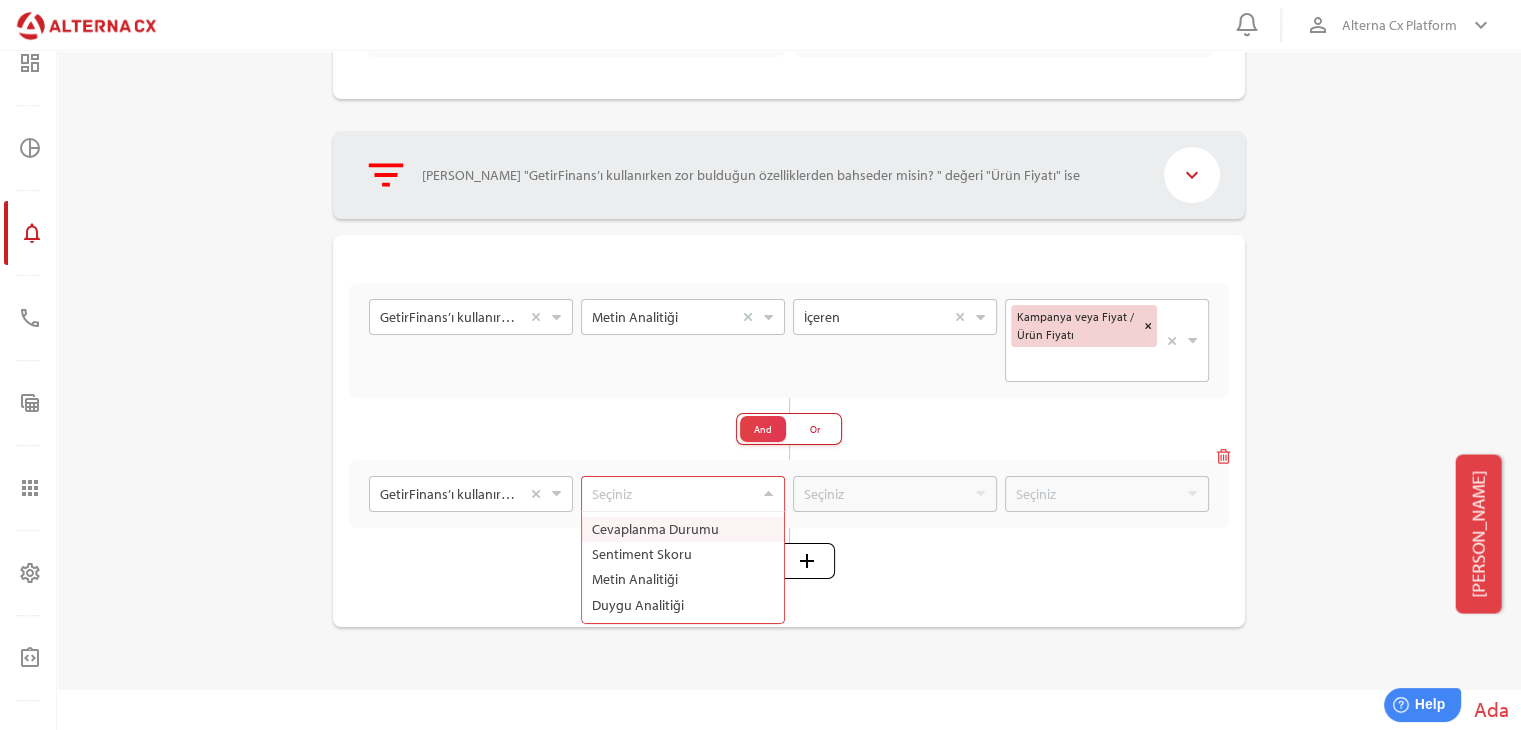 click at bounding box center [672, 494] 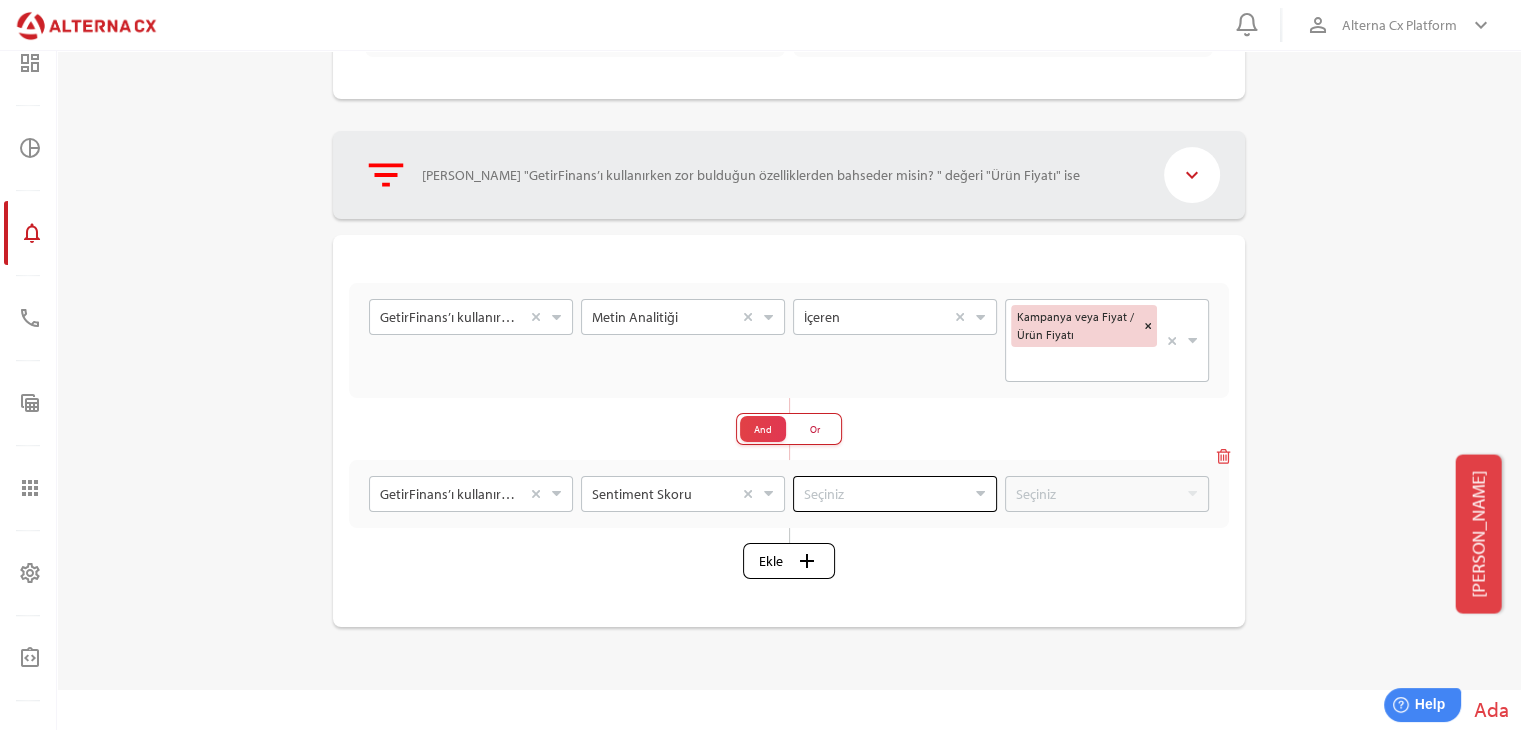 click at bounding box center [884, 494] 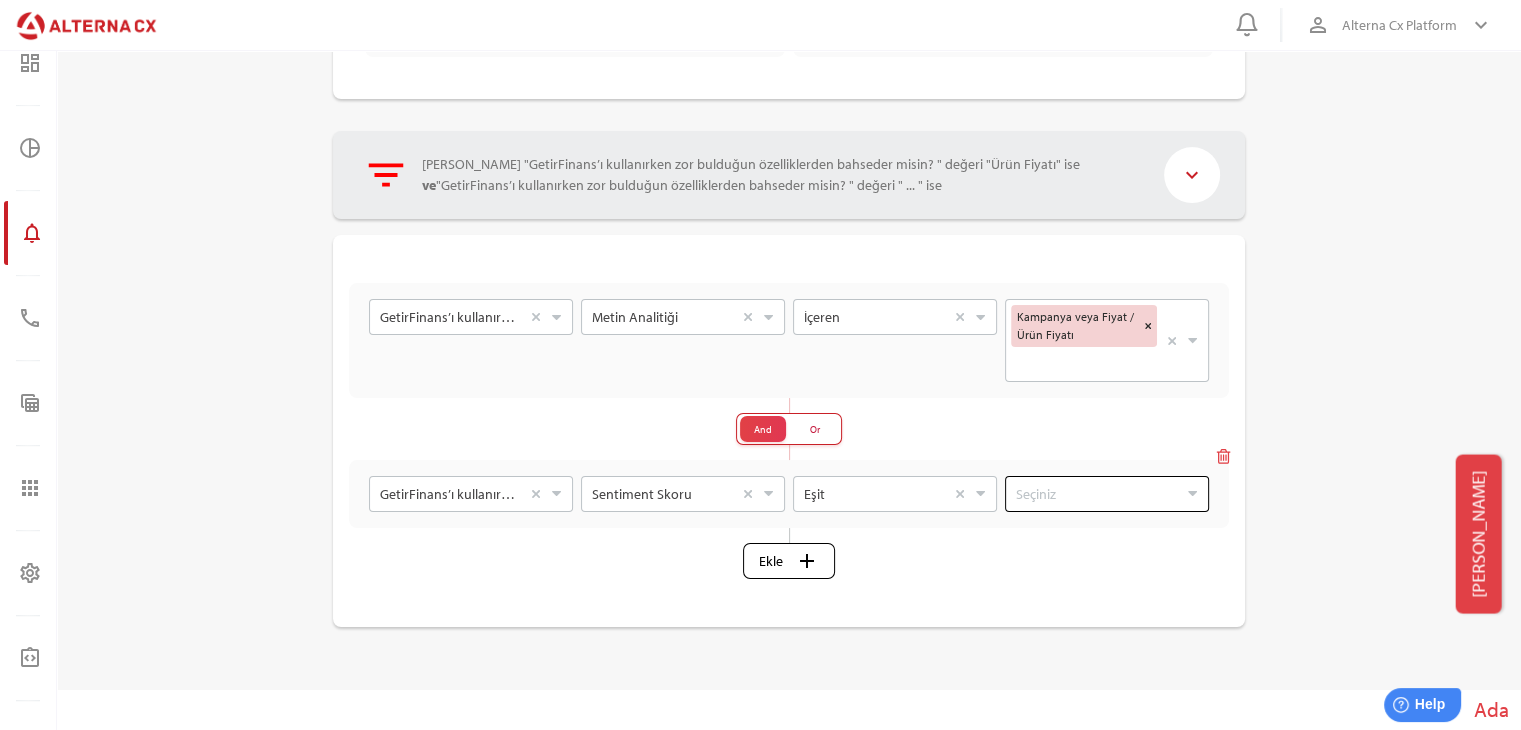click at bounding box center [1096, 494] 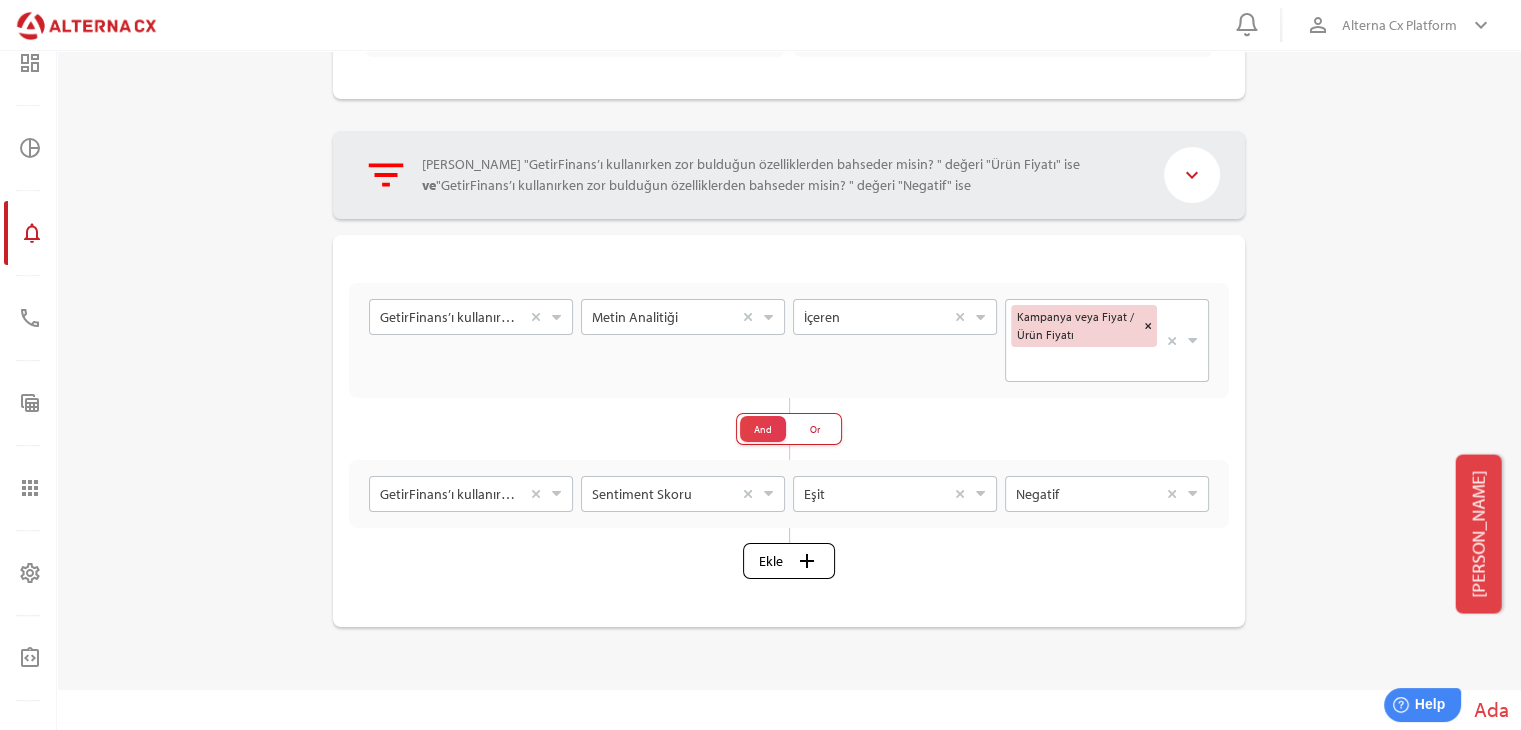 click on "Kaydet" at bounding box center (1208, 725) 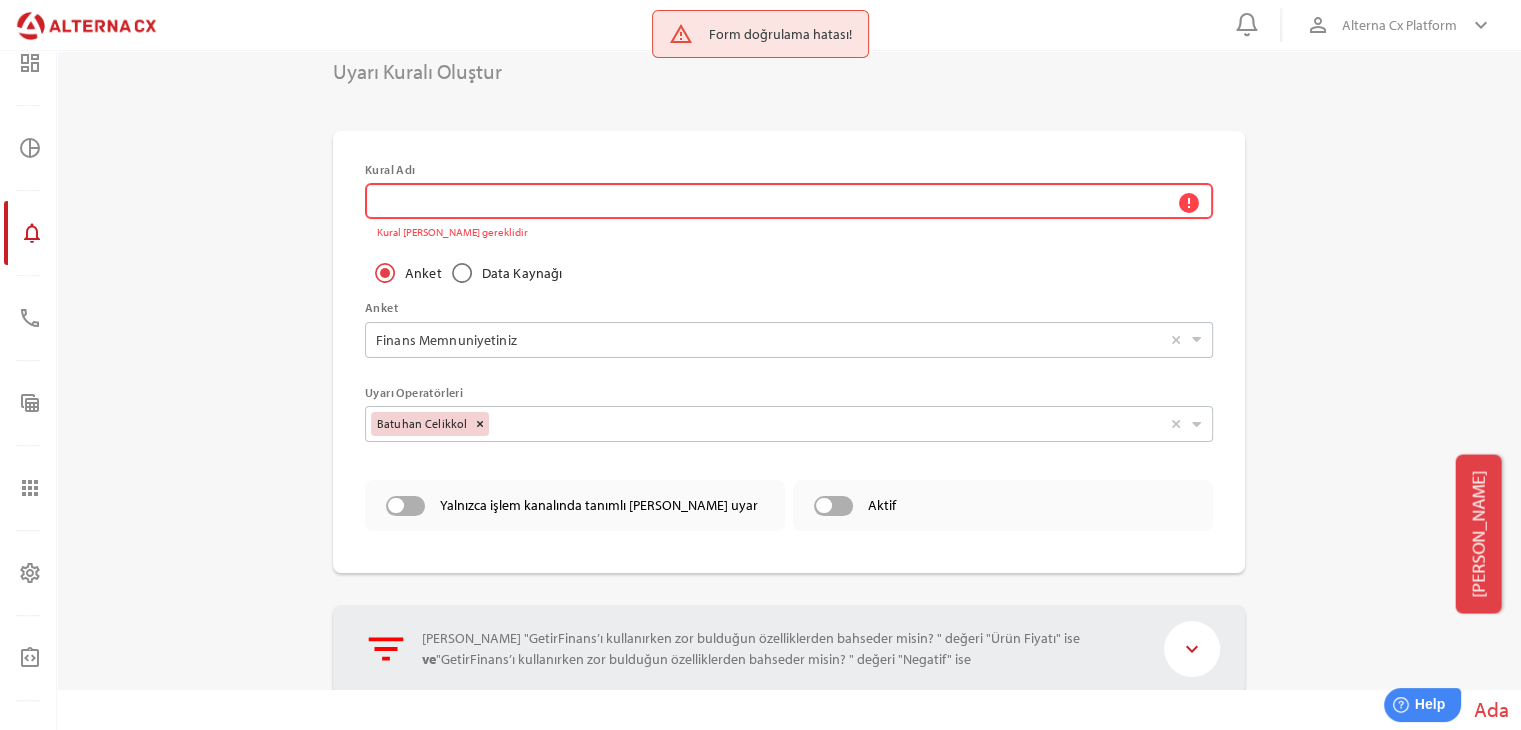 click on "error Kural [PERSON_NAME] gereklidir" at bounding box center [774, 201] 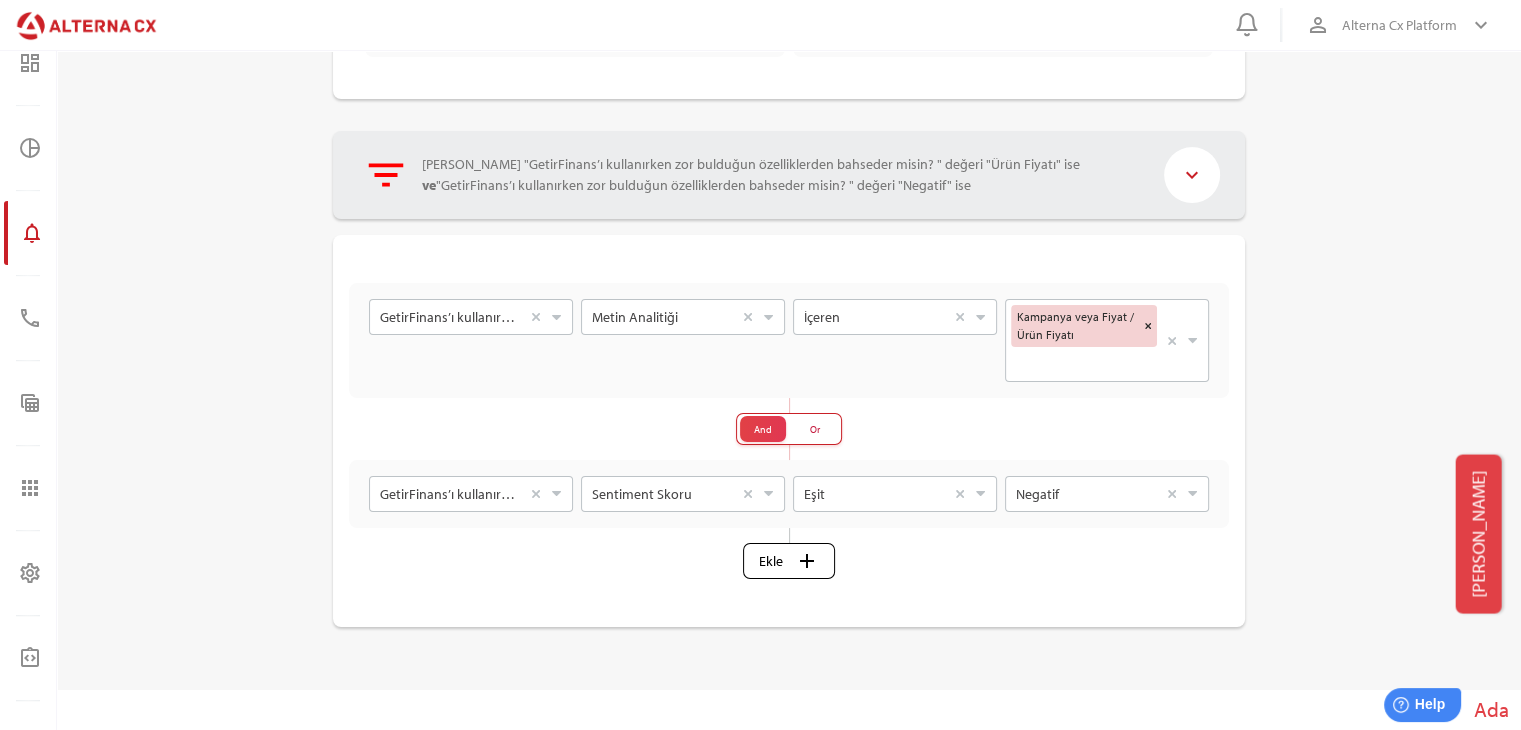 click on "Ada" at bounding box center [789, 710] 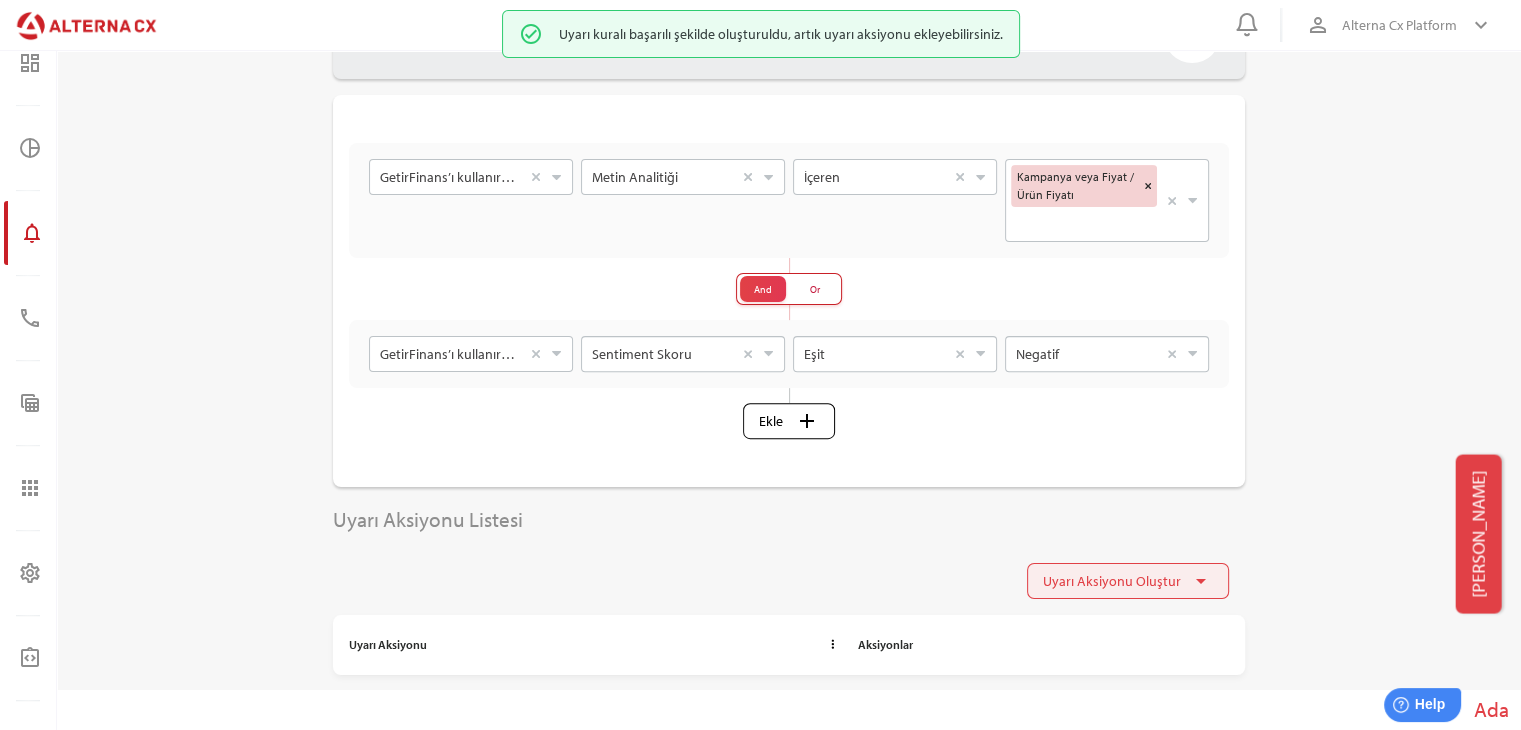 click on "arrow_drop_down" at bounding box center [1201, 581] 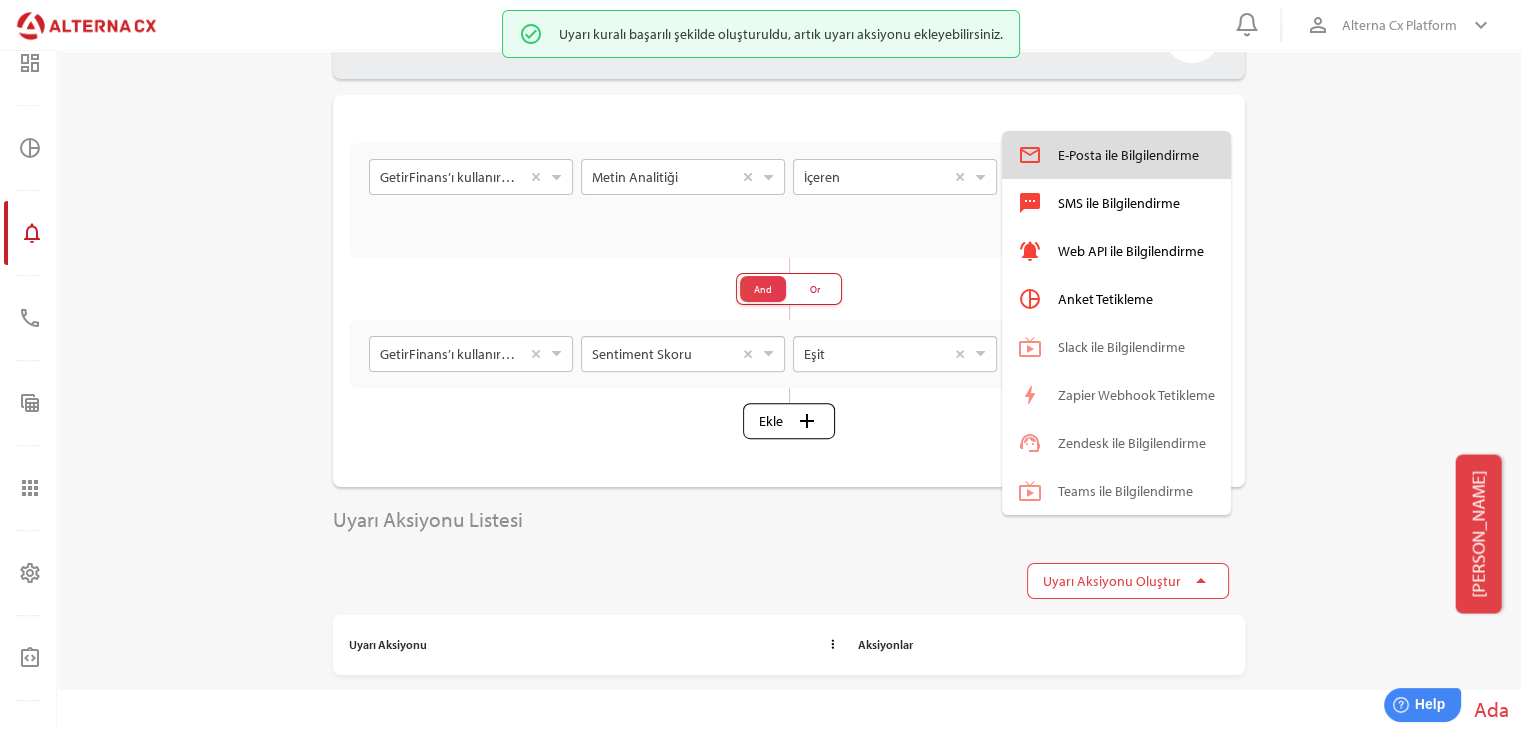 click on "E-Posta ile Bilgilendirme" at bounding box center [1136, 155] 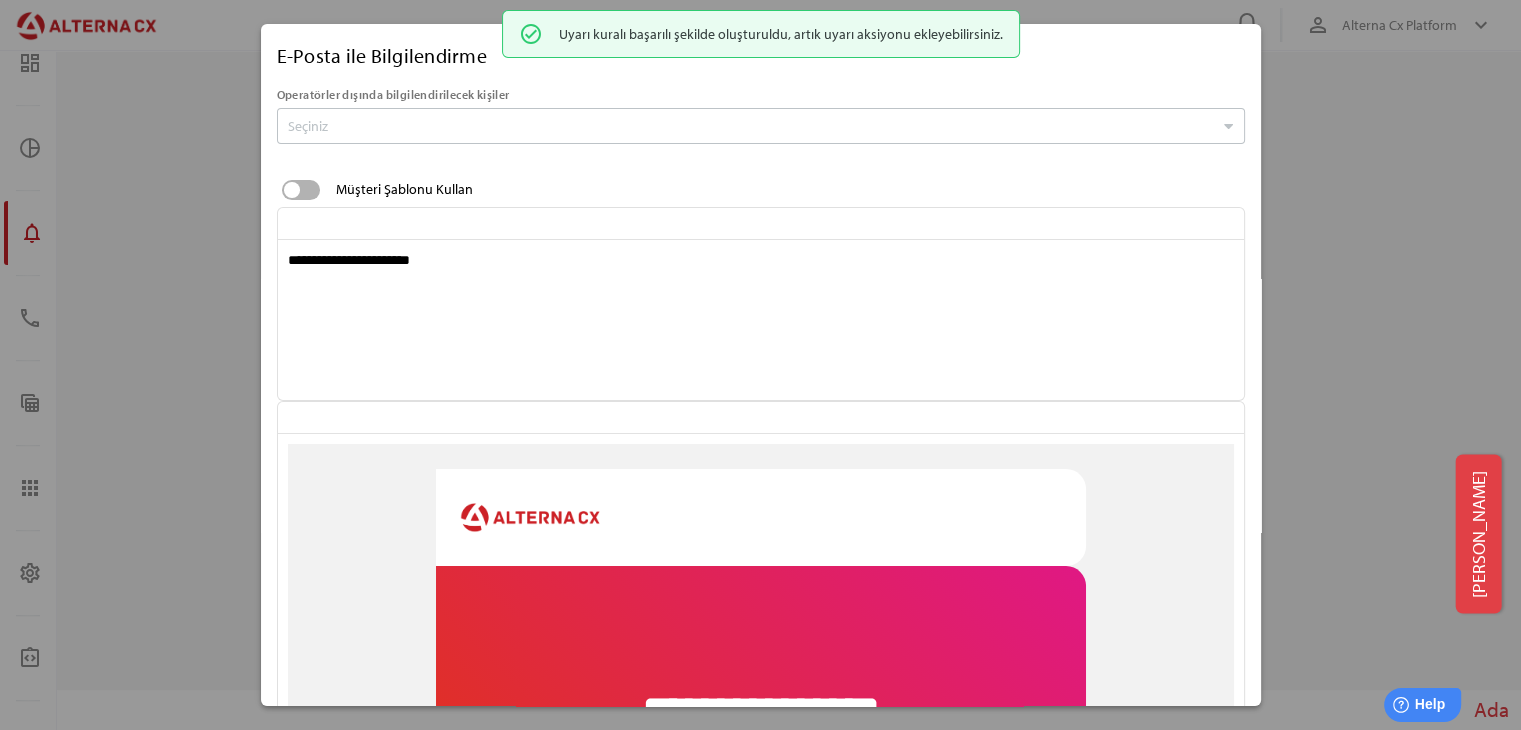 scroll, scrollTop: 0, scrollLeft: 0, axis: both 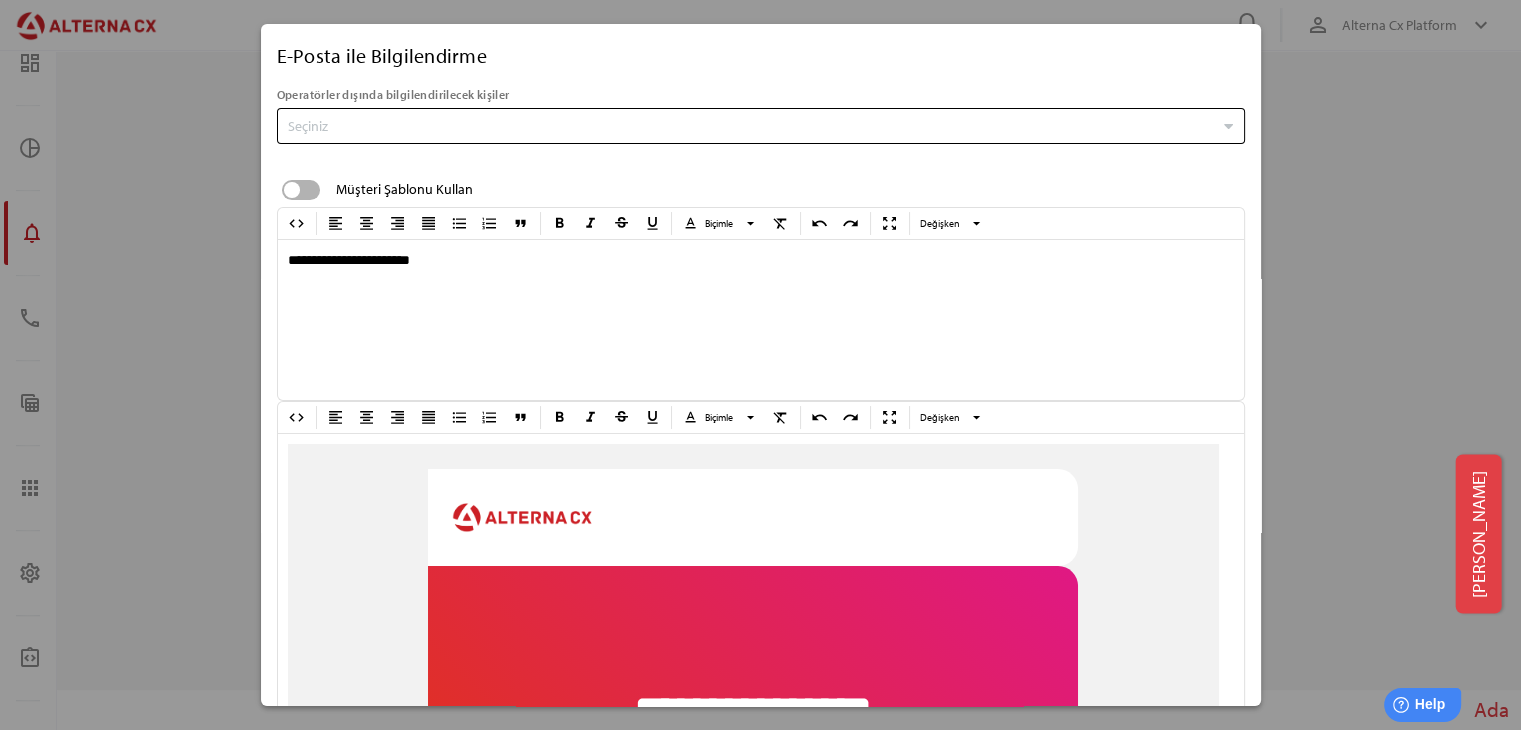 click on "Seçiniz" at bounding box center (750, 127) 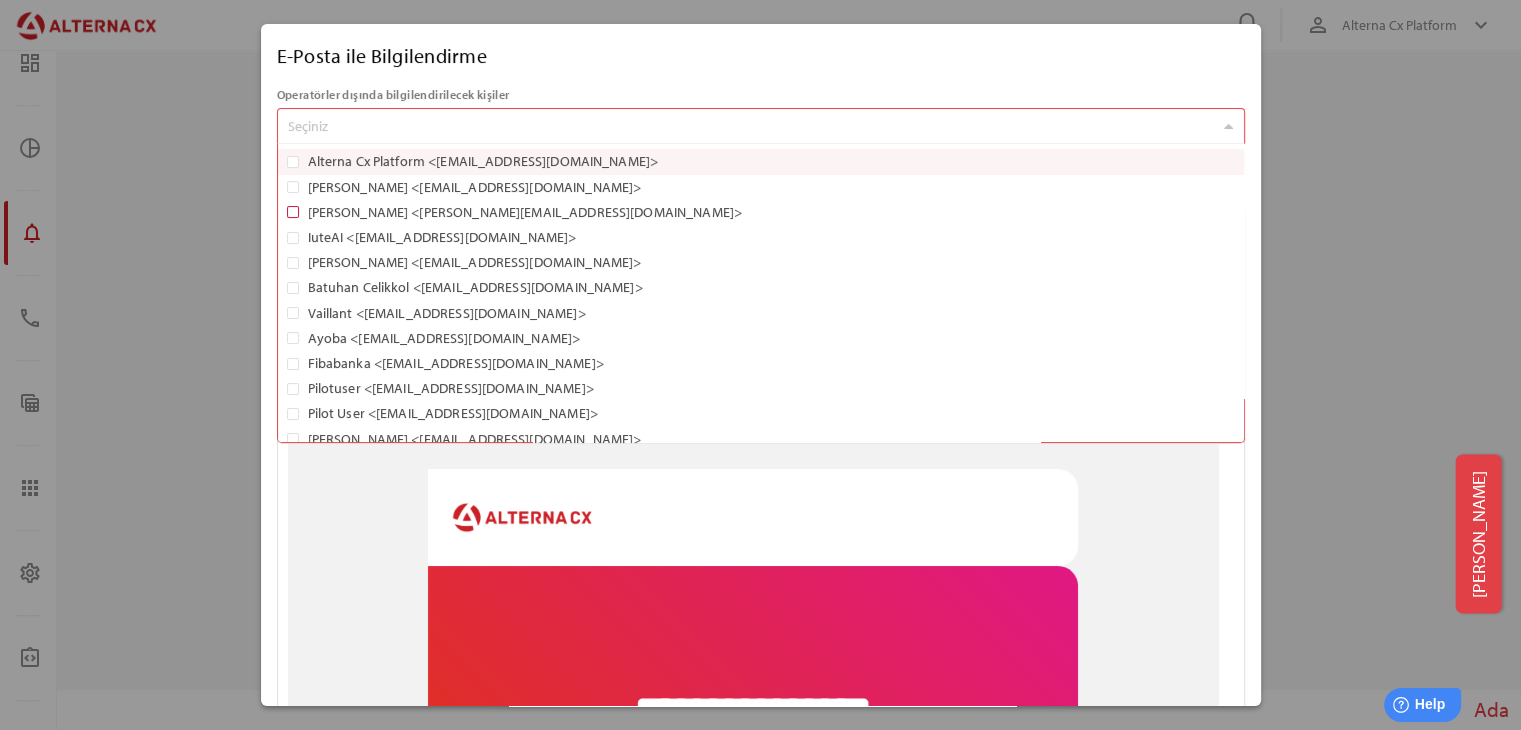 scroll, scrollTop: 301, scrollLeft: 970, axis: both 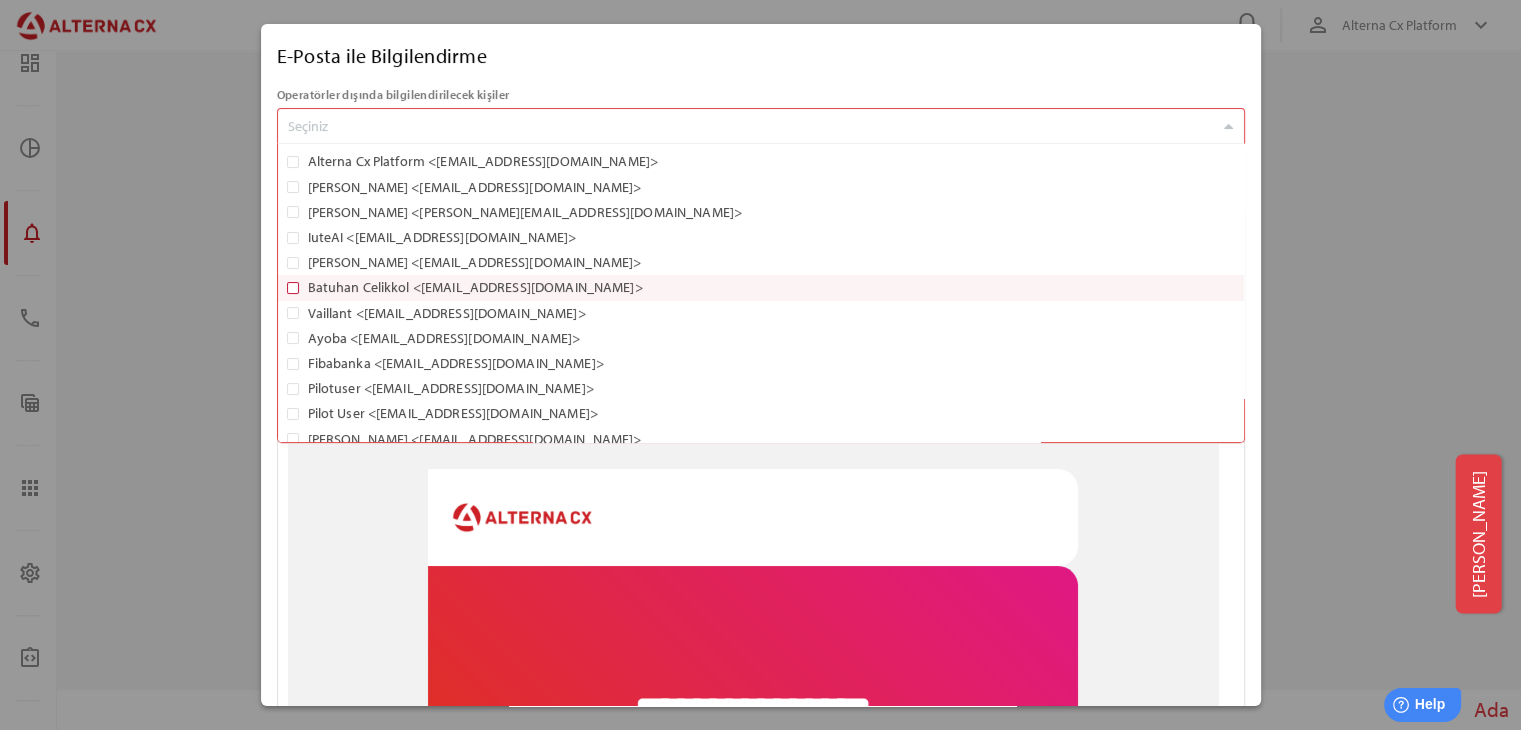click on "Batuhan Celikkol <[EMAIL_ADDRESS][DOMAIN_NAME]>" at bounding box center (771, 287) 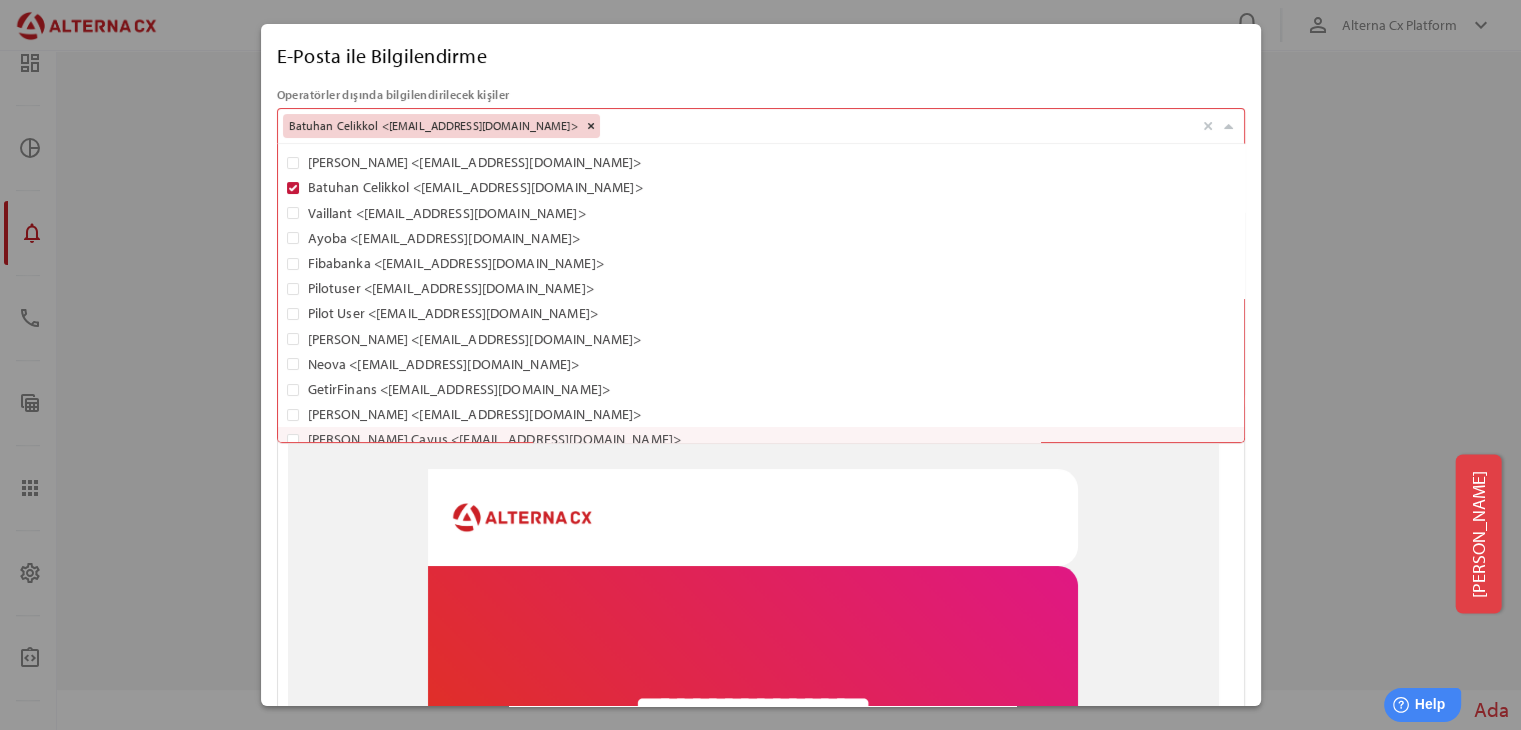 click on "**********" at bounding box center [753, 710] 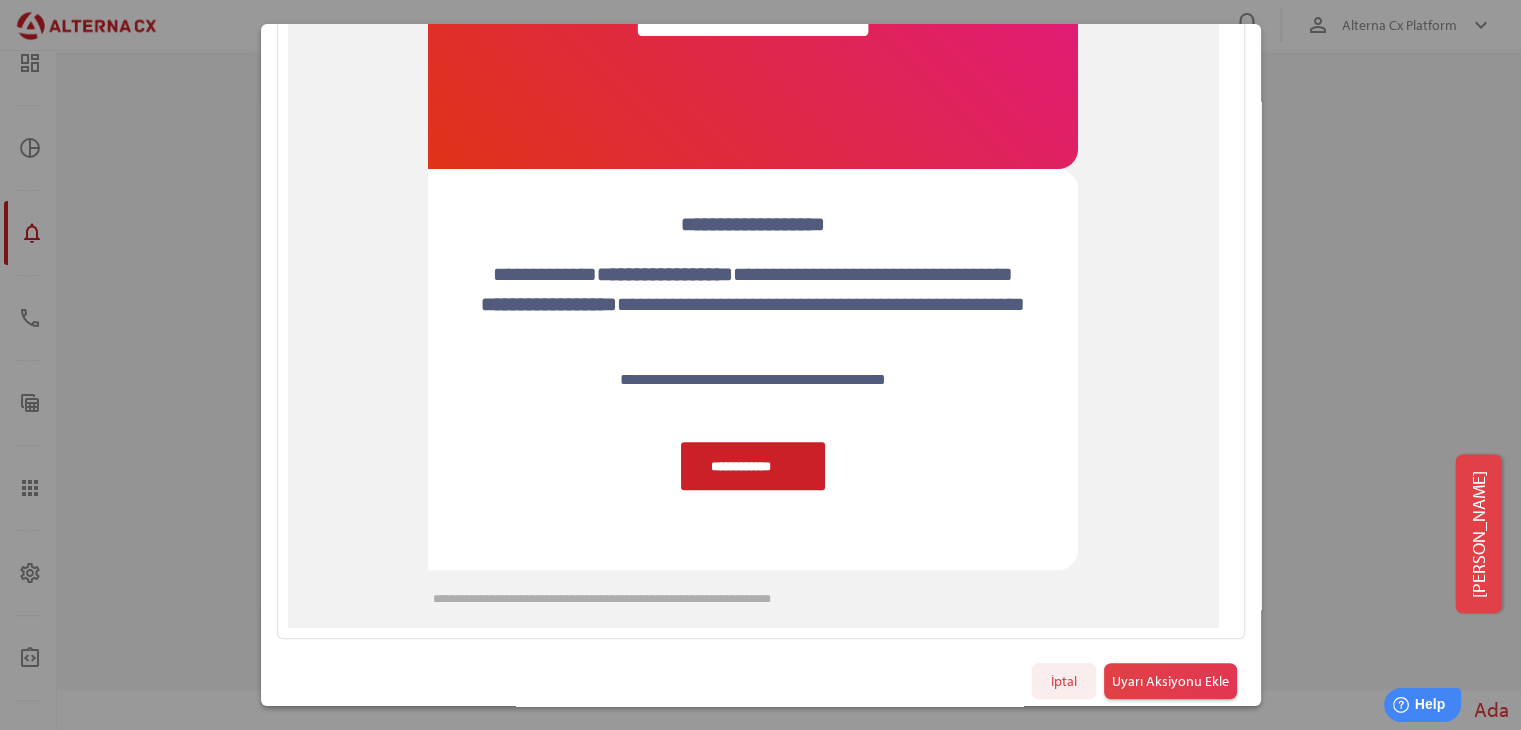 click on "İptal" at bounding box center [1064, 681] 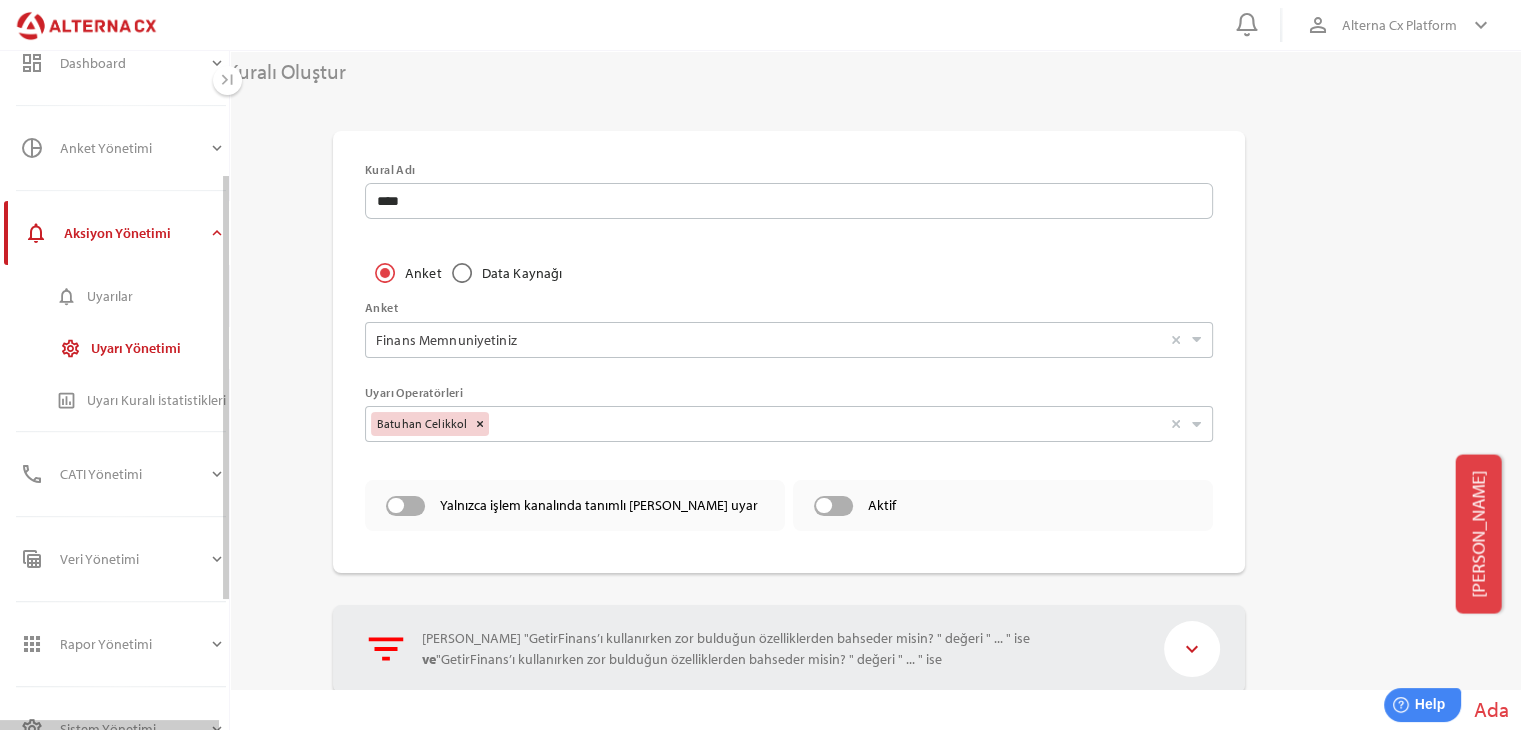 click on "Uyarılar" at bounding box center [156, 296] 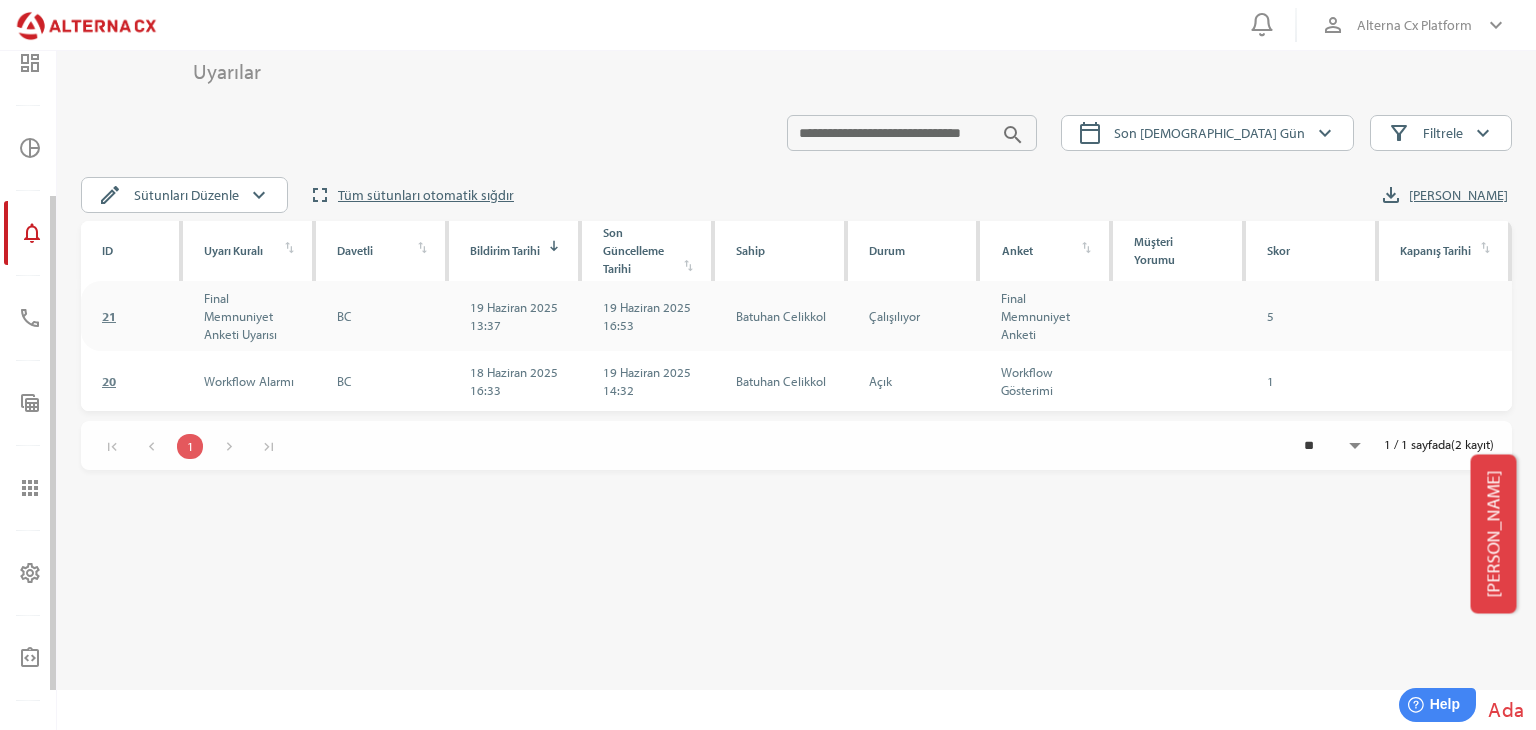click on "Uyarılar
search calendar_today Son [DEMOGRAPHIC_DATA] Gün keyboard_arrow_down filter_alt Filtrele keyboard_arrow_down edit Sütunları Düzenle keyboard_arrow_down fullscreen Tüm sütunları otomatik sığdır file_download [PERSON_NAME] ID Uyarı Kuralı Davetli [PERSON_NAME] Id Bildirim Tarihi Son Güncelleme Tarihi Sahip Durum Anket Data Kaynağı Müşteri Yorumu Skor İşlem Kanalı Id İşlem Kanalı Kapanış Tarihi Özel Data 1 Özel Data 2 Özel Data 3 Özel Data 4 Özel Data 5 Özel Data 6 Özel Data 7 Özel Data 8 Özel Data 9 Özel Data 10 Dil İşlem Tipi Id İşlem Tipi Adı Çalışan Id Çalışan Ad Soyad Ürün Id Ürün Adı Son Uyarı Yorumu grid_2101931290_0_header_table 21 Final Memnuniyet Anketi Uyarısı BC 1 19 Haziran 2025 13:37 19 Haziran 2025 16:53 Batuhan Celikkol Çalışılıyor Final Memnuniyet Anketi 5 tr 112 Vadesiz TL açma 20 Workflow Alarmı BC 1 18 Haziran 2025 16:33 19 Haziran 2025 14:32 Batuhan Celikkol Açık Workflow Gösterimi 1 tr ... 1 2 3 4 5 6 7 8 9 10 ... 1 / 1 sayfada" at bounding box center (796, 410) 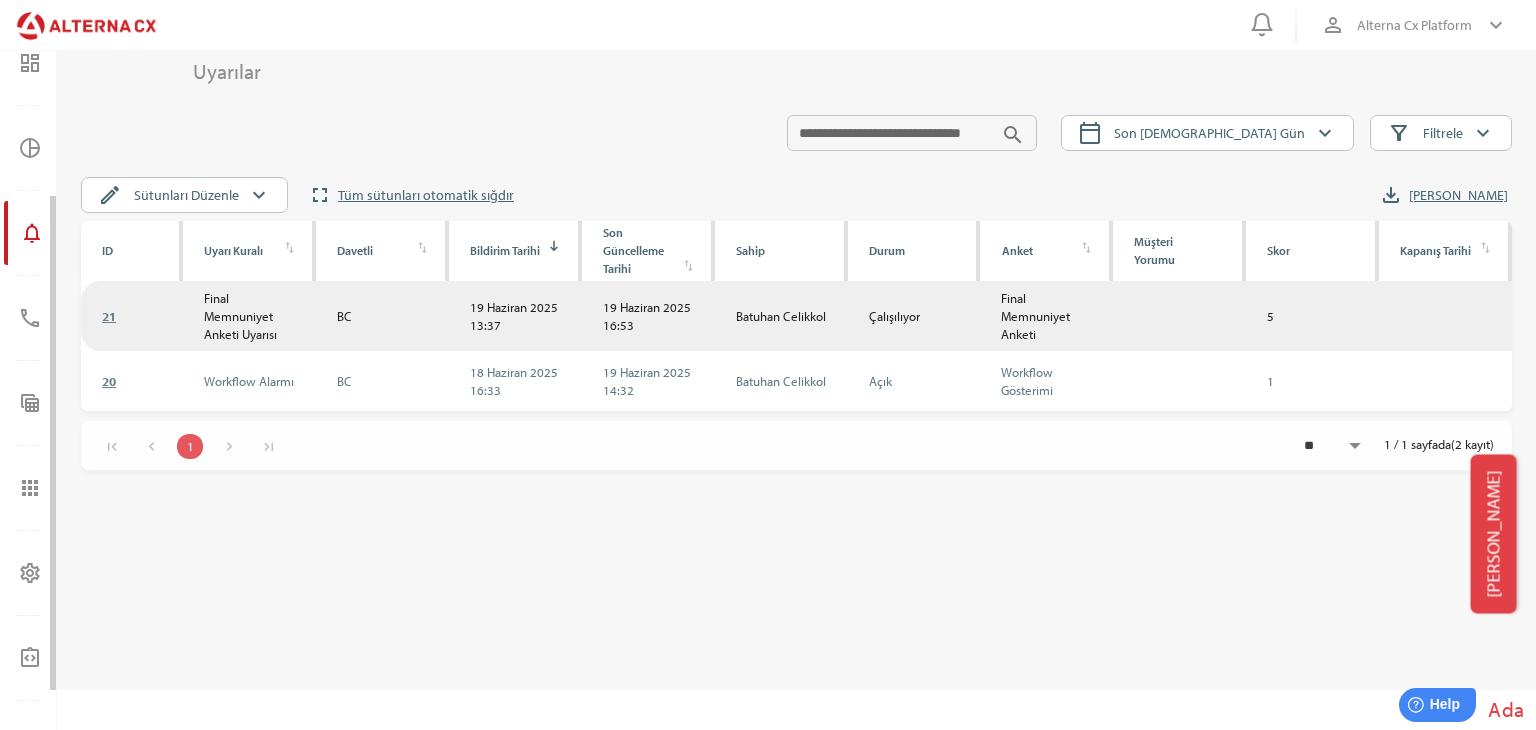 click on "21" at bounding box center (109, 316) 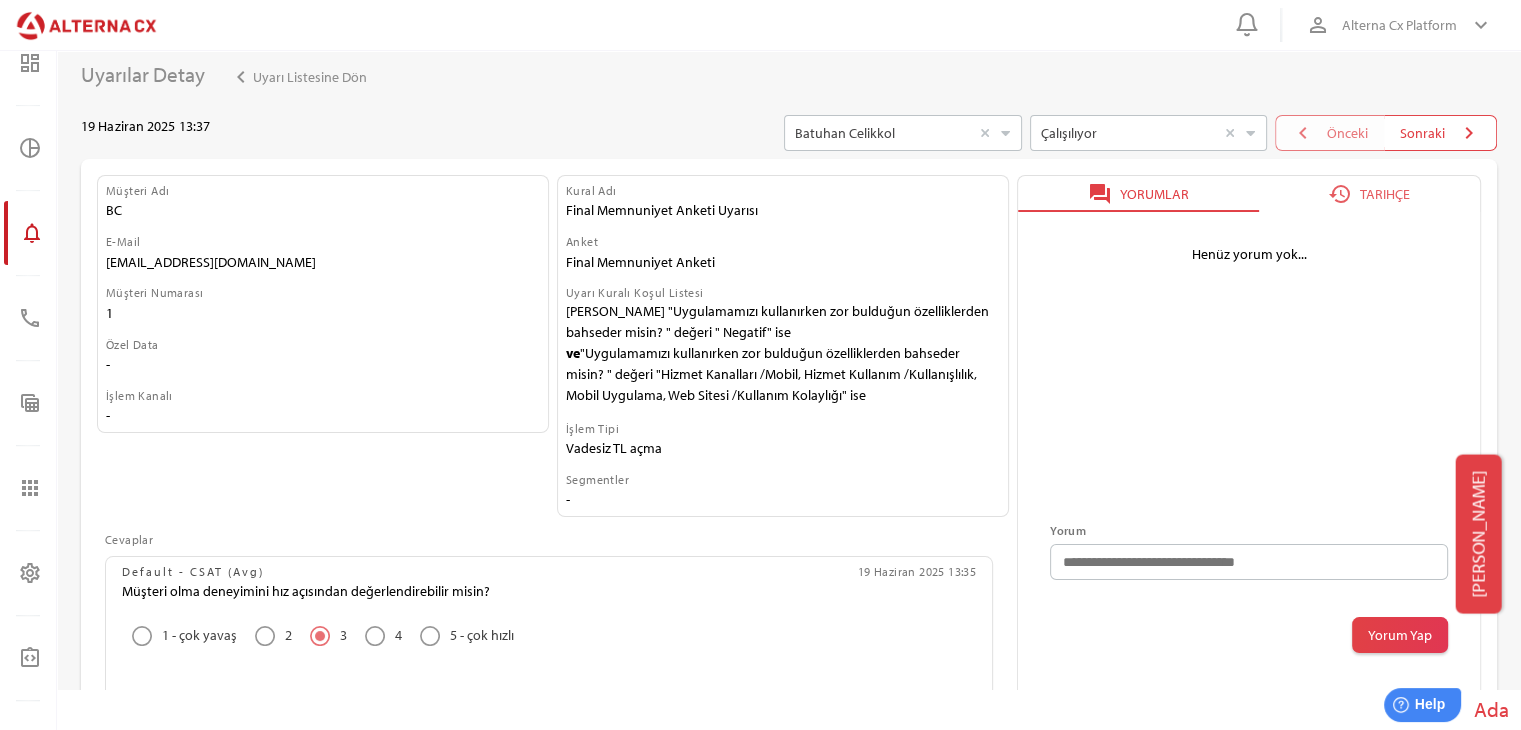 drag, startPoint x: 564, startPoint y: 258, endPoint x: 840, endPoint y: 357, distance: 293.21835 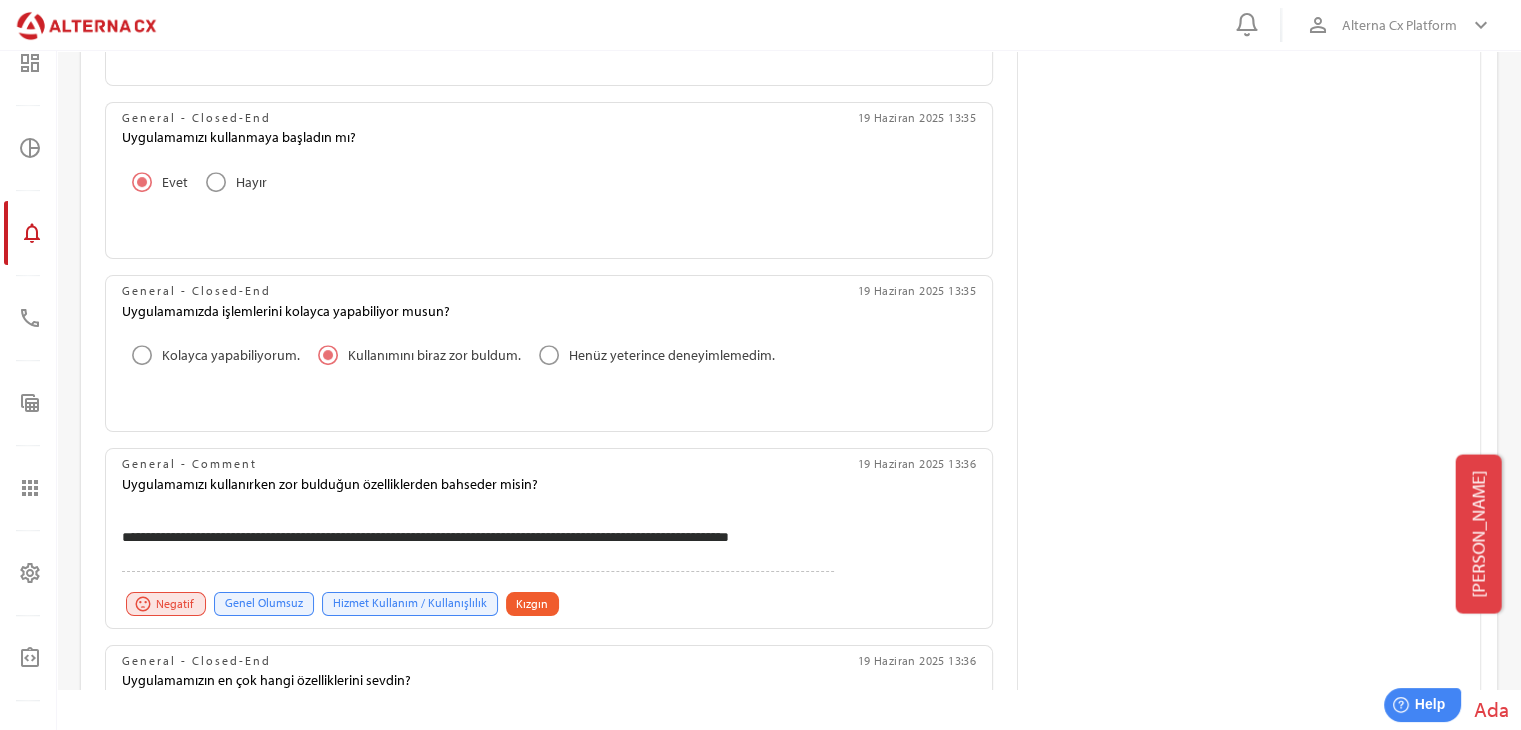 scroll, scrollTop: 900, scrollLeft: 0, axis: vertical 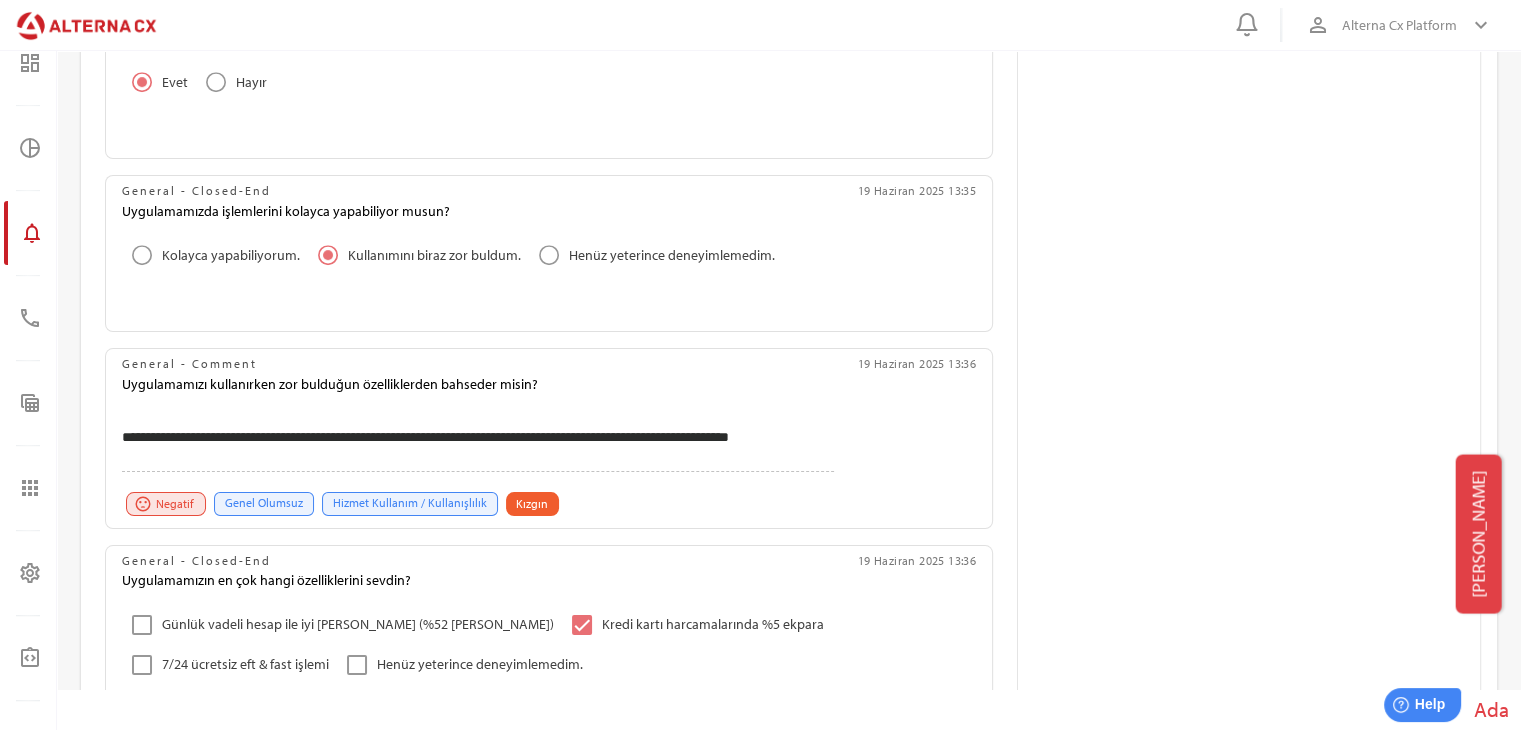 drag, startPoint x: 124, startPoint y: 389, endPoint x: 560, endPoint y: 461, distance: 441.90497 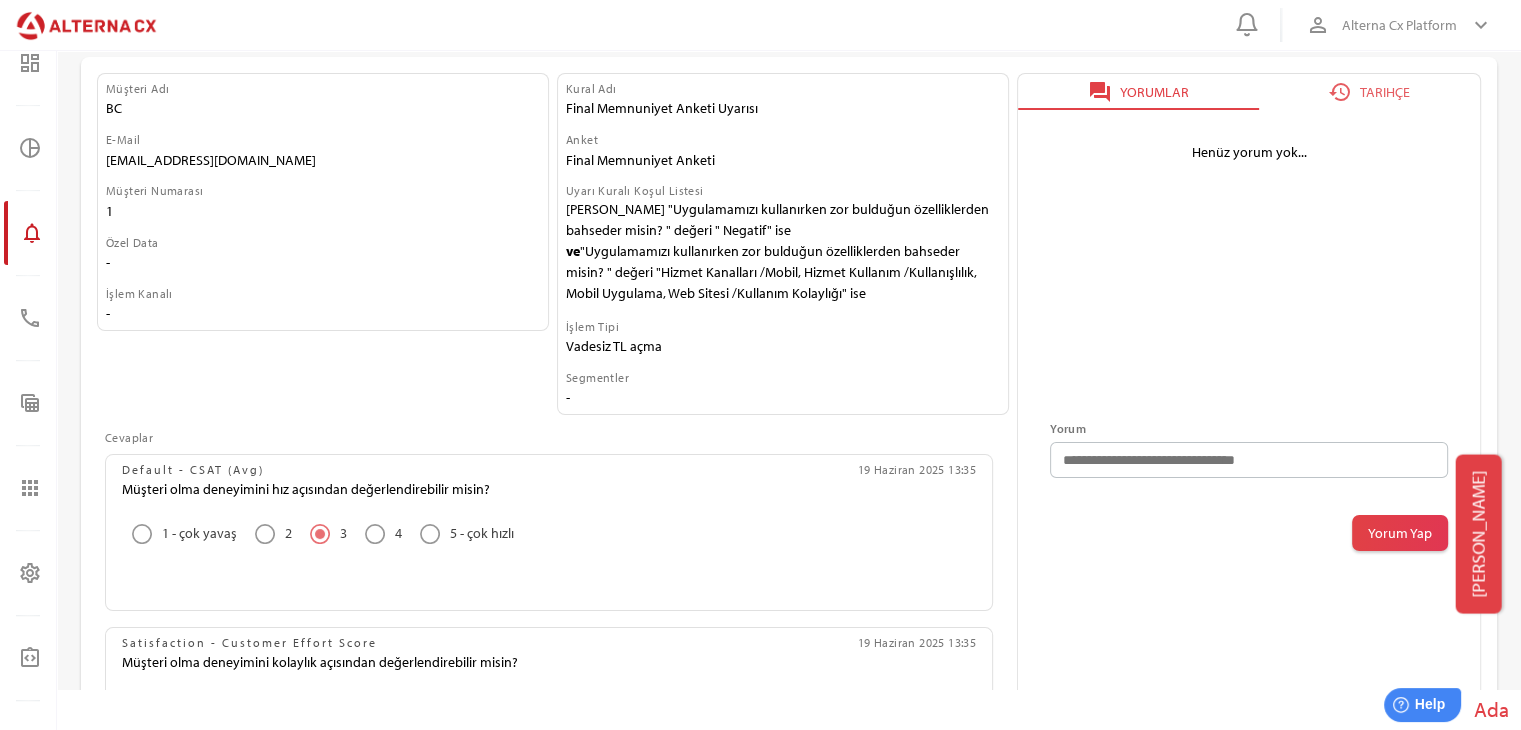 scroll, scrollTop: 0, scrollLeft: 0, axis: both 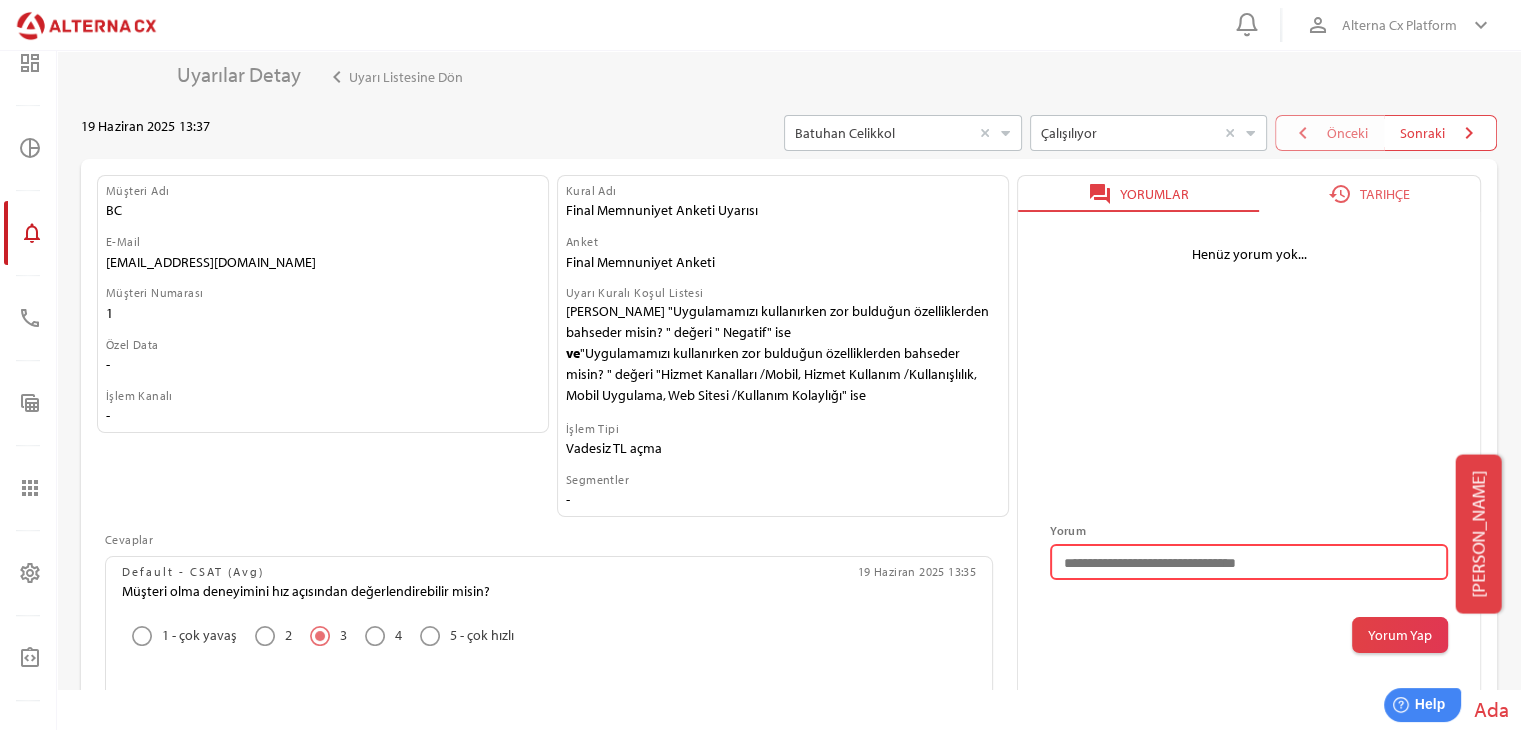 click at bounding box center [1249, 562] 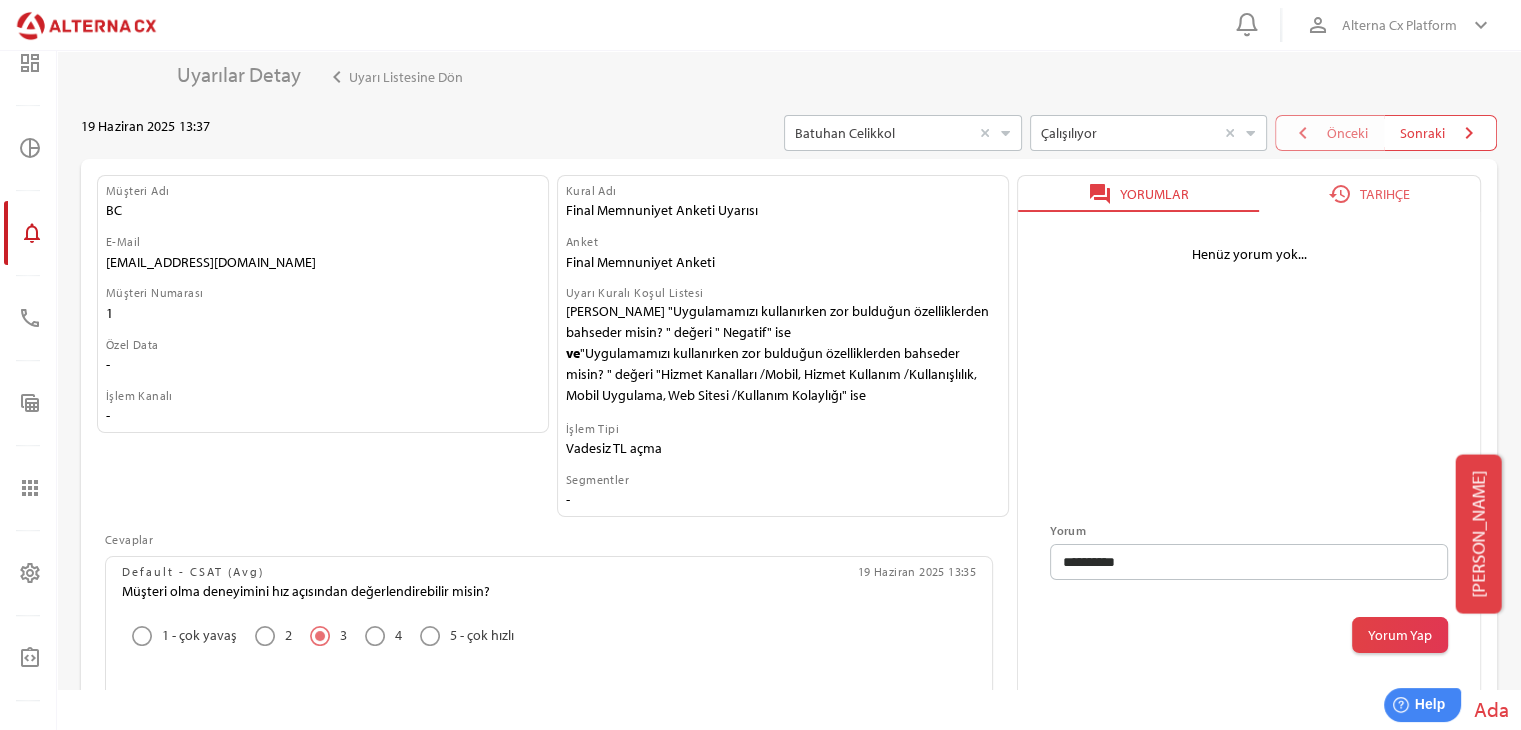 click on "0
person_outline Alterna Cx Platform keyboard_arrow_down home
[PERSON_NAME] Sayfa
insights
Analiz Merkezi
expand_more table_chart
[PERSON_NAME] Bildirim Analizi
manage_search
Konu Keşfi
stacked_line_chart
Etki Simülasyonu
thumb_up_off_alt
Memnuniyet Kıyaslama
analytics
Konu Dağılımı
dashboard
Dashboard
add expand_more dashboard
Menu Group
expand_more drag_indicator dashboard
Marka Report
drag_indicator dashboard
Solo vs Sleepy
drag_indicator dashboard
Solo Report Retail Model" at bounding box center (760, 940) 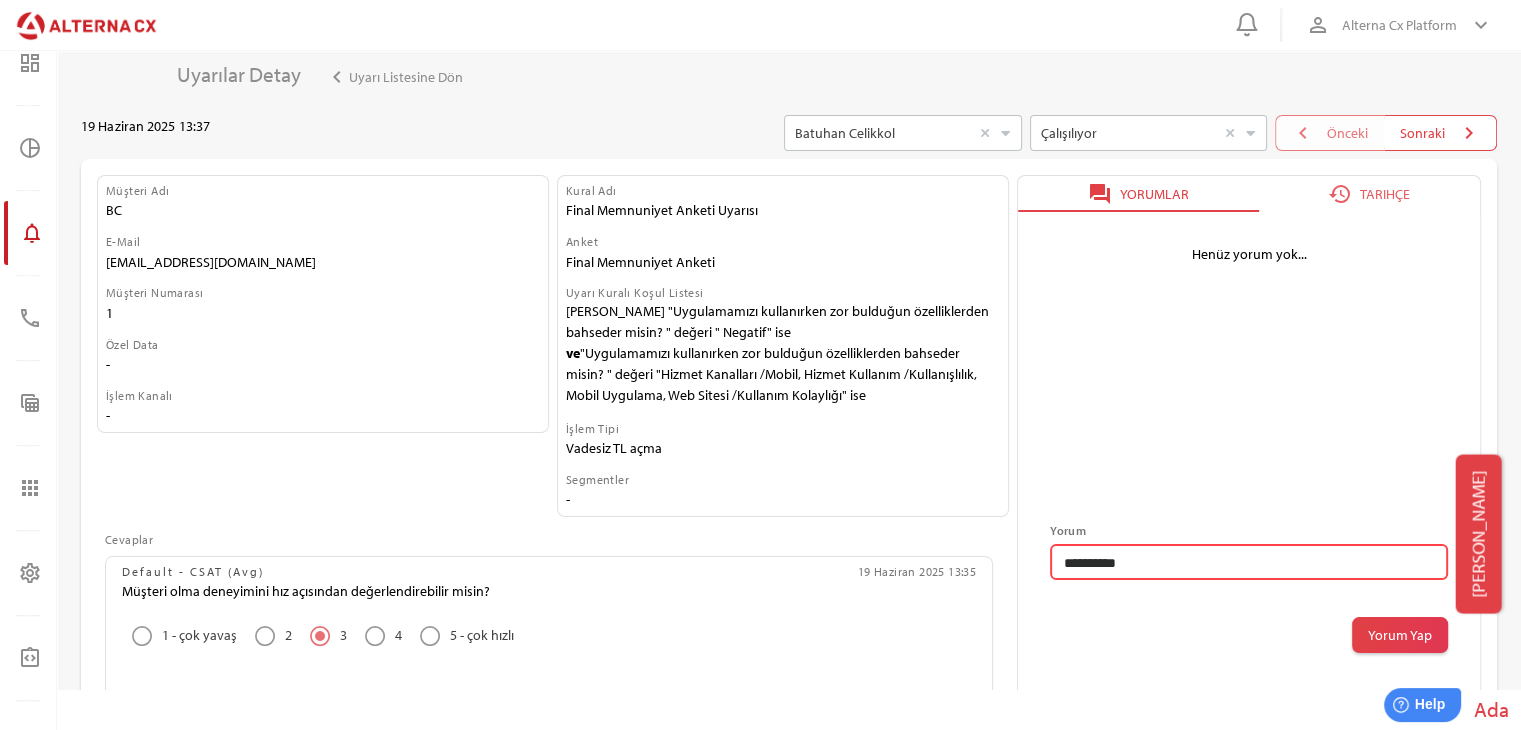 click on "**********" at bounding box center (1249, 562) 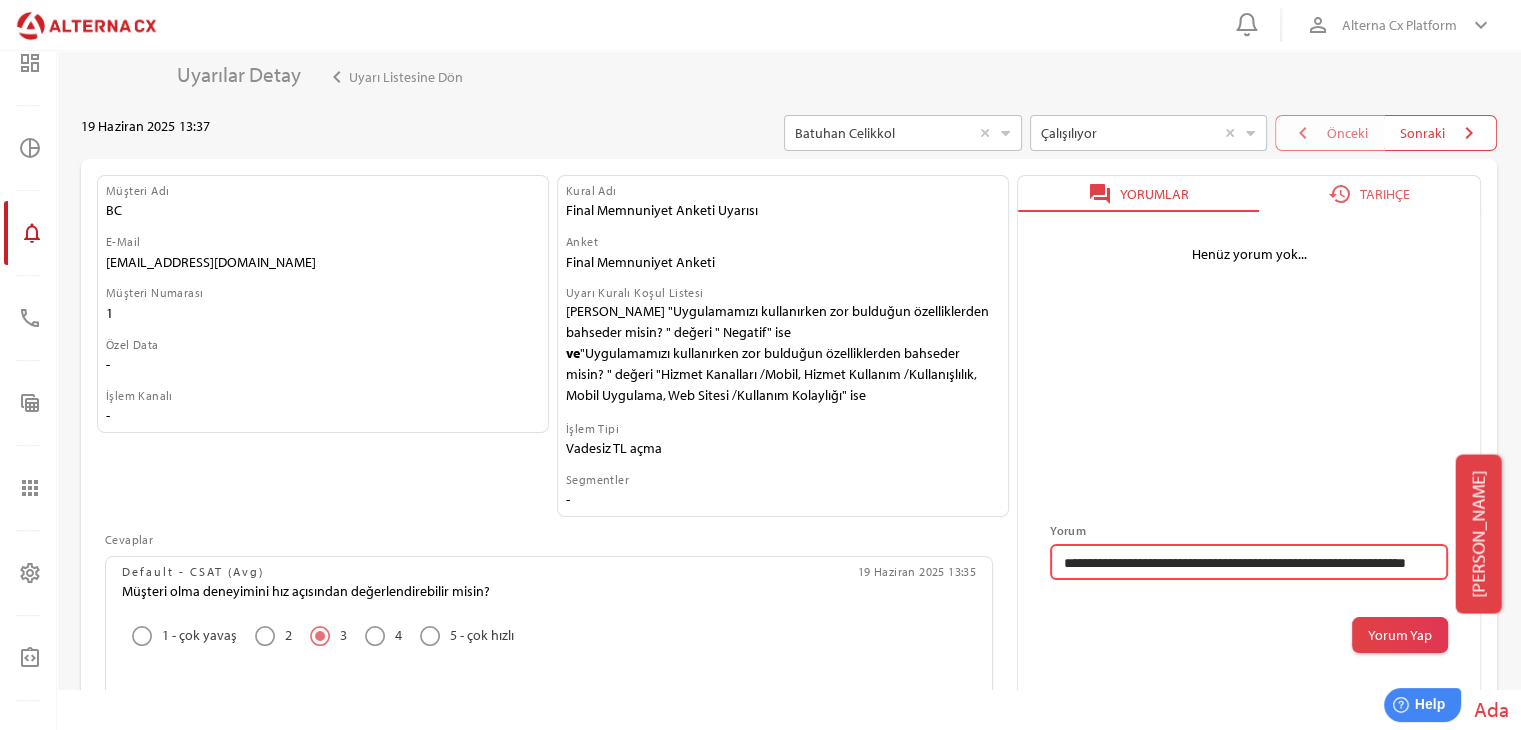 scroll, scrollTop: 7, scrollLeft: 0, axis: vertical 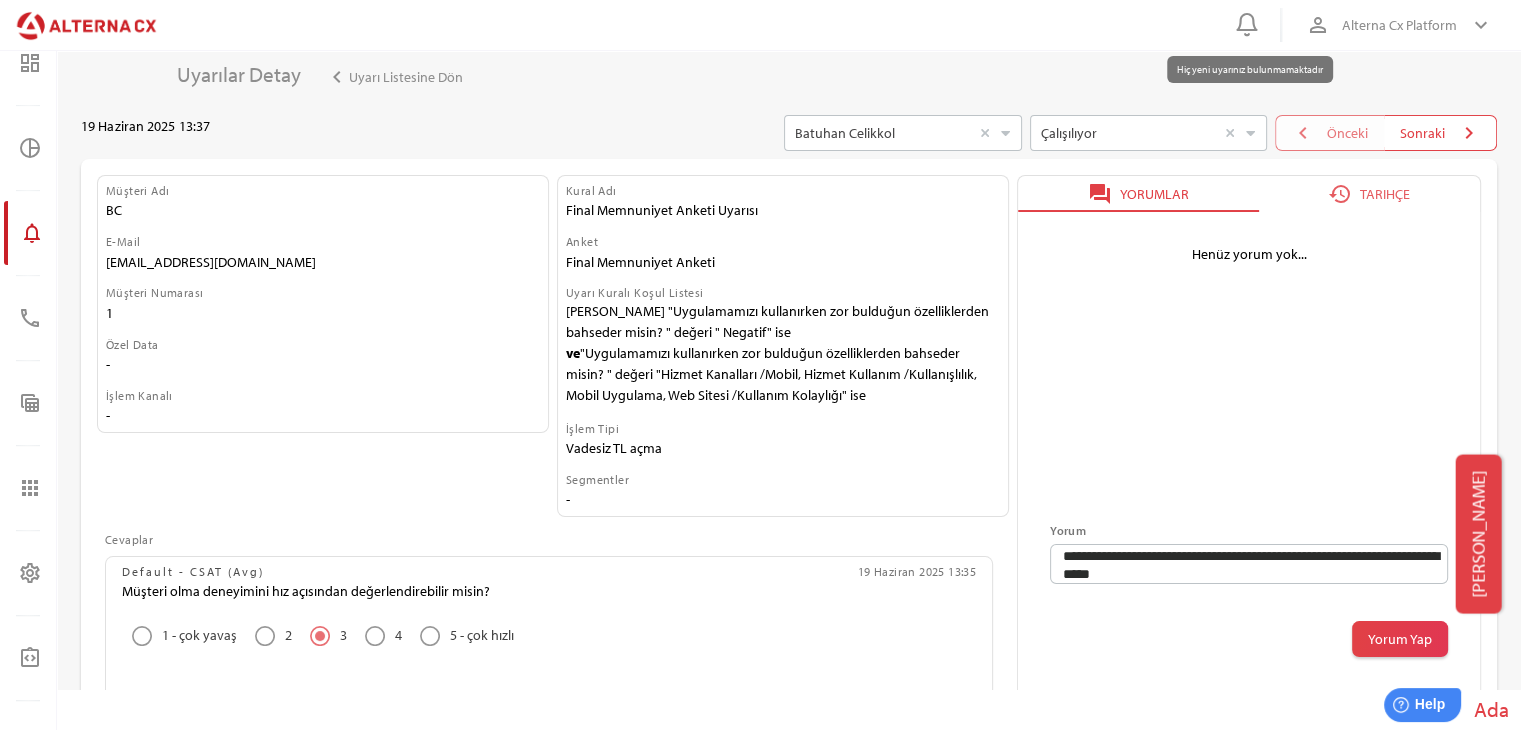 click at bounding box center (1247, 25) 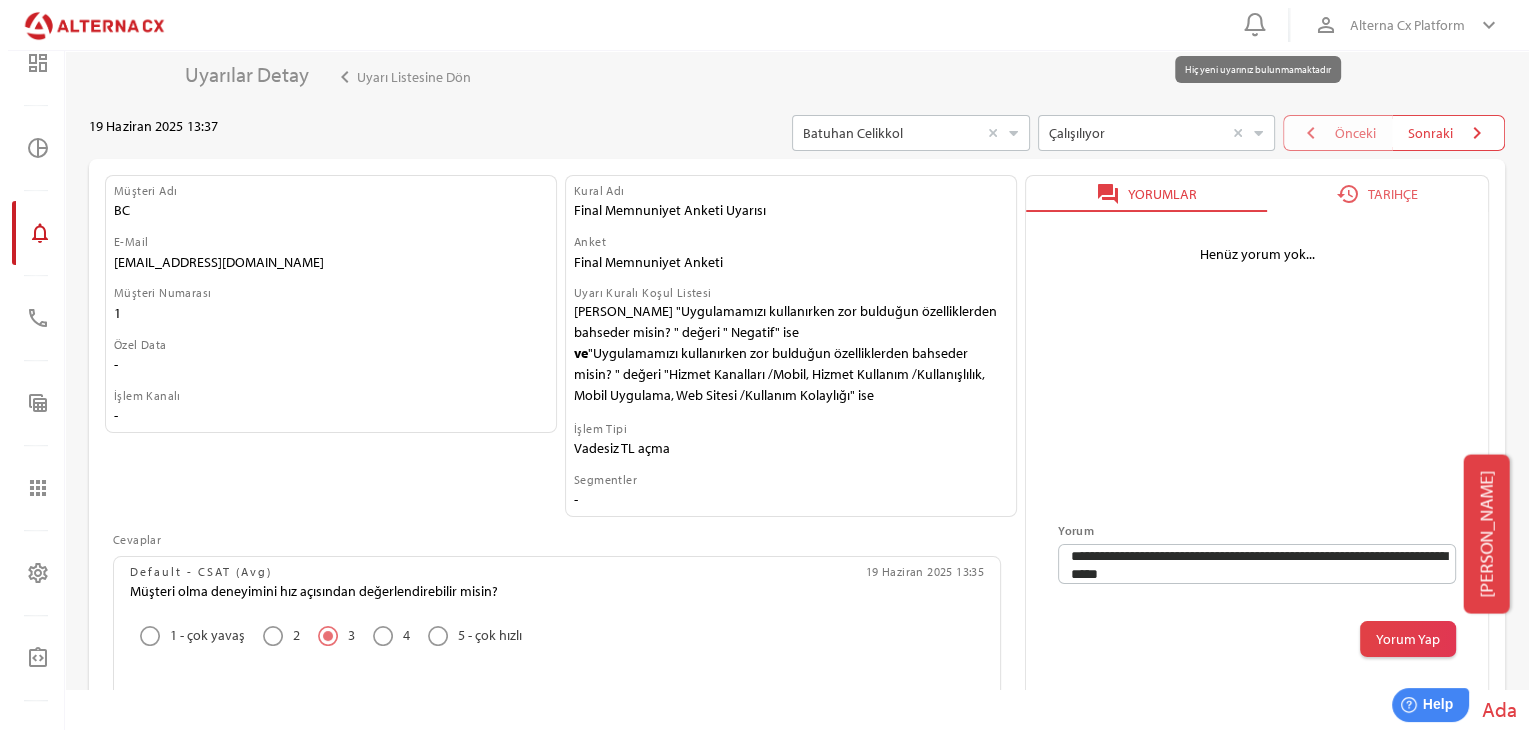 scroll, scrollTop: 0, scrollLeft: 0, axis: both 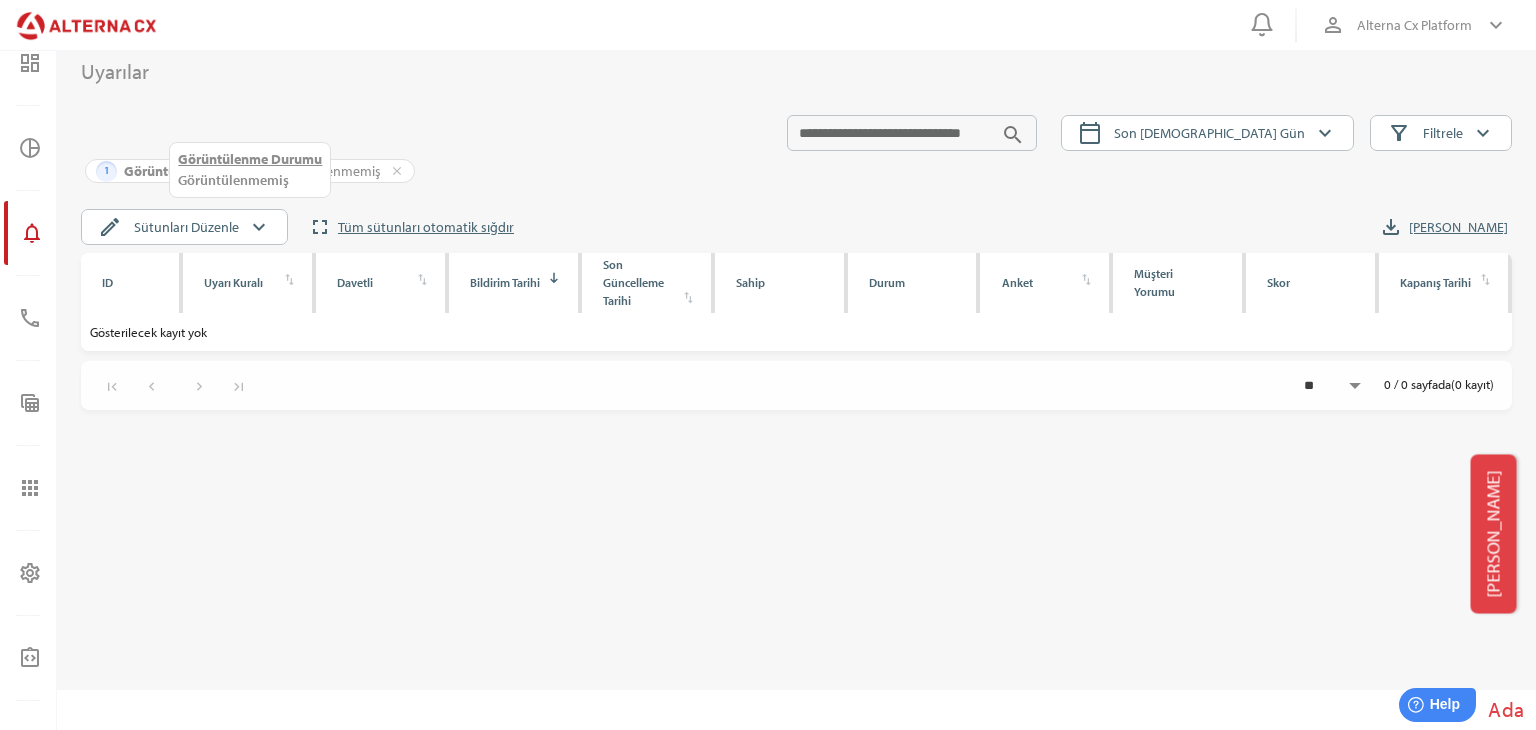 click on "1
Görüntülenme Durumu:
Görüntülenmemiş close" at bounding box center [250, 171] 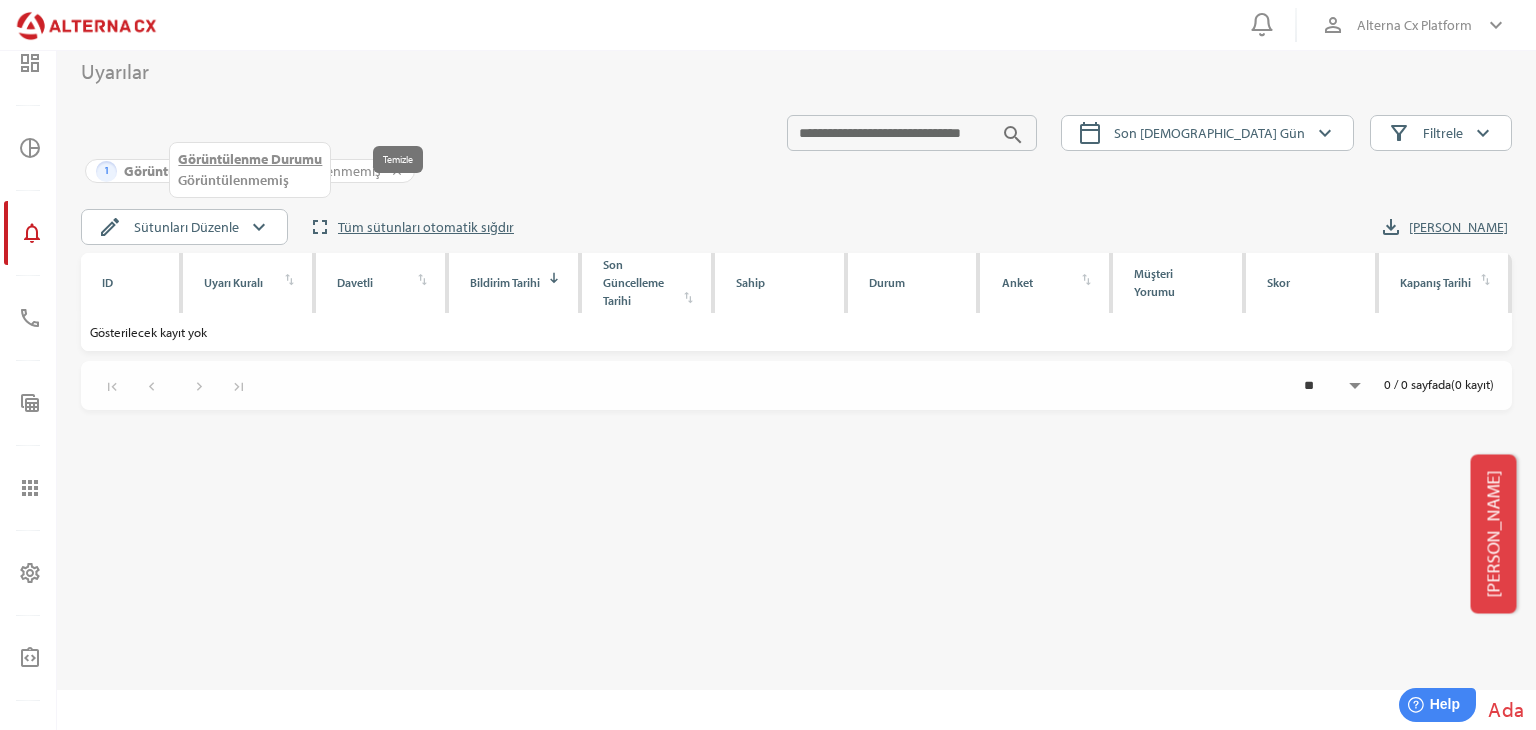 click on "close" at bounding box center (397, 171) 